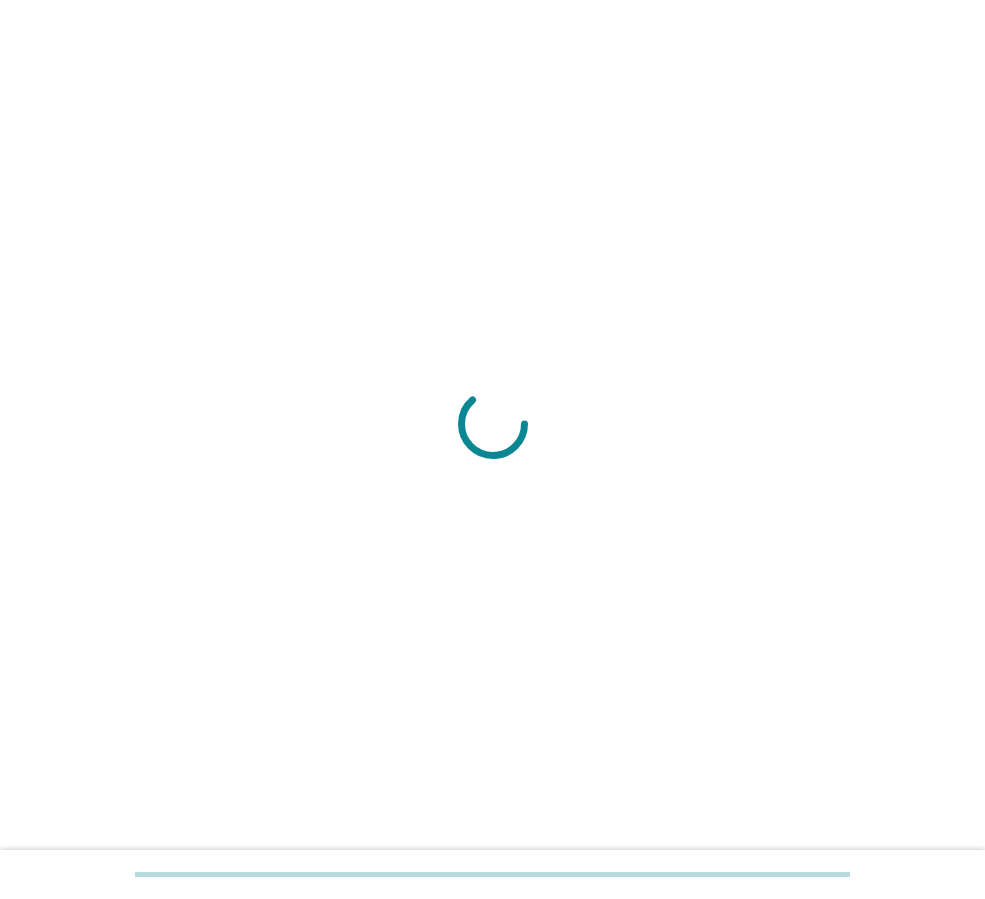 scroll, scrollTop: 0, scrollLeft: 0, axis: both 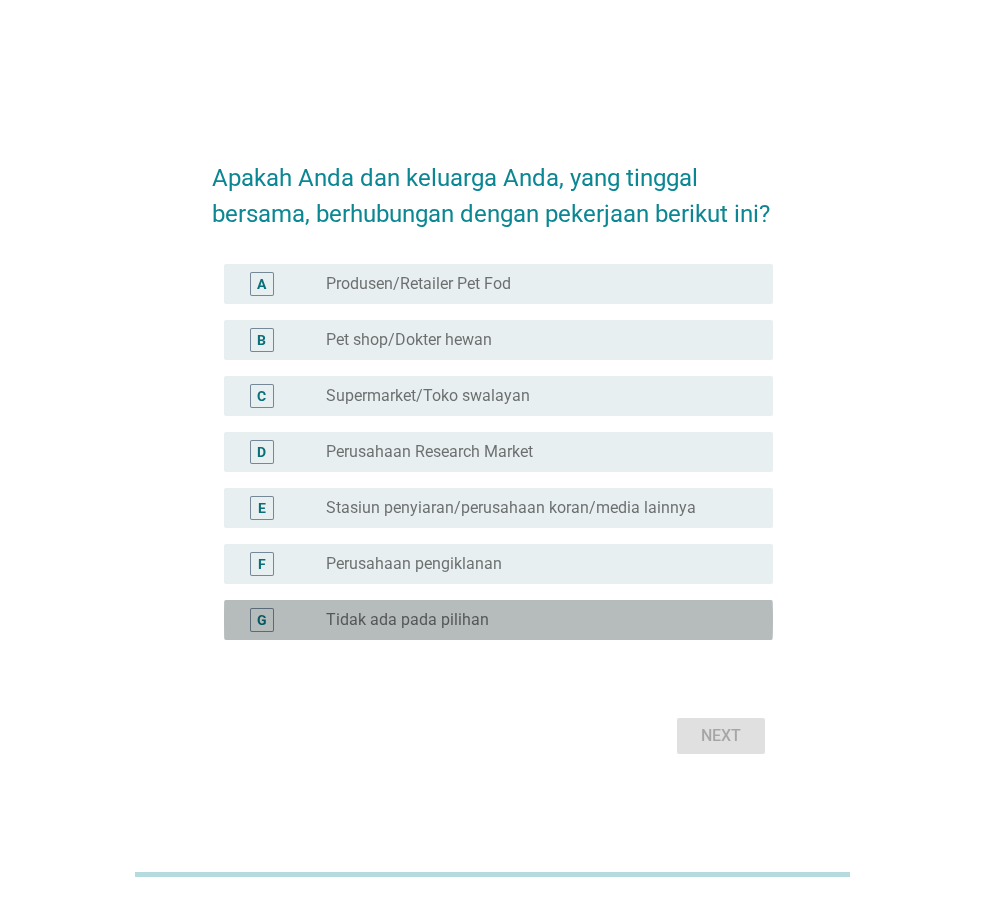 click on "radio_button_unchecked Tidak ada pada pilihan" at bounding box center (533, 620) 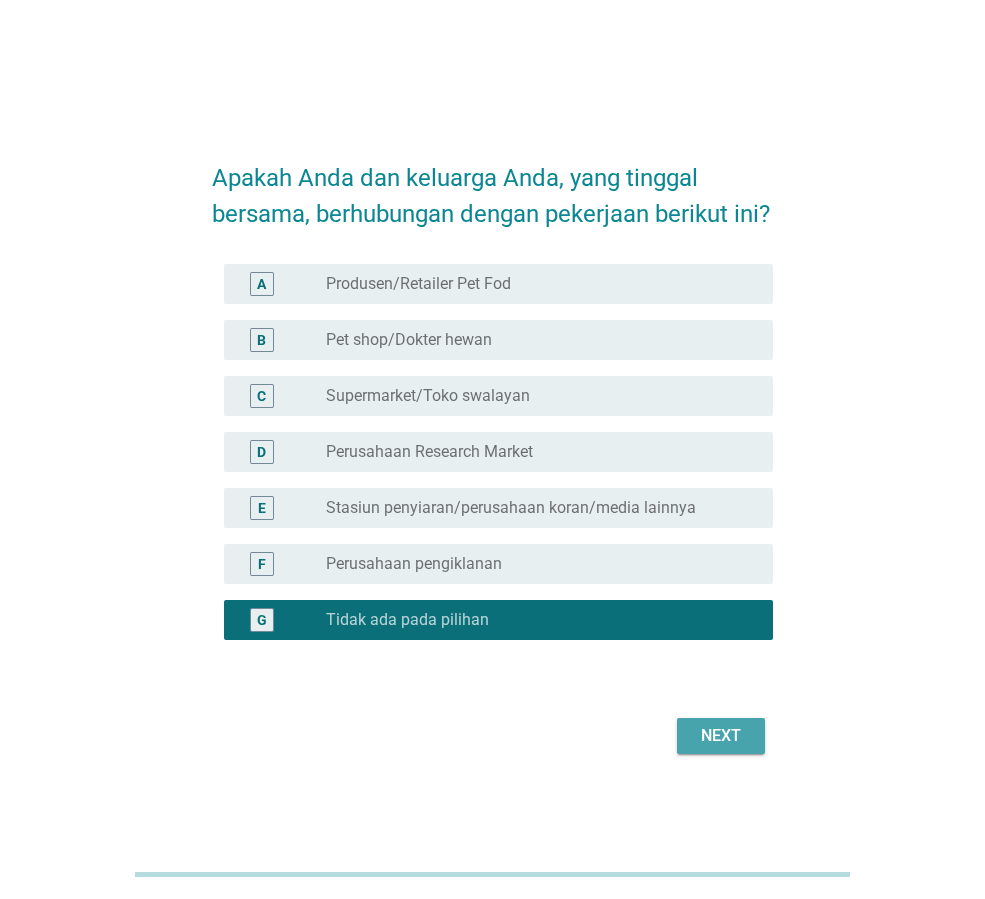 click on "Next" at bounding box center (721, 736) 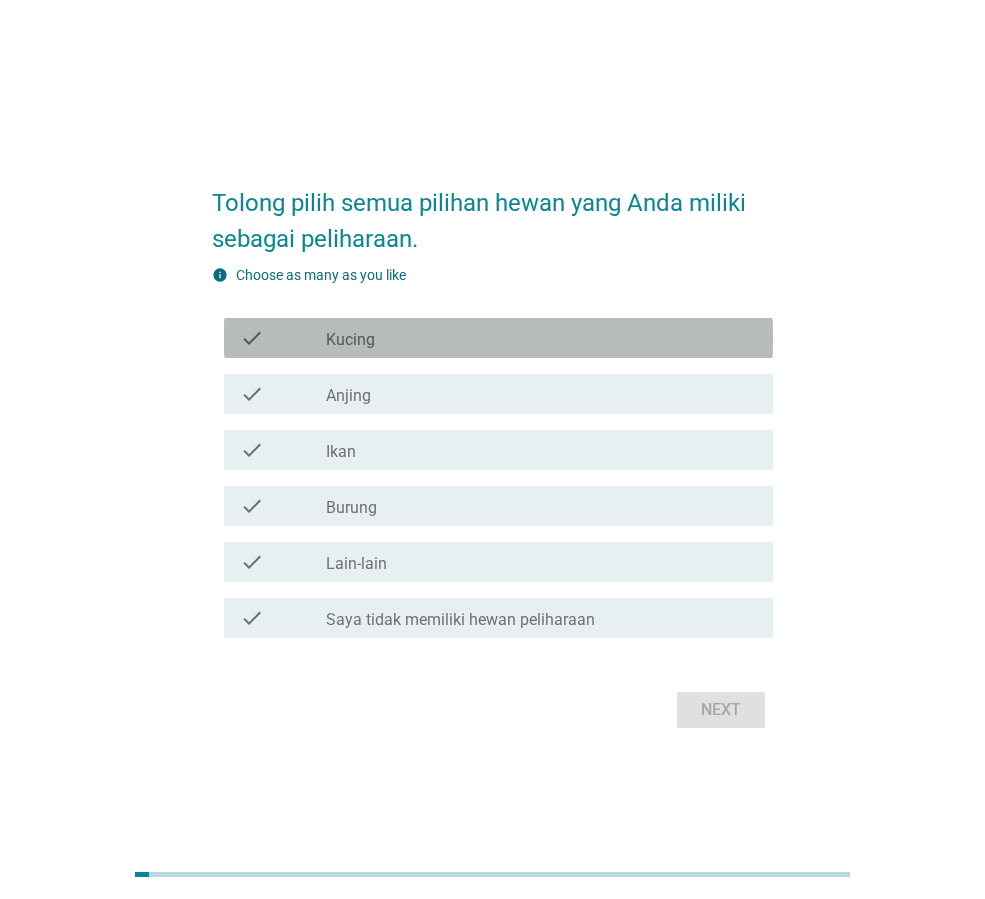 click on "check_box_outline_blank Kucing" at bounding box center [541, 338] 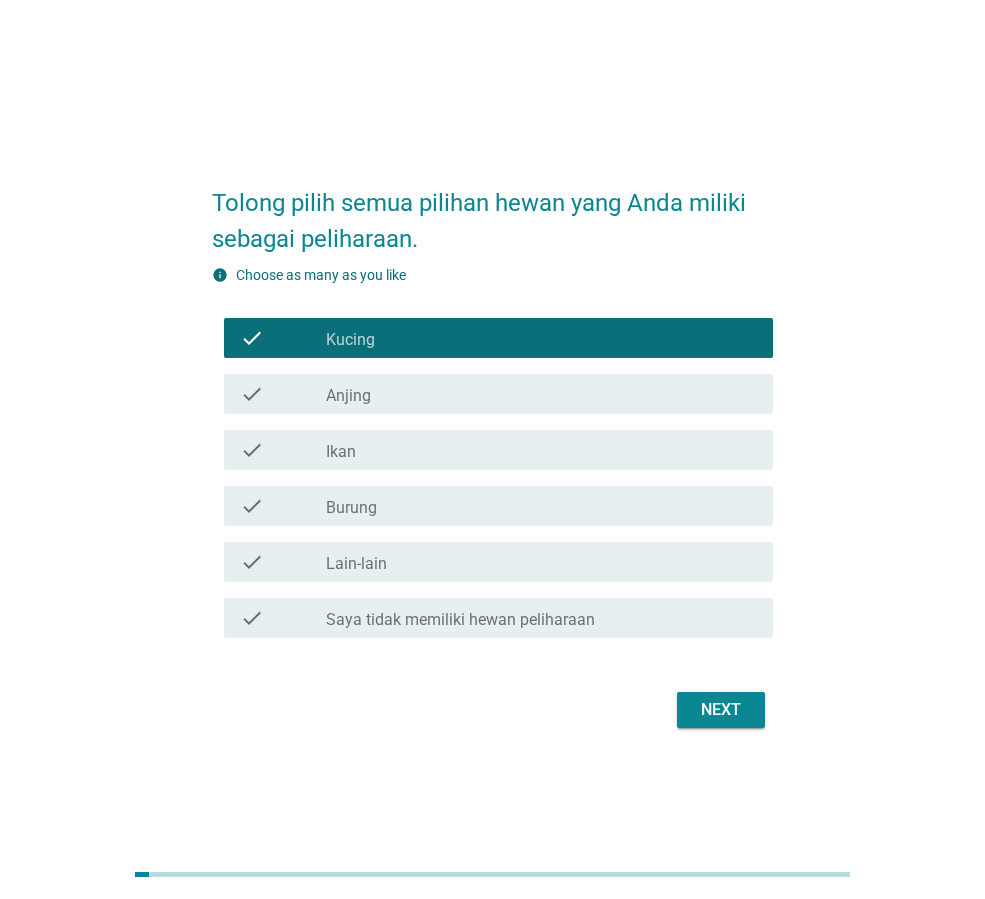 click on "check     check_box_outline_blank Ikan" at bounding box center (492, 450) 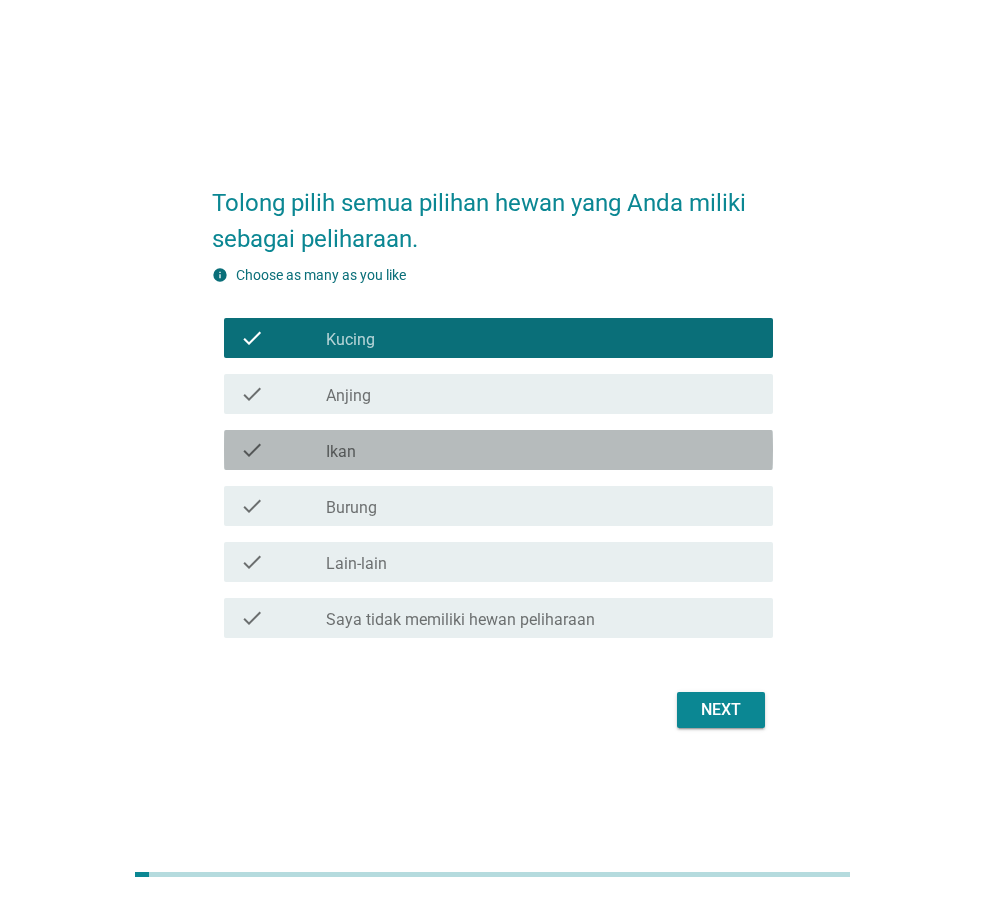 click on "check     check_box_outline_blank Ikan" at bounding box center [498, 450] 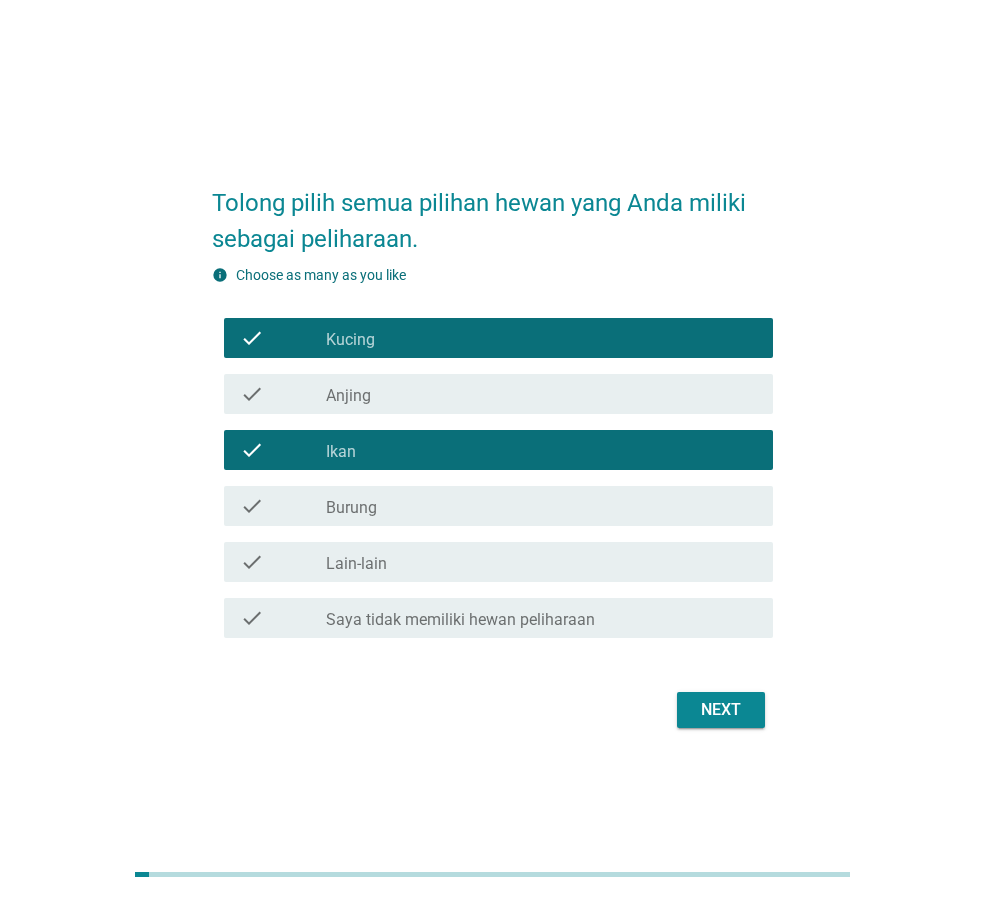 click on "Next" at bounding box center [721, 710] 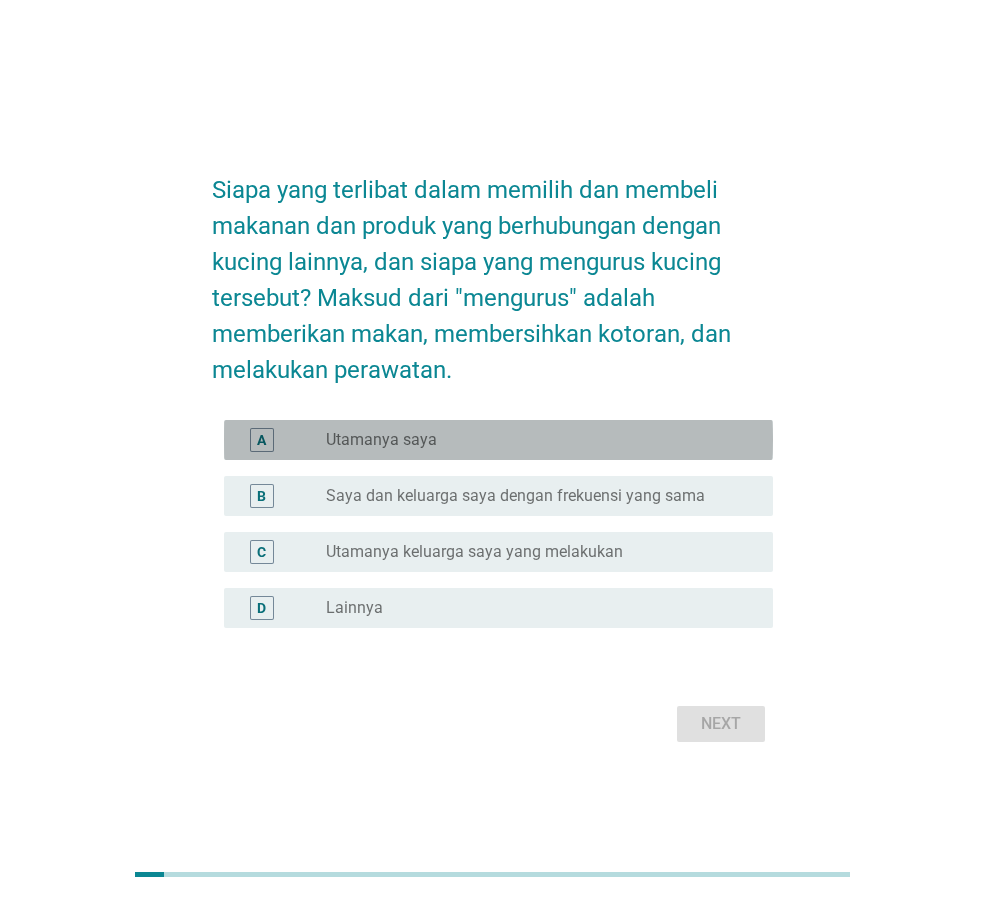 click on "radio_button_unchecked Utamanya saya" at bounding box center [533, 440] 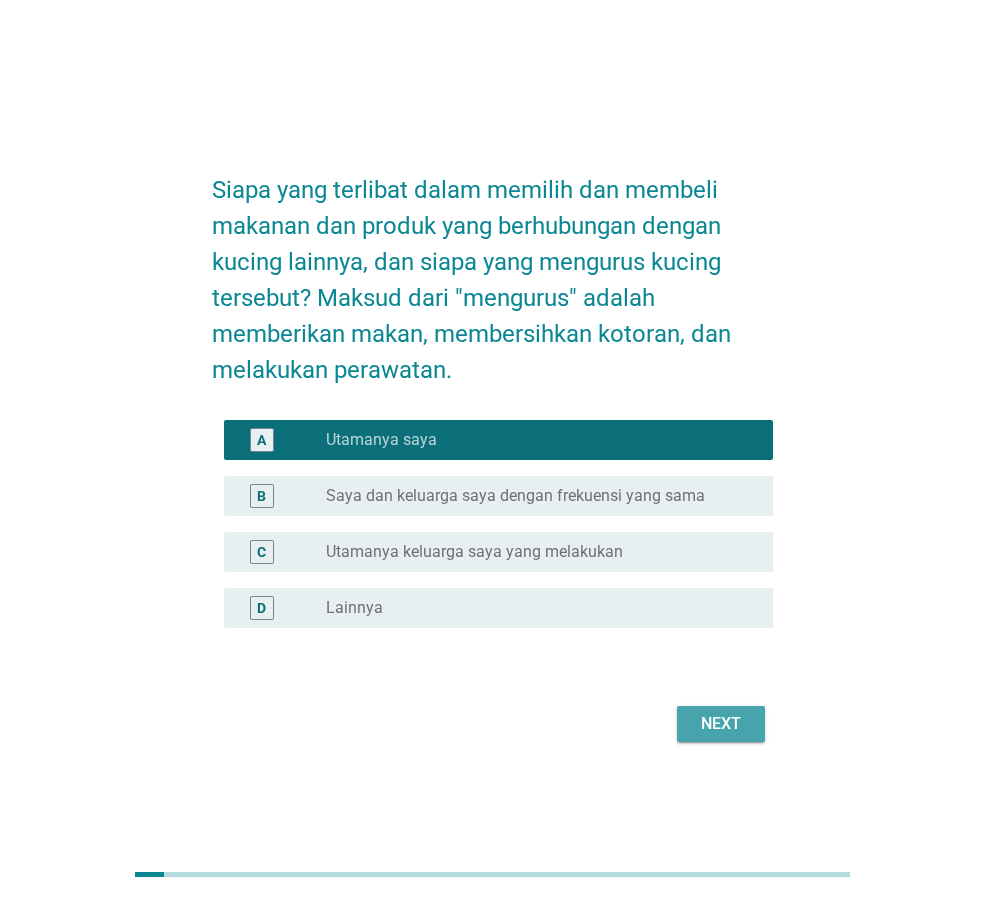 click on "Next" at bounding box center (721, 724) 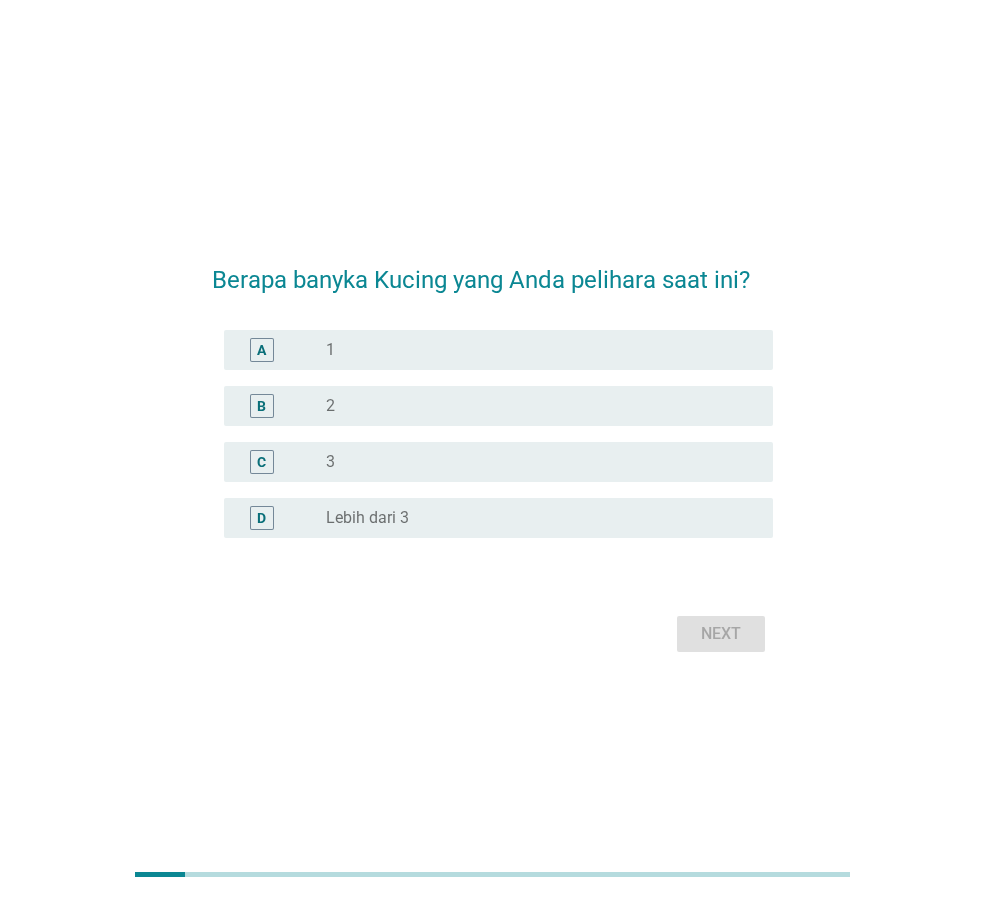 click on "radio_button_unchecked 2" at bounding box center (533, 406) 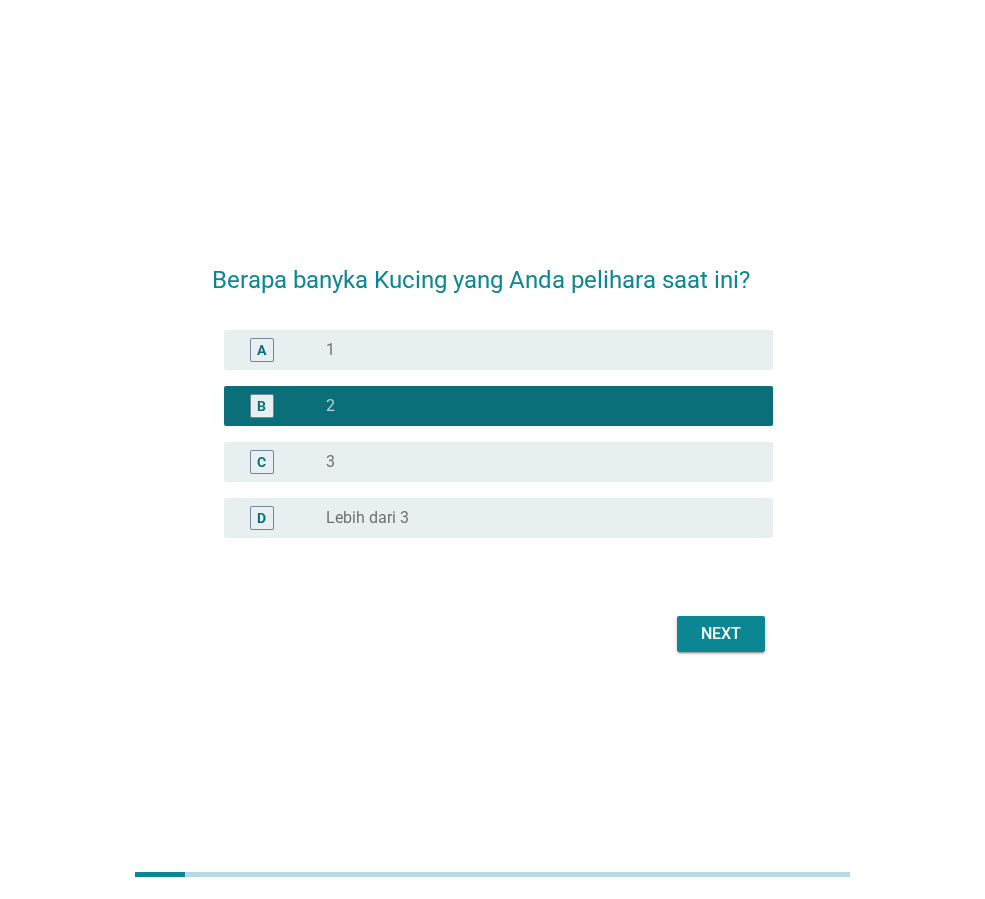 click on "Next" at bounding box center (721, 634) 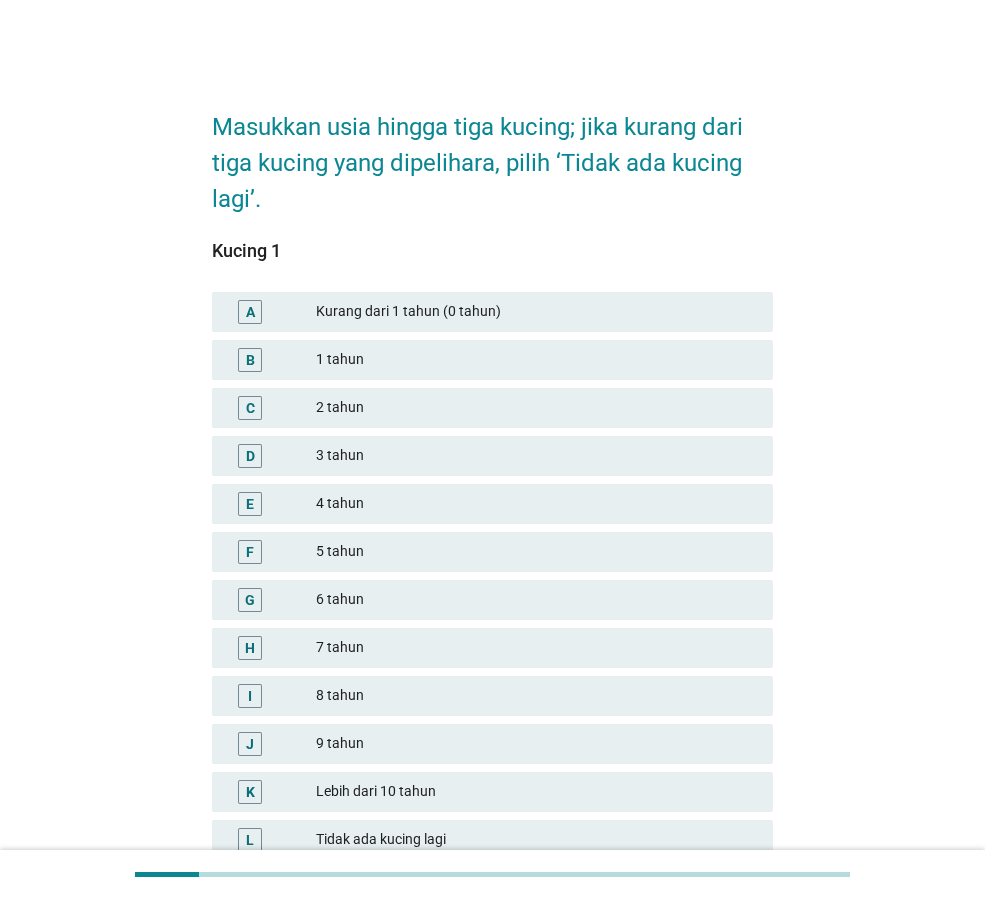click on "3 tahun" at bounding box center (536, 456) 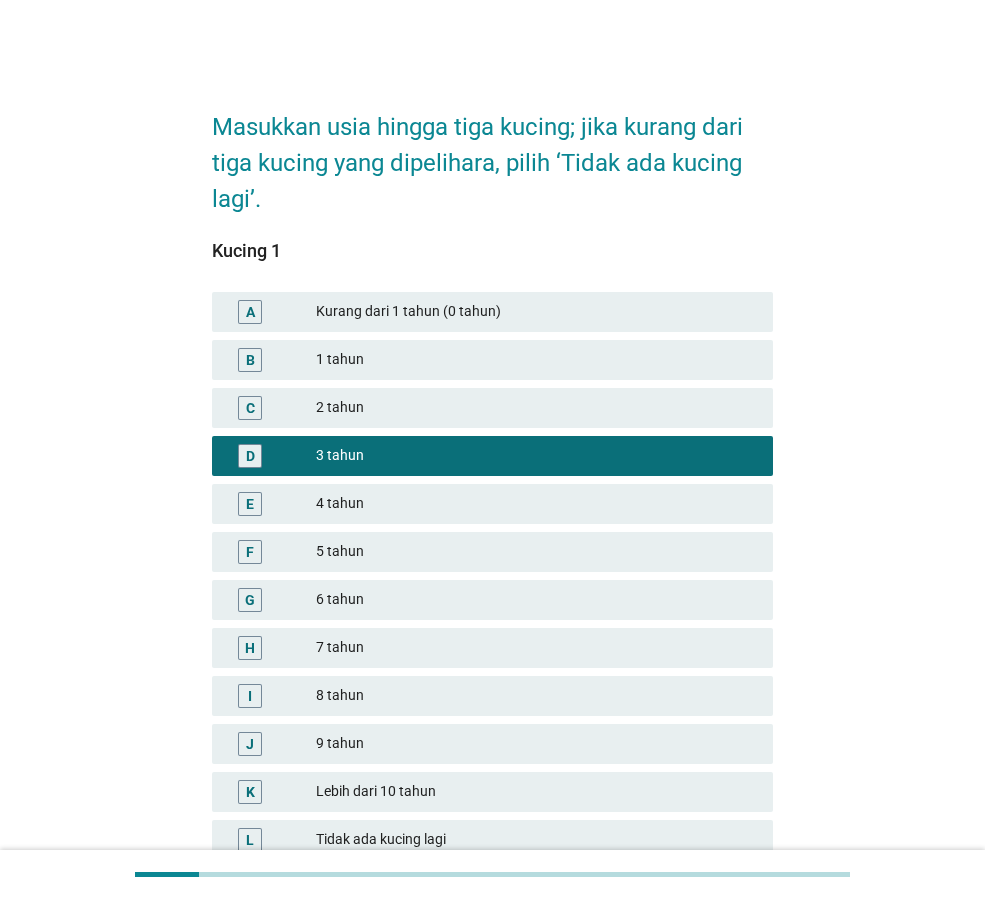 click on "E   4 tahun" at bounding box center (492, 504) 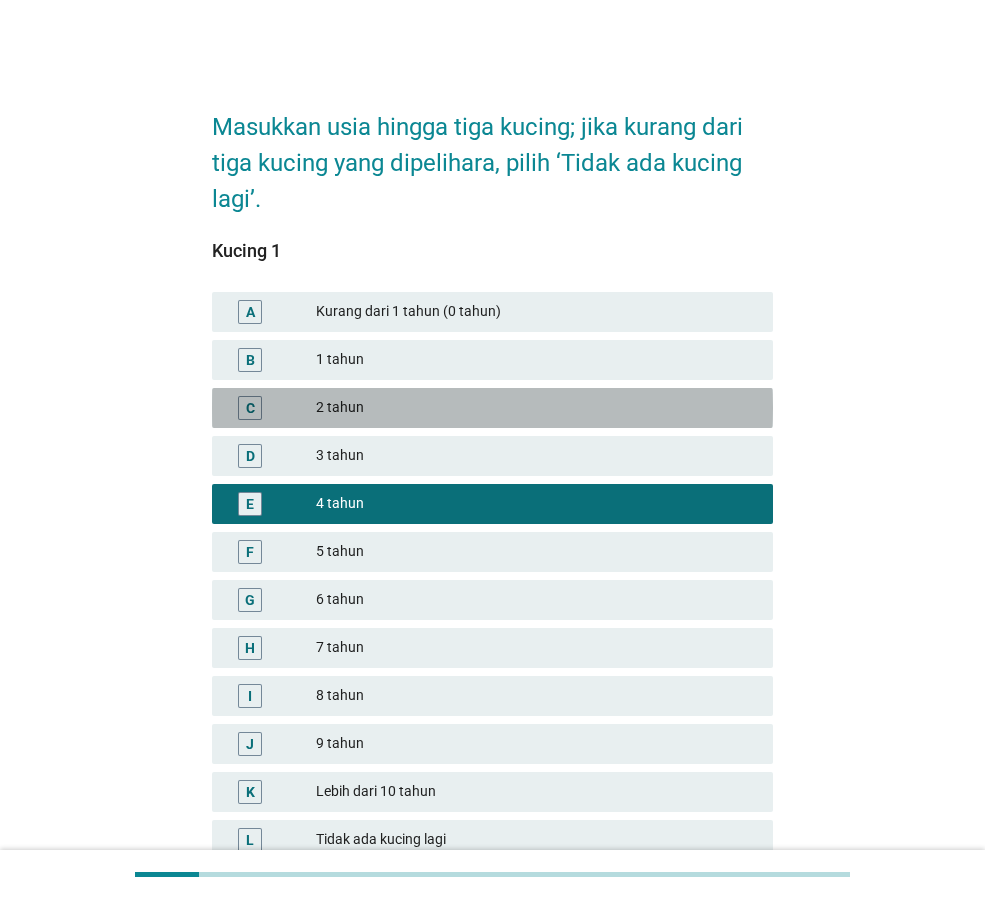 click on "2 tahun" at bounding box center (536, 408) 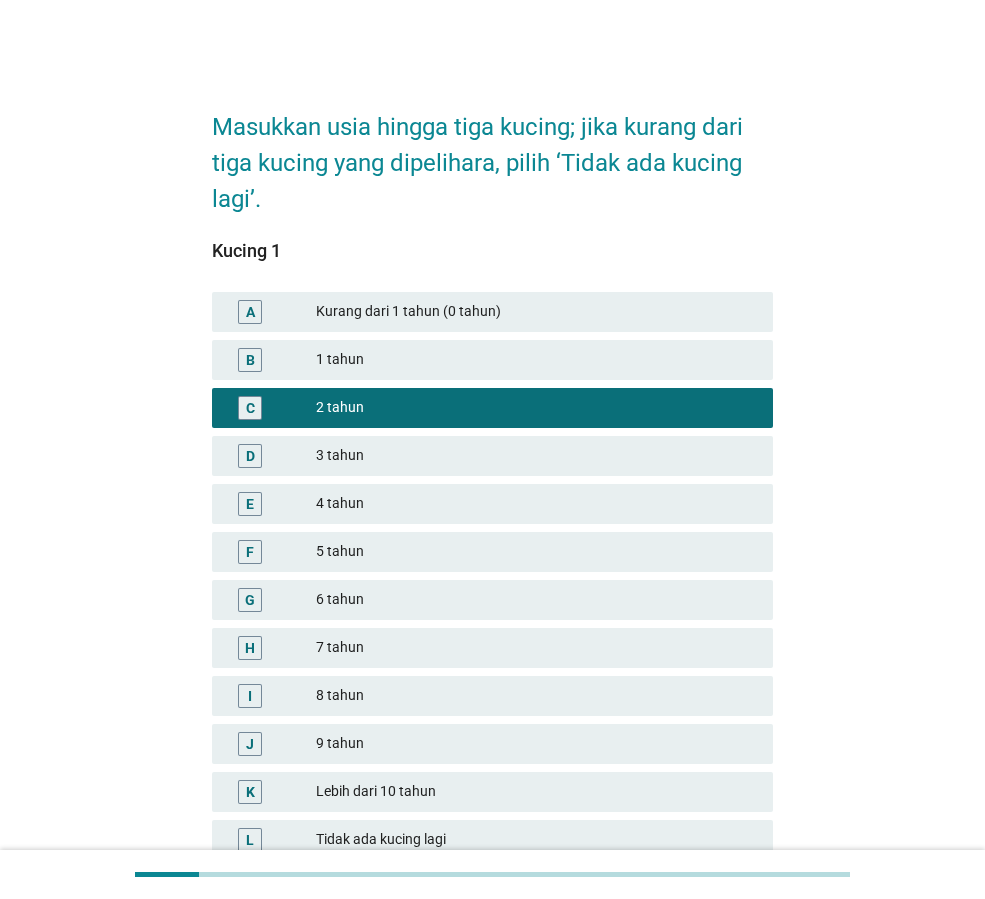 click on "4 tahun" at bounding box center [536, 504] 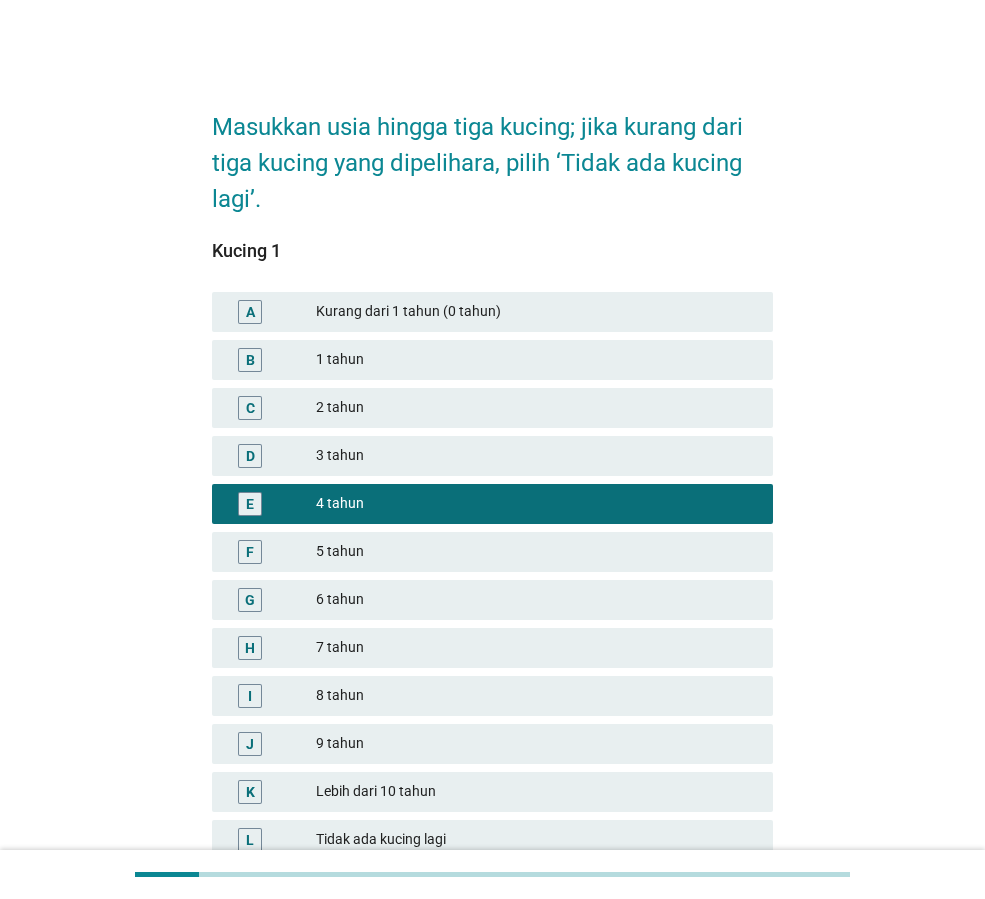 scroll, scrollTop: 178, scrollLeft: 0, axis: vertical 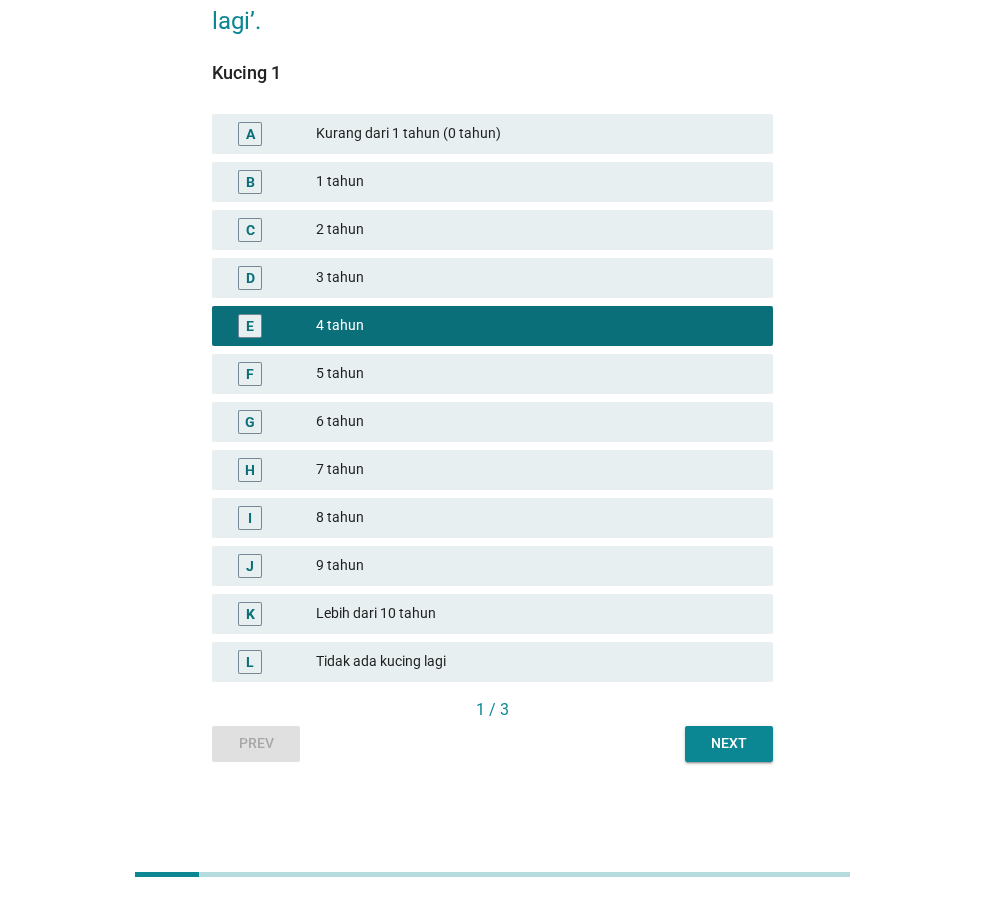 click on "Next" at bounding box center (729, 743) 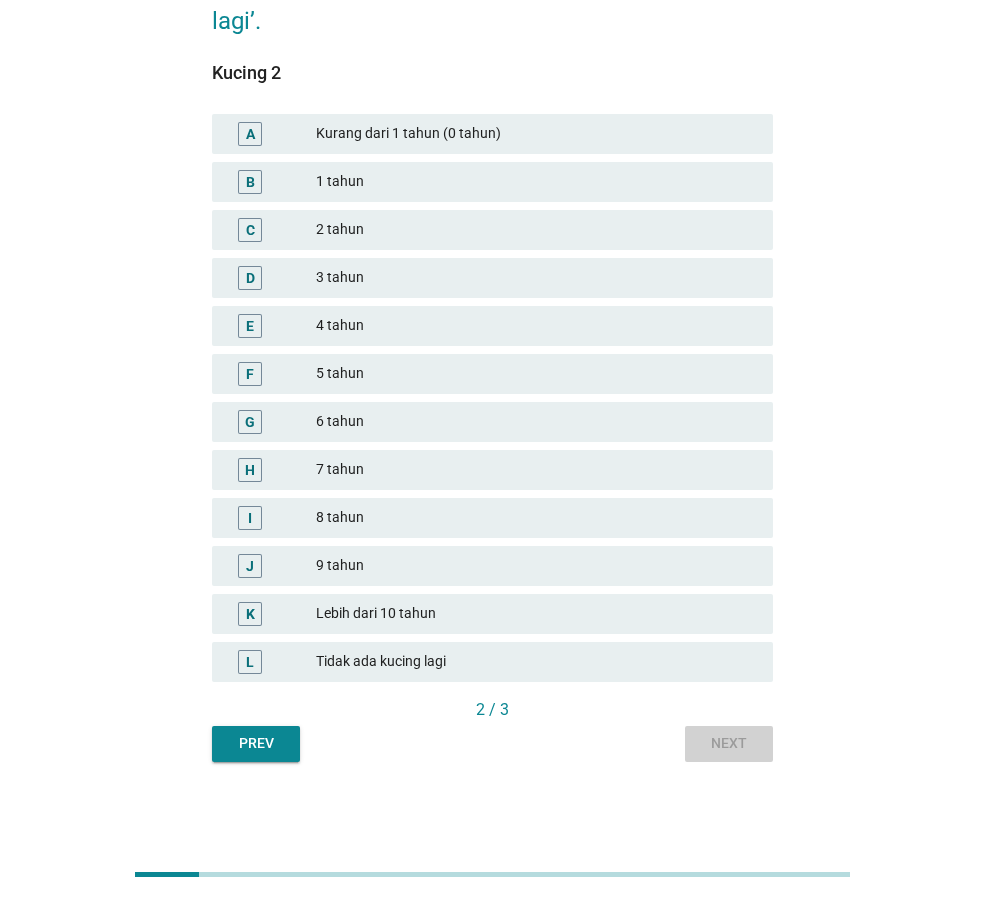 scroll, scrollTop: 0, scrollLeft: 0, axis: both 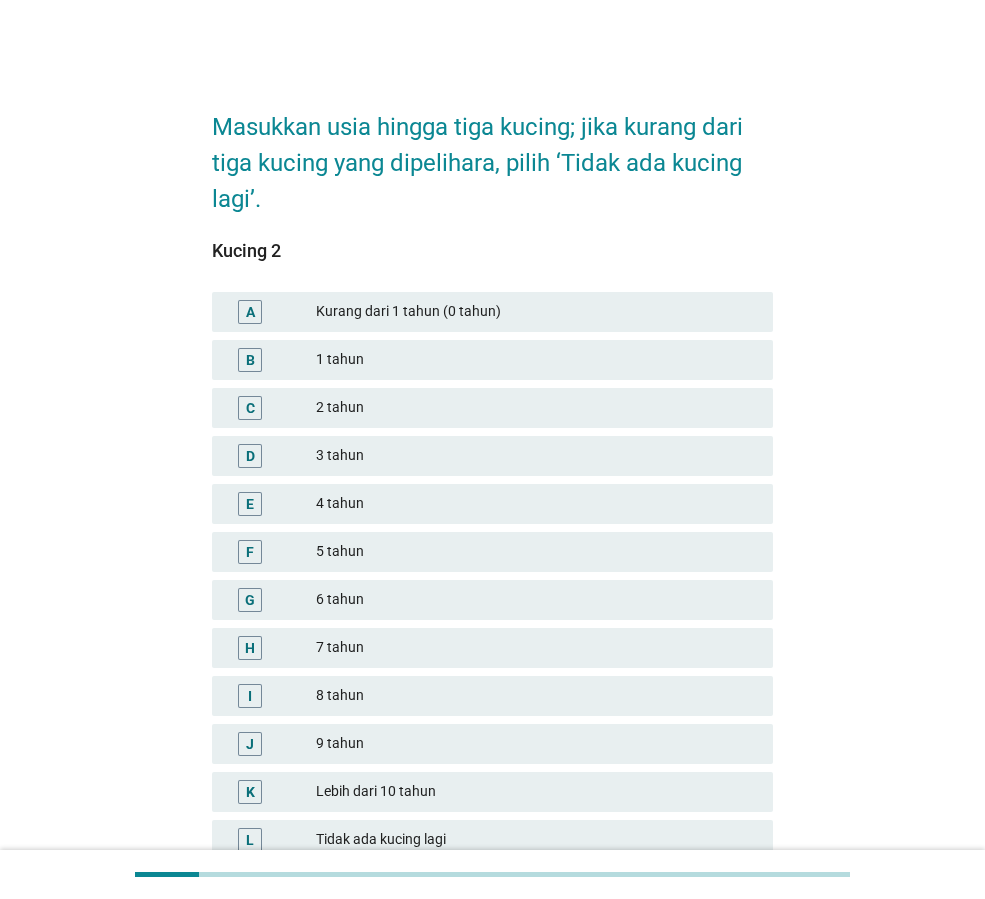 click on "3 tahun" at bounding box center (536, 456) 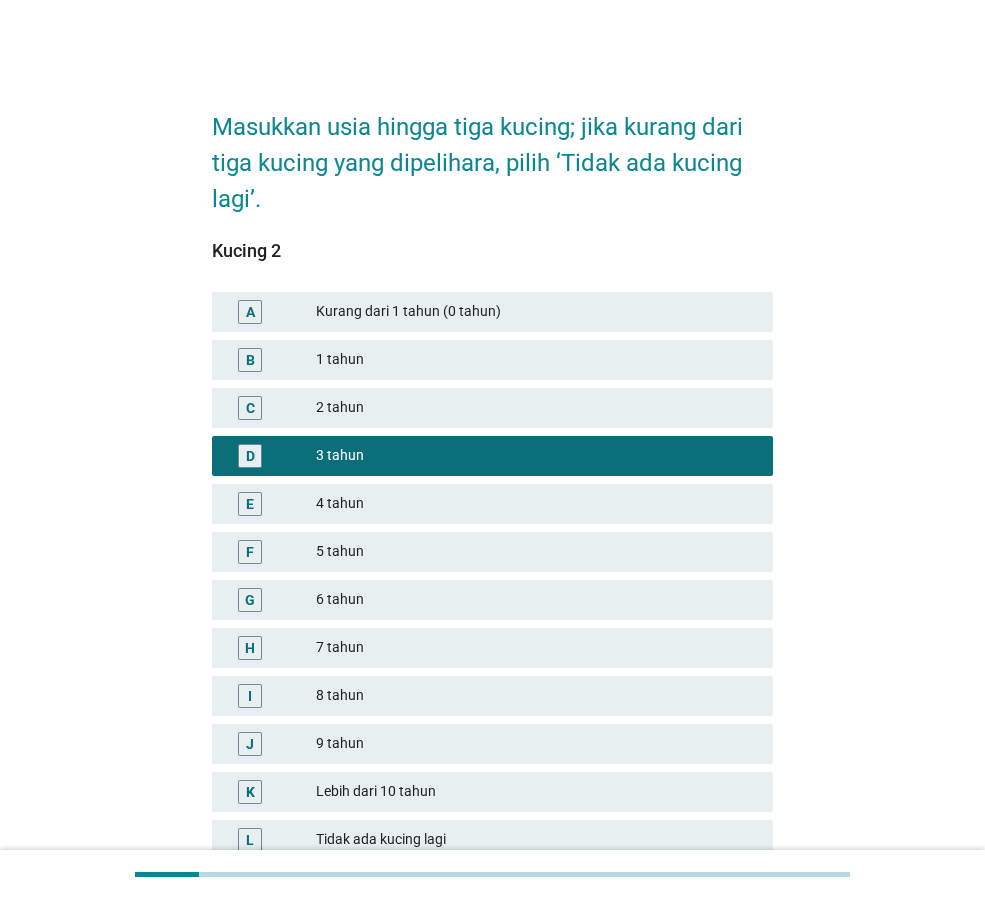 scroll, scrollTop: 178, scrollLeft: 0, axis: vertical 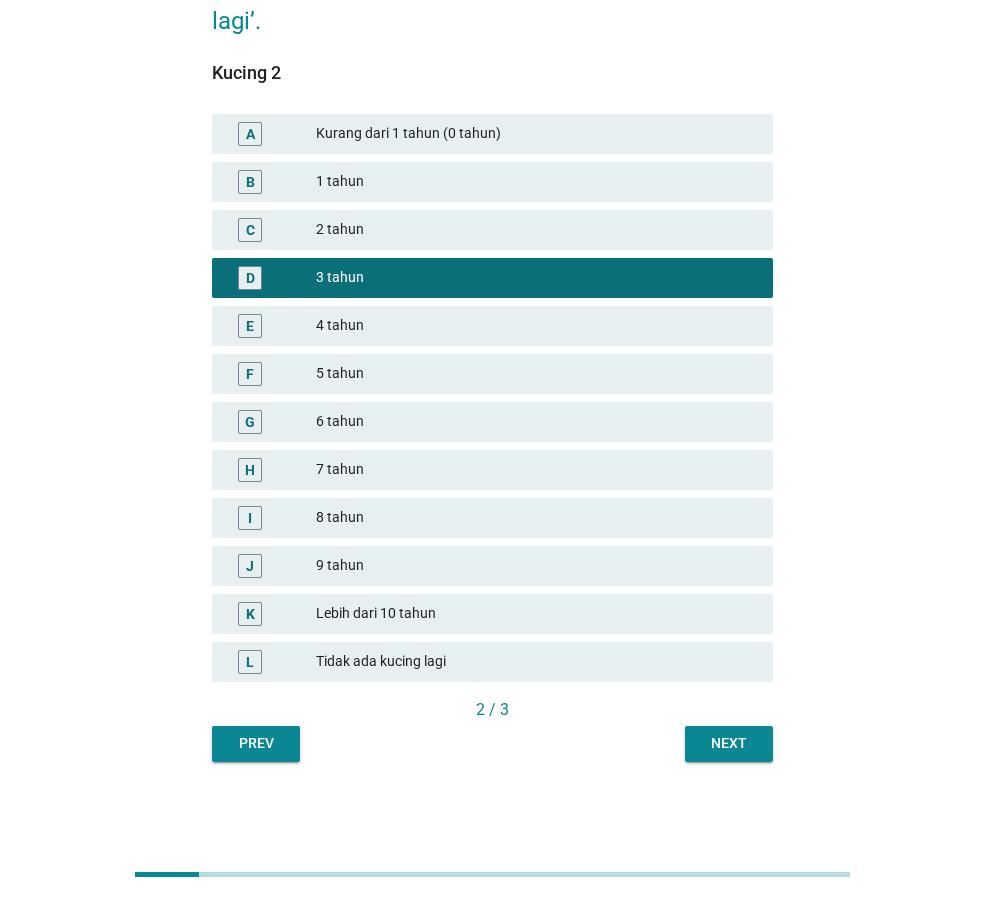 click on "Next" at bounding box center (729, 744) 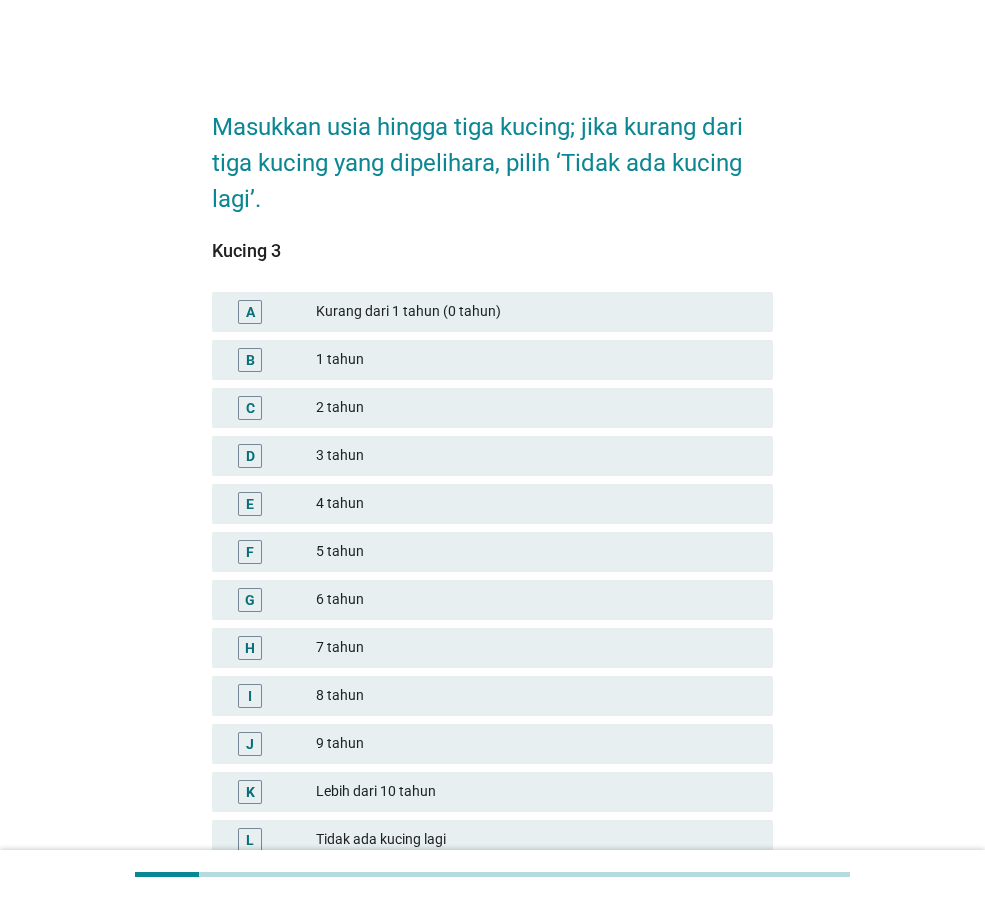 scroll, scrollTop: 178, scrollLeft: 0, axis: vertical 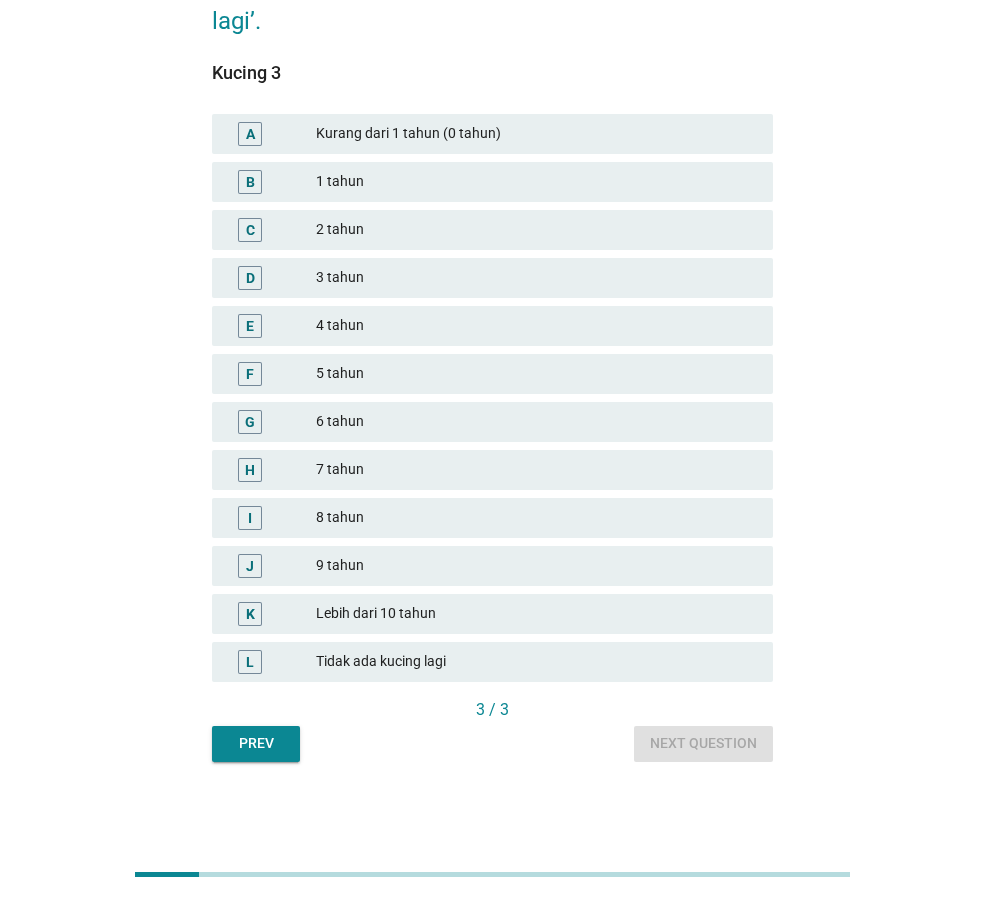 click on "Tidak ada kucing lagi" at bounding box center (536, 662) 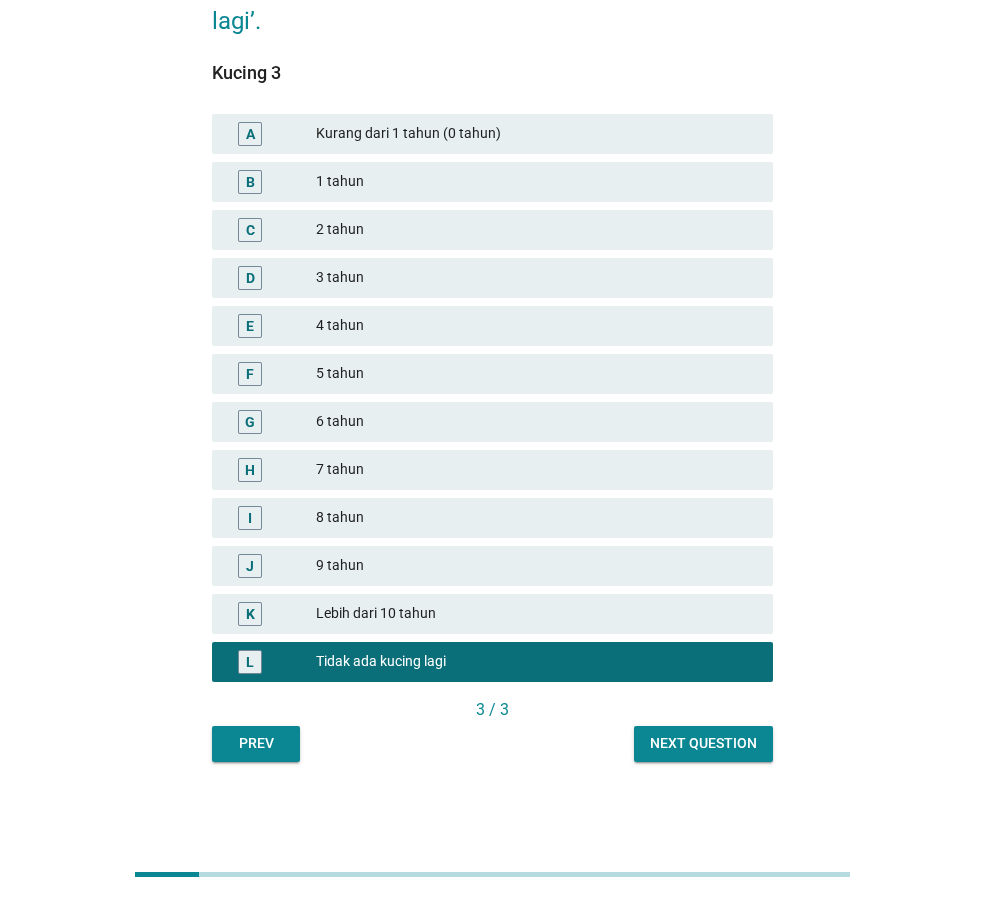 click on "Next question" at bounding box center (703, 743) 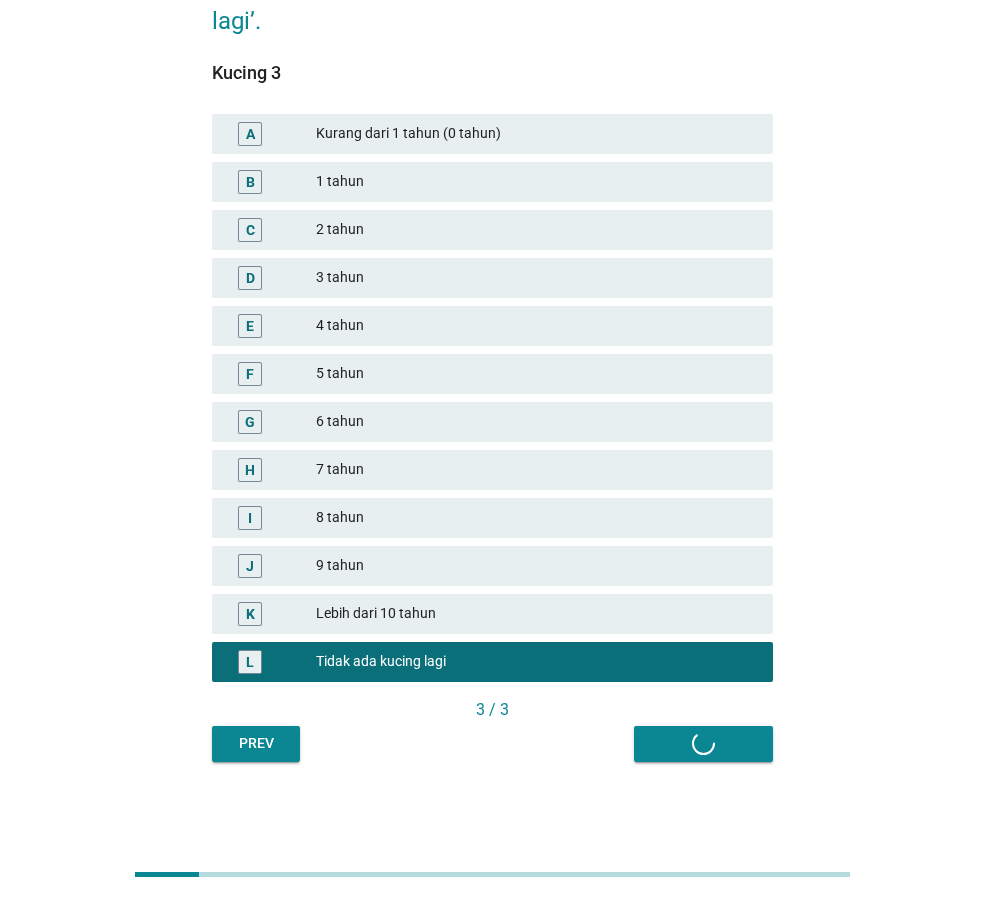 scroll, scrollTop: 0, scrollLeft: 0, axis: both 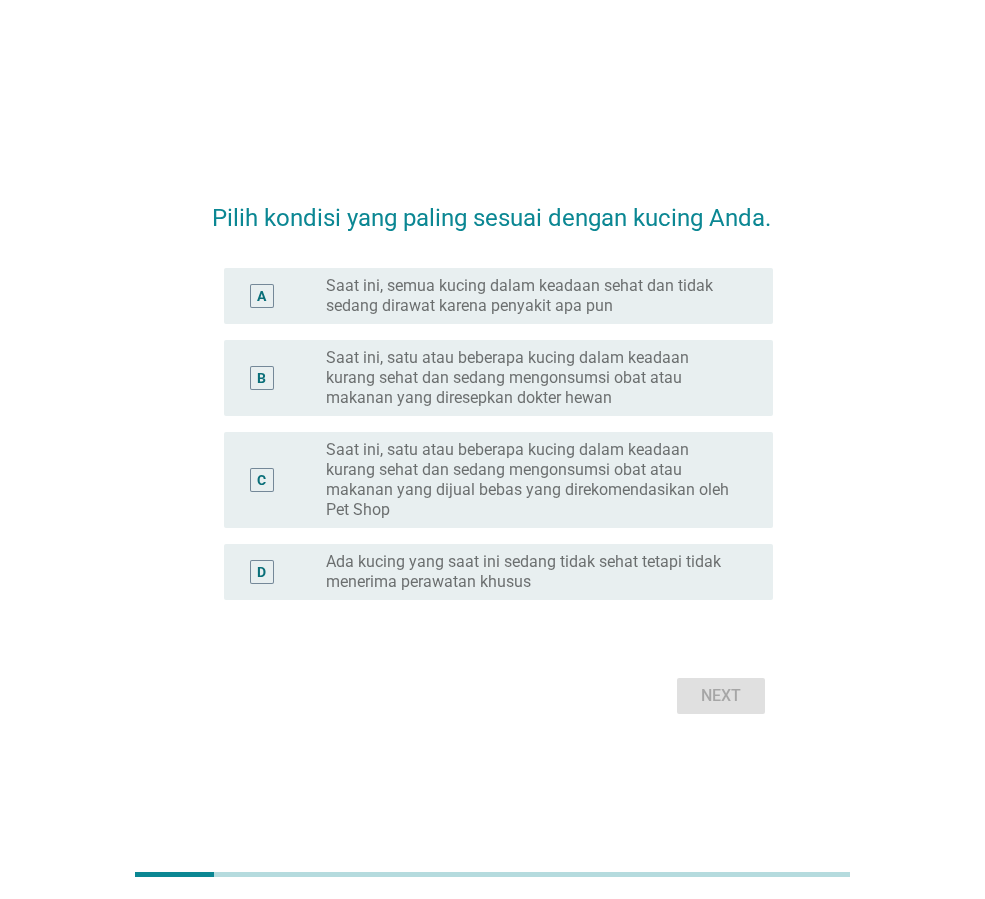 click on "Saat ini, satu atau beberapa kucing dalam keadaan kurang sehat dan sedang mengonsumsi obat atau makanan yang diresepkan dokter hewan" at bounding box center [533, 378] 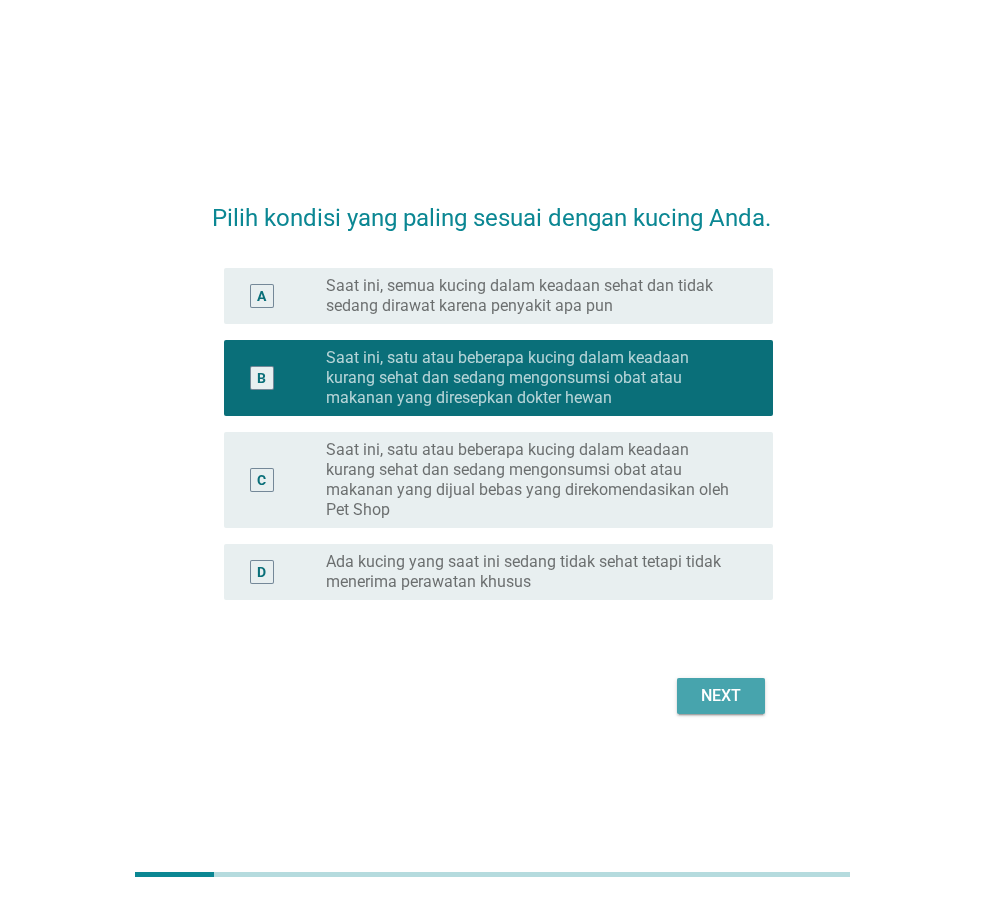 click on "Next" at bounding box center [721, 696] 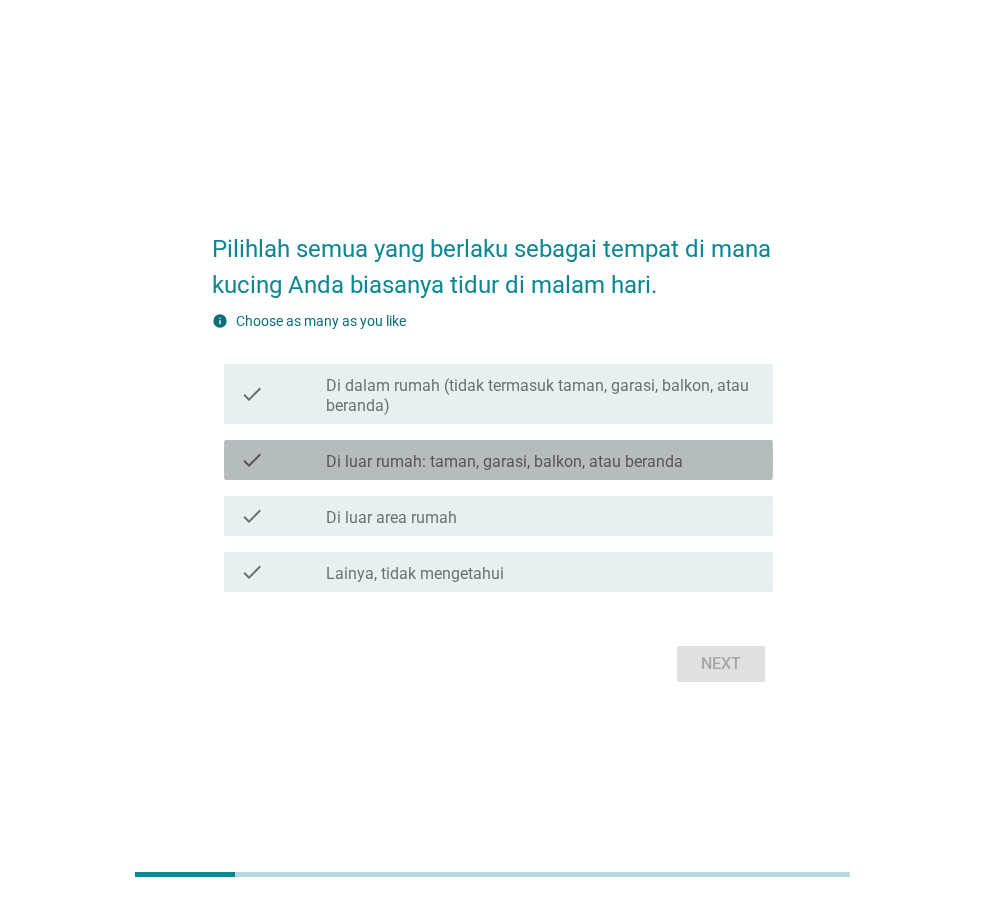 click on "Di luar rumah: taman, garasi, balkon, atau beranda" at bounding box center (504, 462) 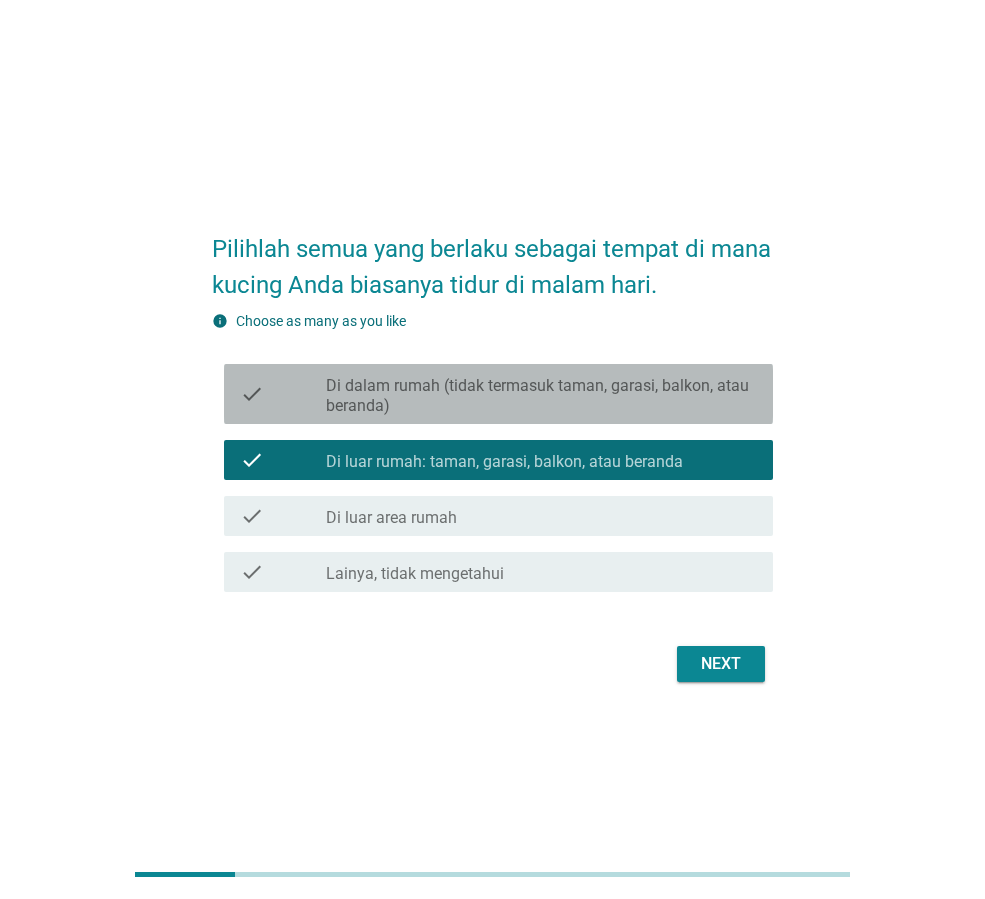 click on "Di dalam rumah (tidak termasuk taman, garasi, balkon, atau beranda)" at bounding box center (541, 396) 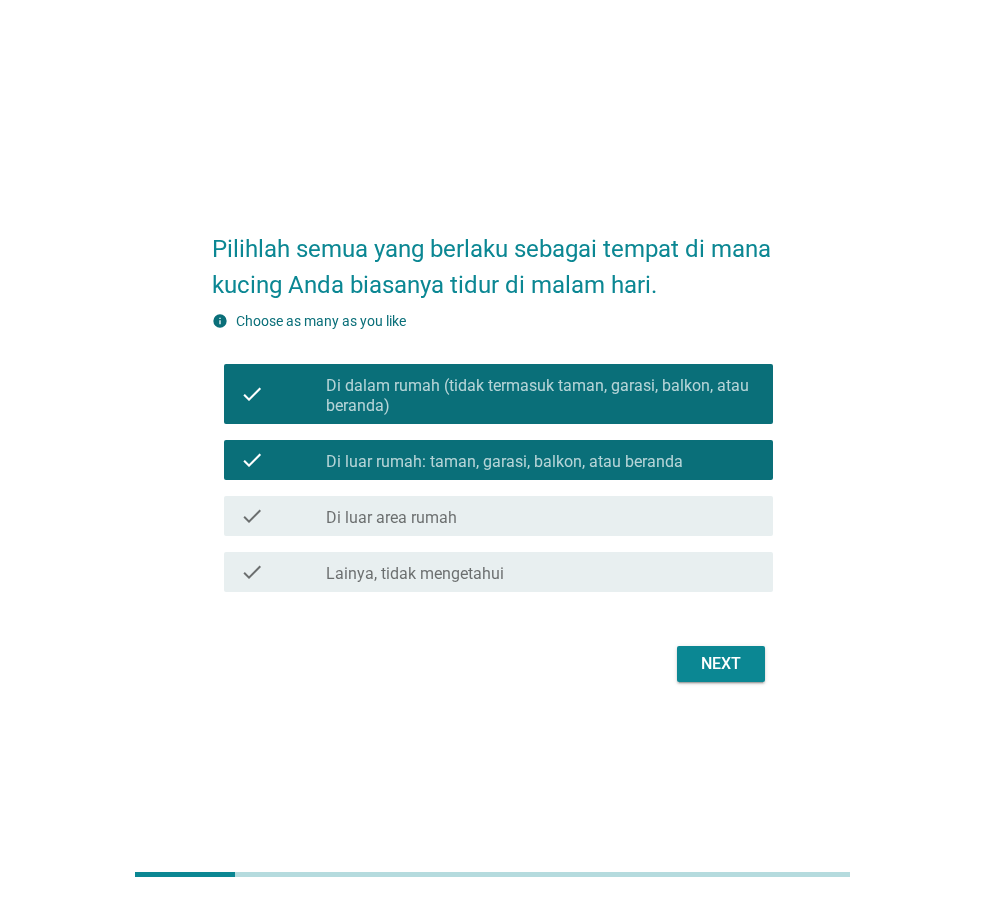 click on "Next" at bounding box center (721, 664) 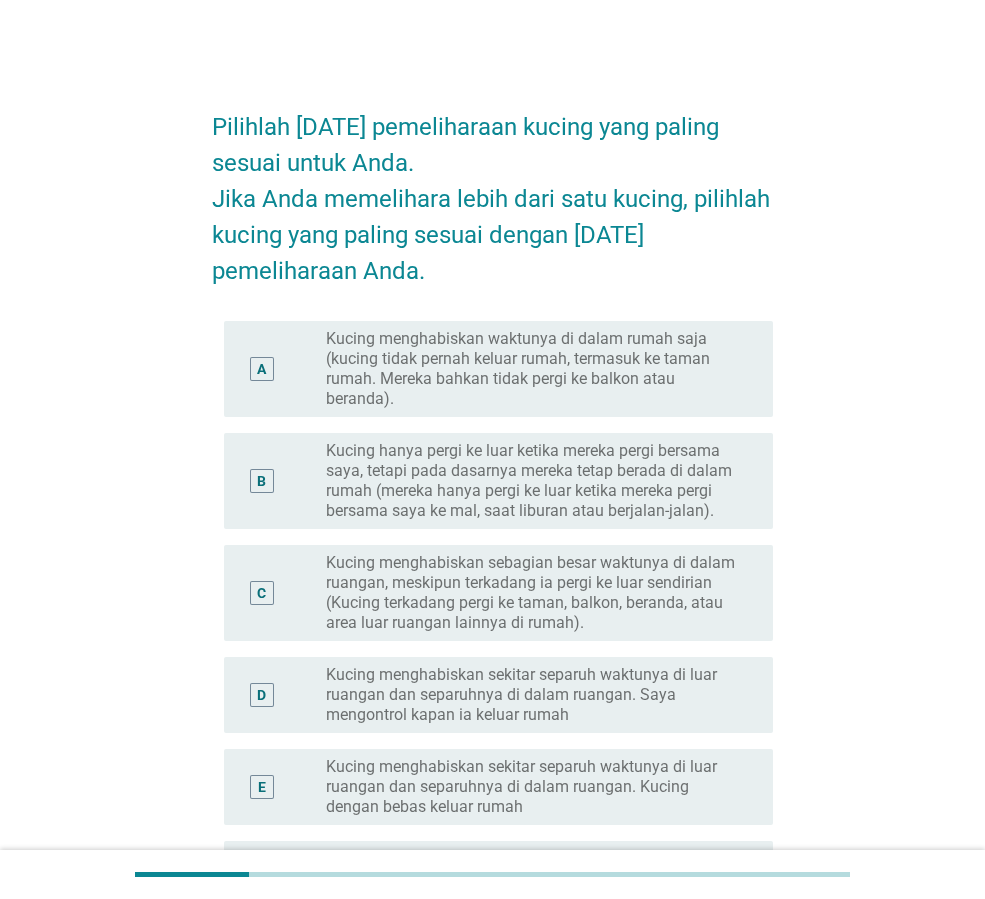 click on "Kucing menghabiskan sekitar separuh waktunya di luar ruangan dan separuhnya di dalam ruangan. Saya mengontrol kapan ia keluar rumah" at bounding box center (533, 695) 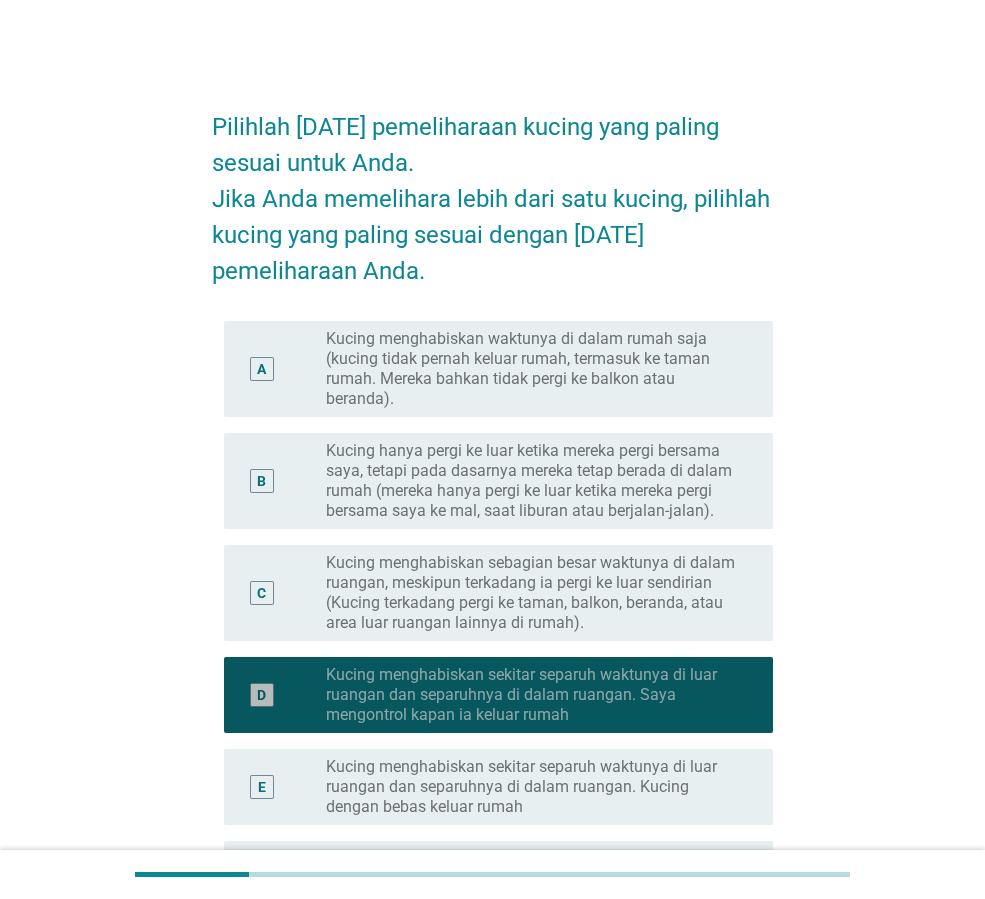 scroll, scrollTop: 479, scrollLeft: 0, axis: vertical 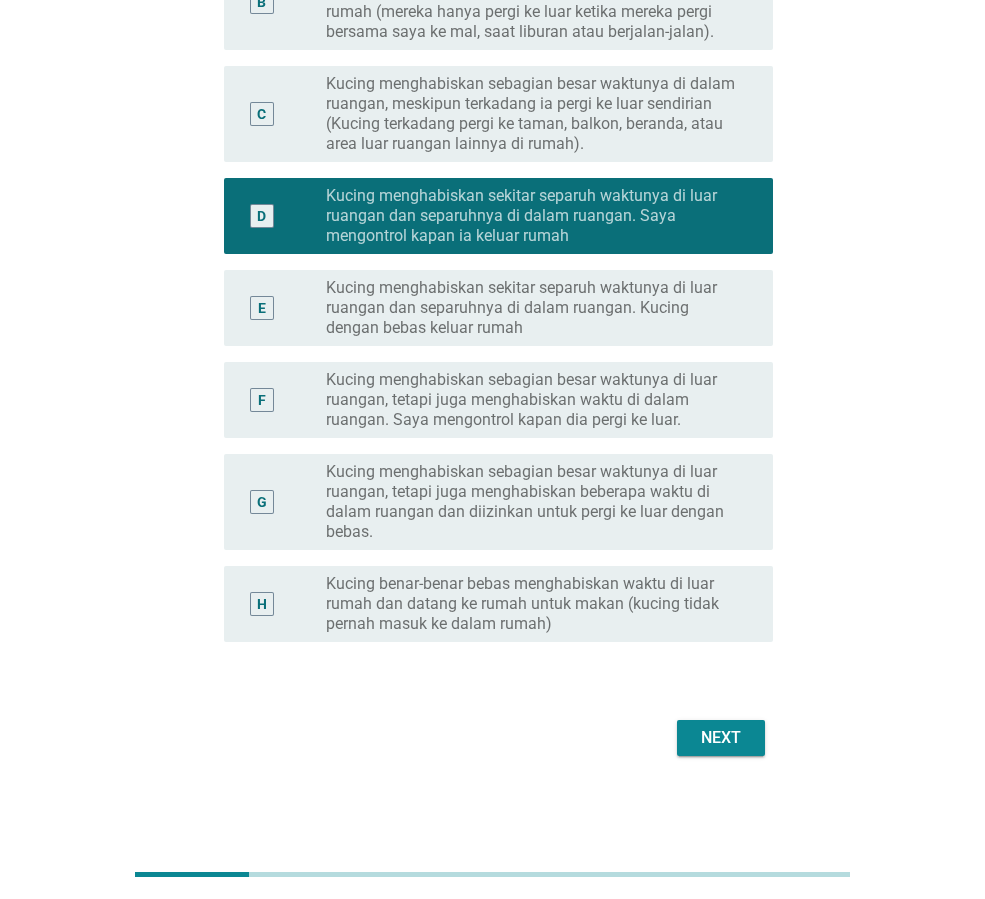 click on "Next" at bounding box center (721, 738) 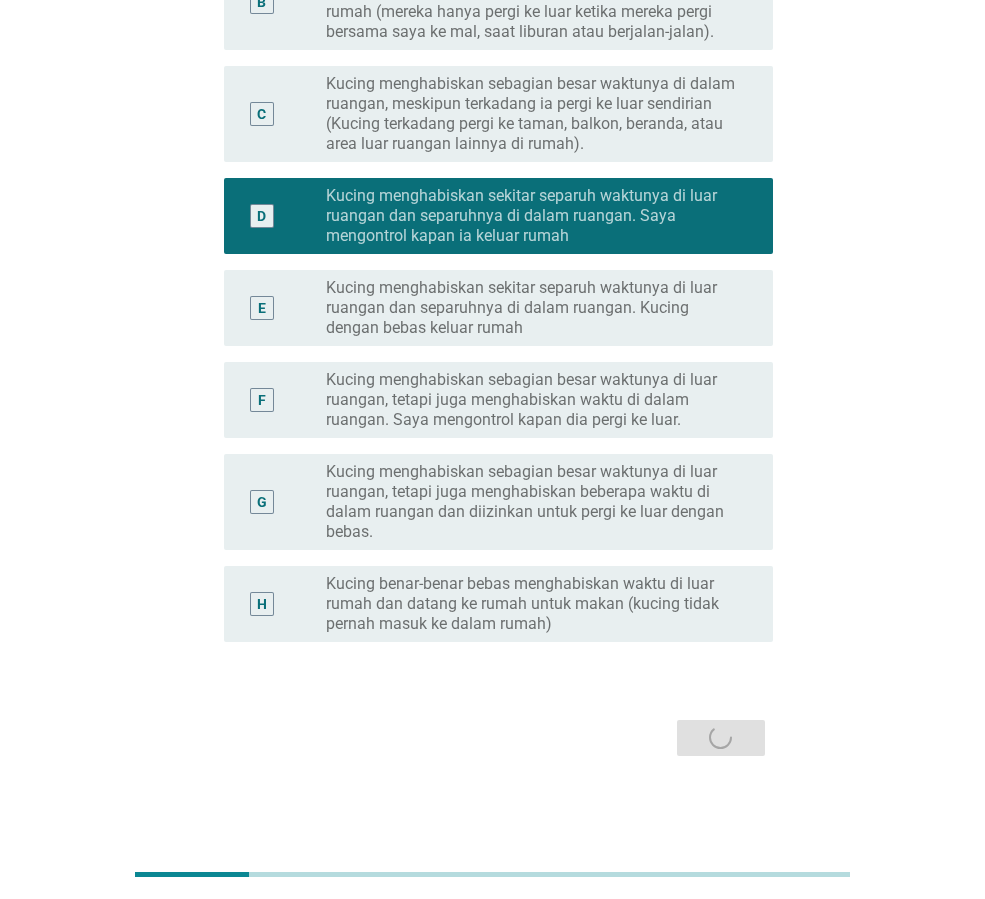 scroll, scrollTop: 0, scrollLeft: 0, axis: both 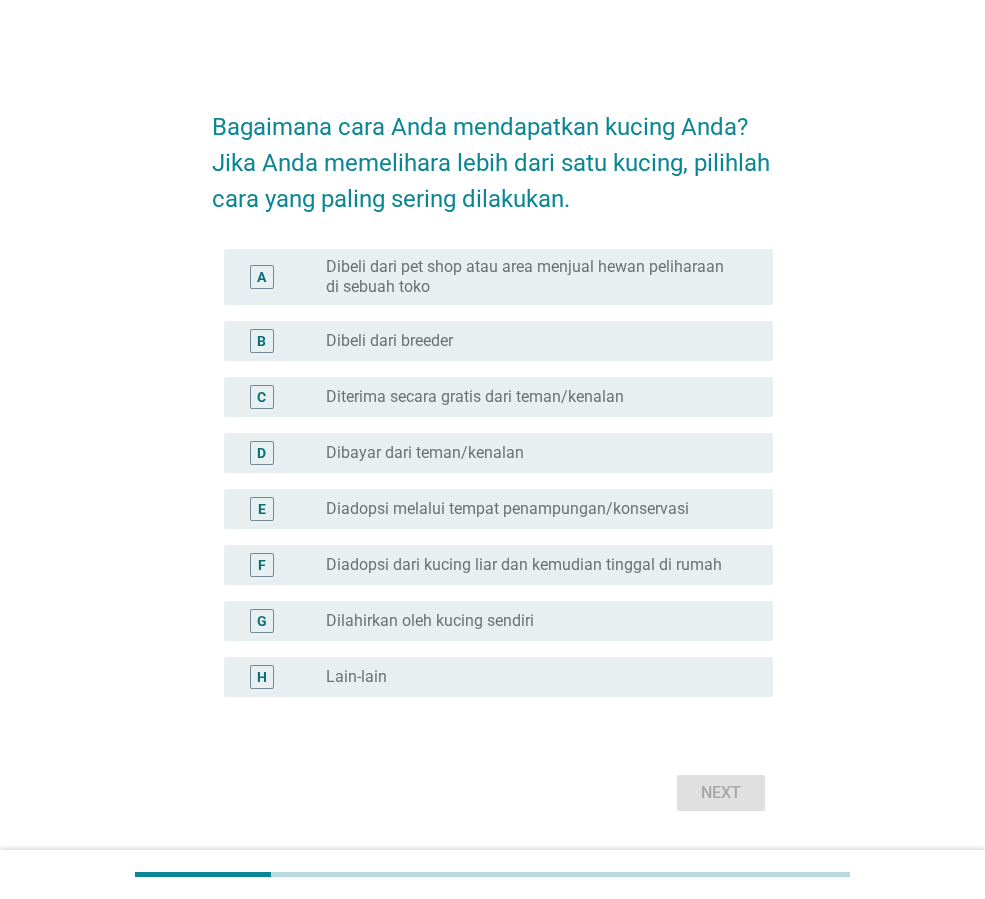 click on "Diterima secara gratis dari teman/kenalan" at bounding box center [475, 397] 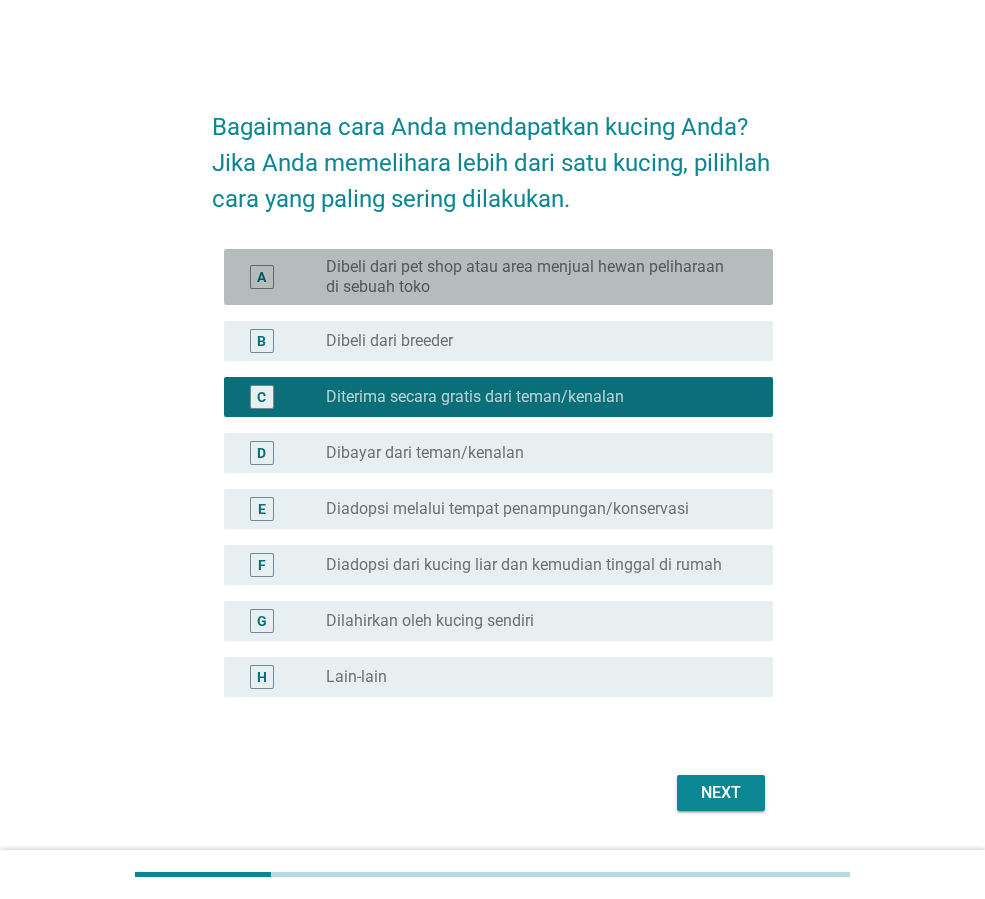 click on "Dibeli dari pet shop atau area menjual hewan peliharaan di sebuah toko" at bounding box center [533, 277] 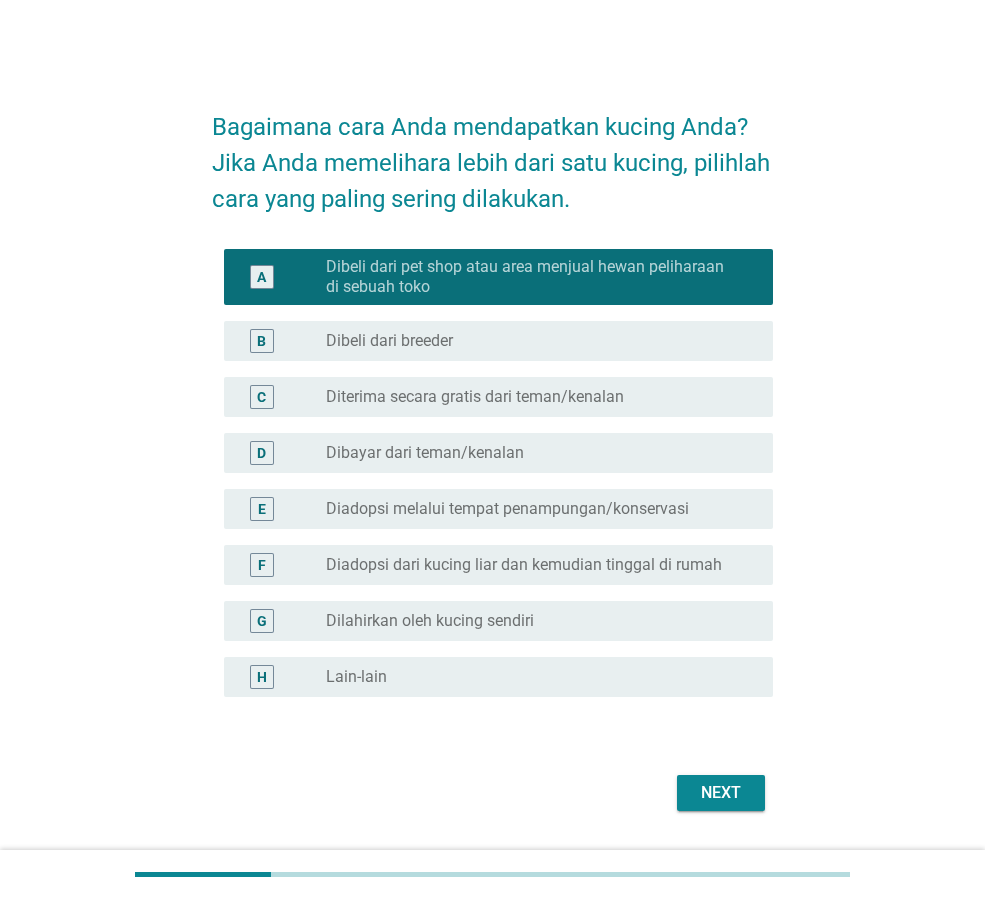 click on "Next" at bounding box center [721, 793] 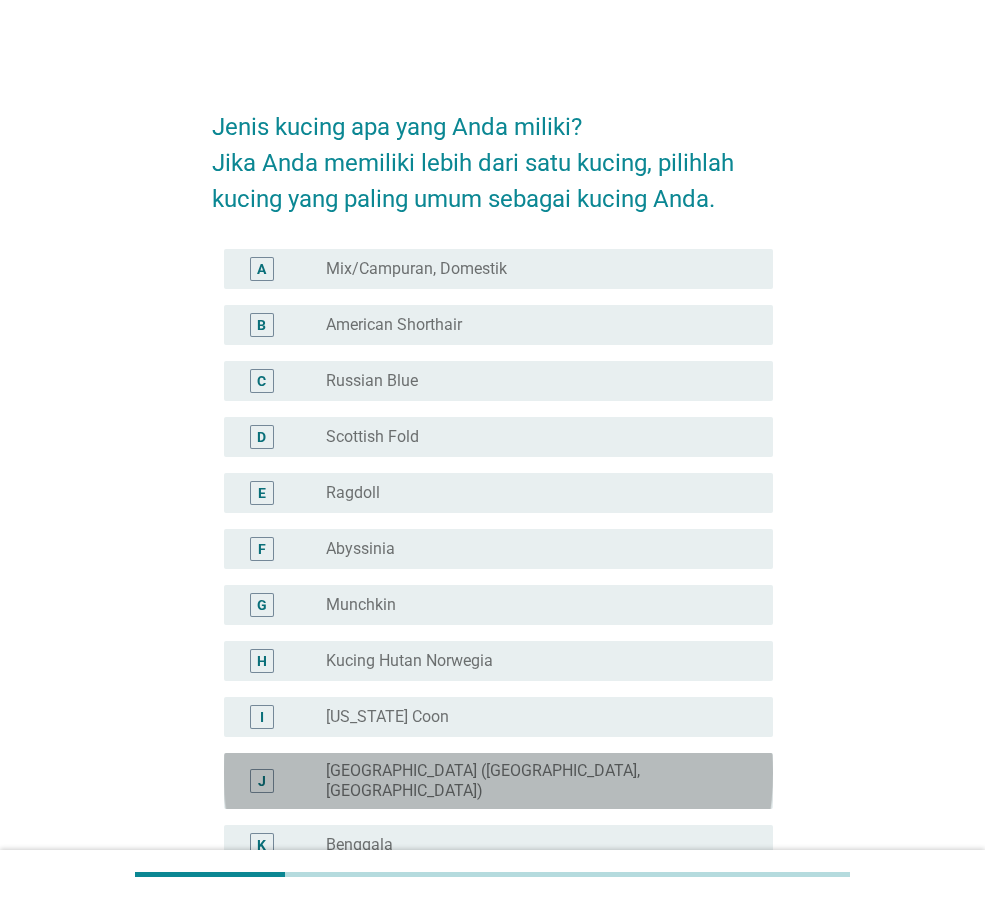 click on "J     radio_button_unchecked [GEOGRAPHIC_DATA] ([GEOGRAPHIC_DATA], [GEOGRAPHIC_DATA])" at bounding box center (498, 781) 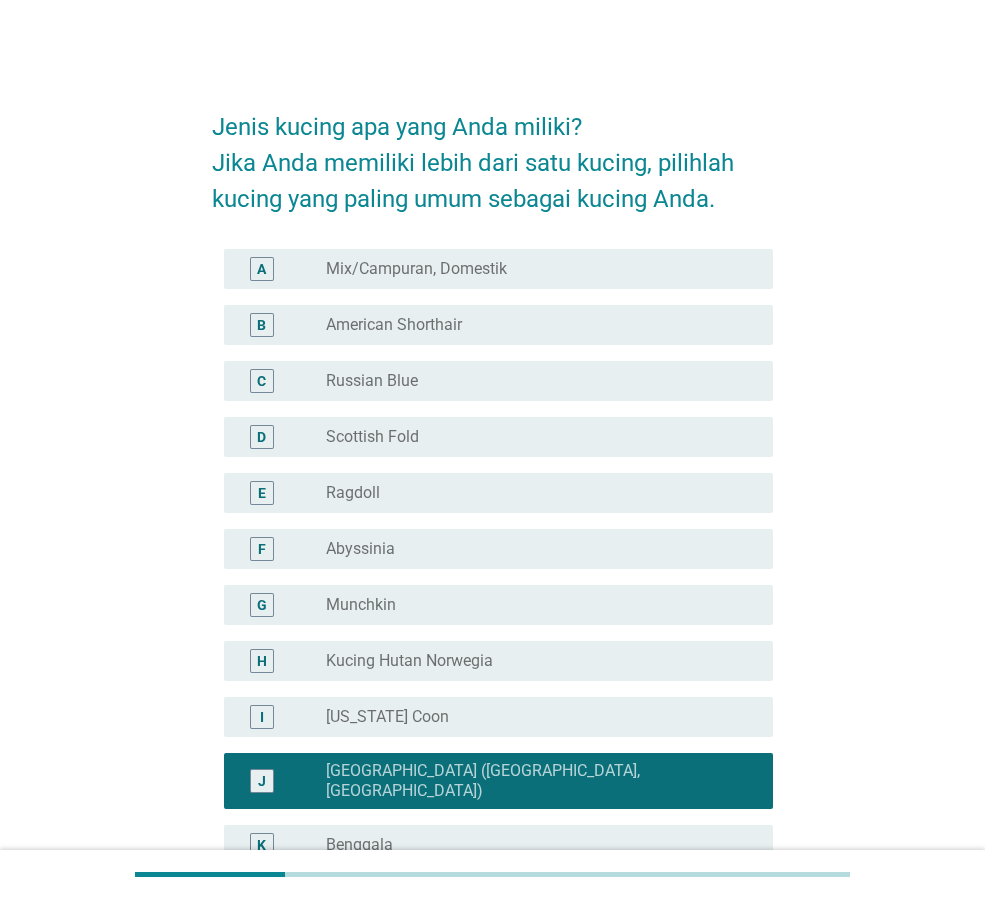 scroll, scrollTop: 487, scrollLeft: 0, axis: vertical 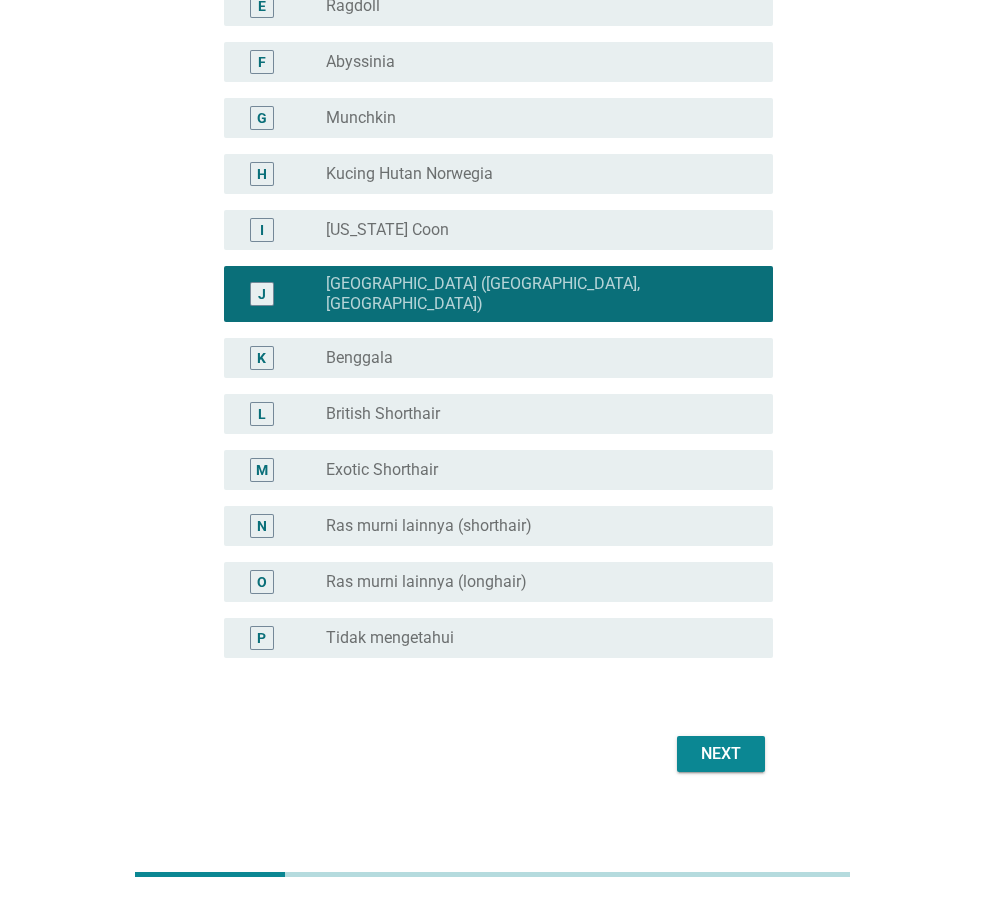 click on "Next" at bounding box center (721, 754) 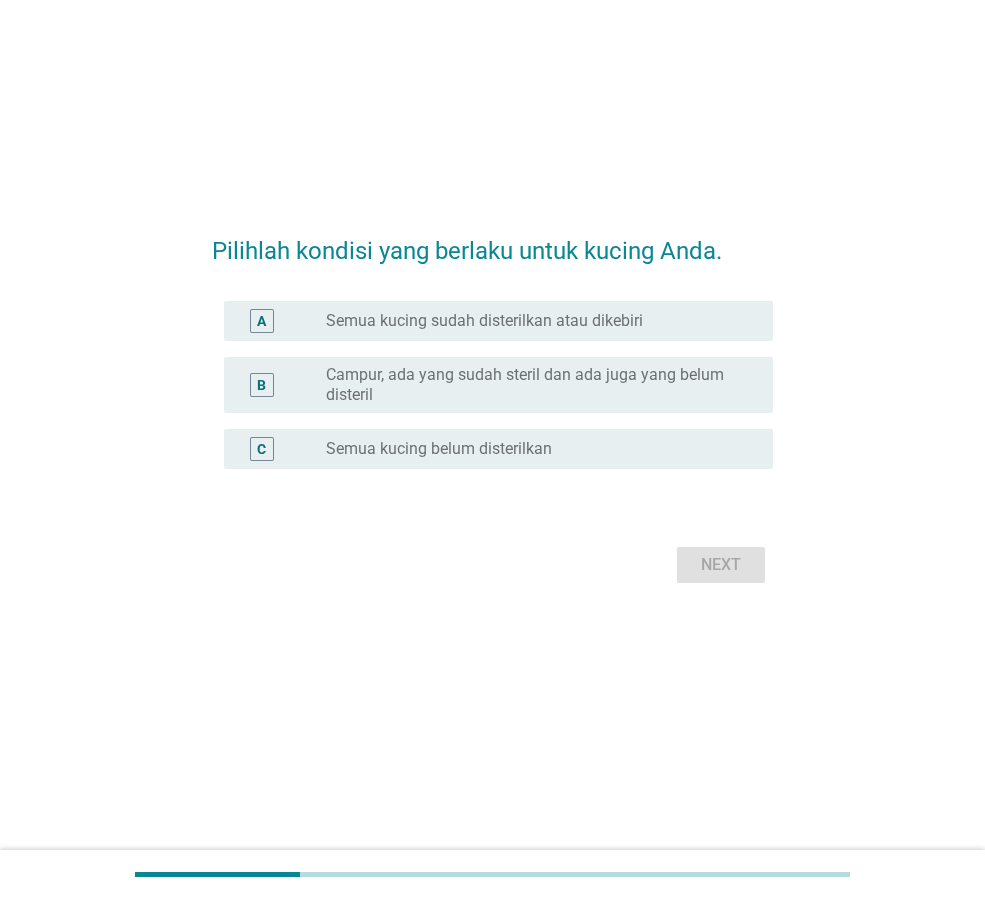 scroll, scrollTop: 0, scrollLeft: 0, axis: both 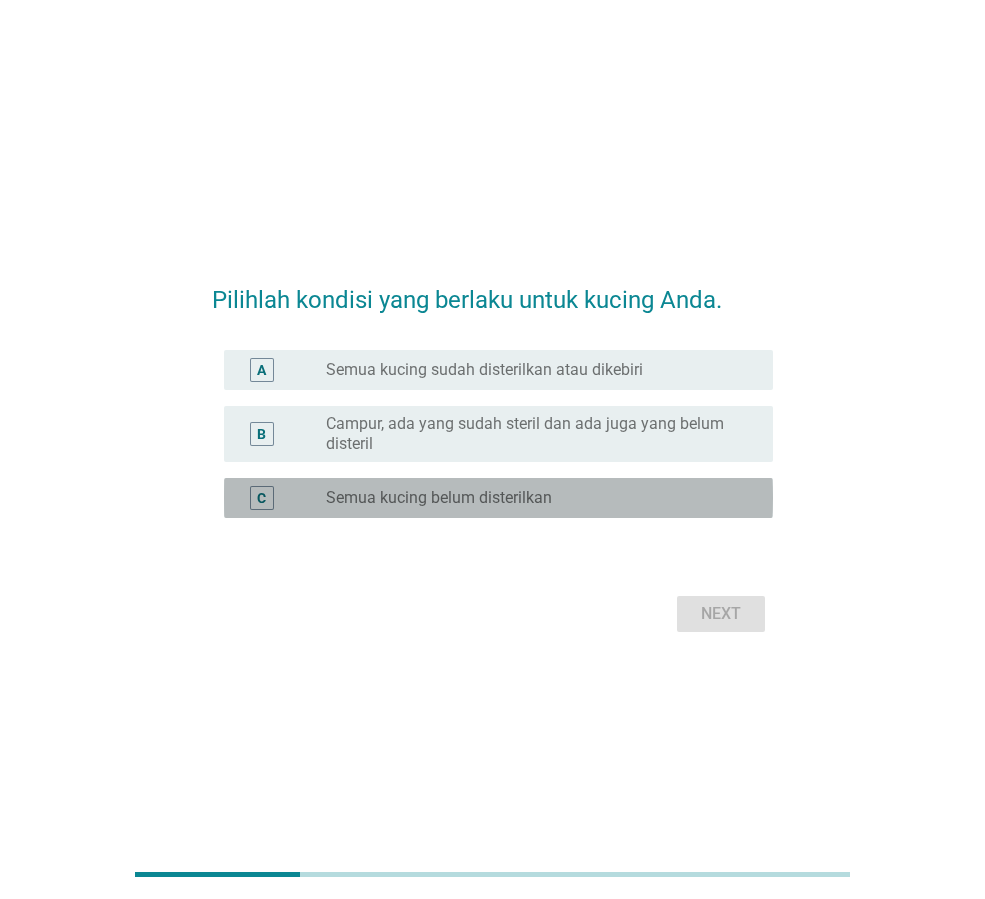 click on "C     radio_button_unchecked Semua kucing belum disterilkan" at bounding box center [498, 498] 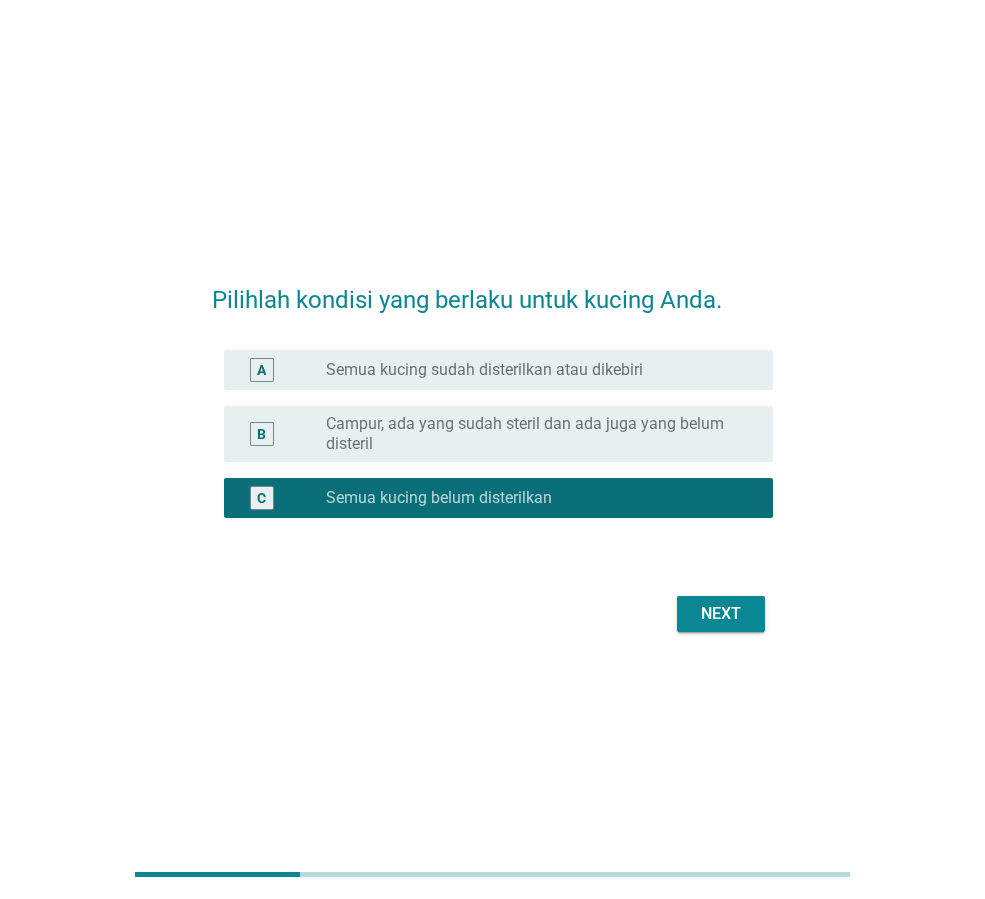 click on "Next" at bounding box center (721, 614) 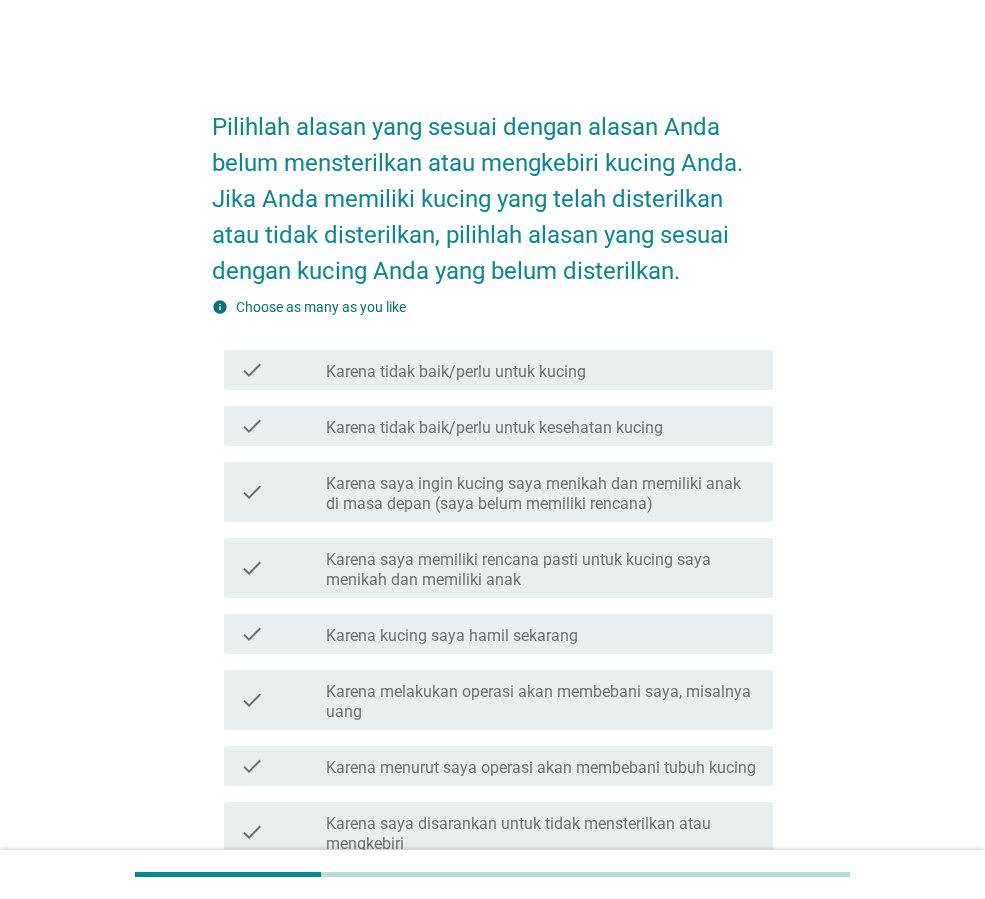 click on "Karena tidak baik/perlu untuk kesehatan kucing" at bounding box center (494, 428) 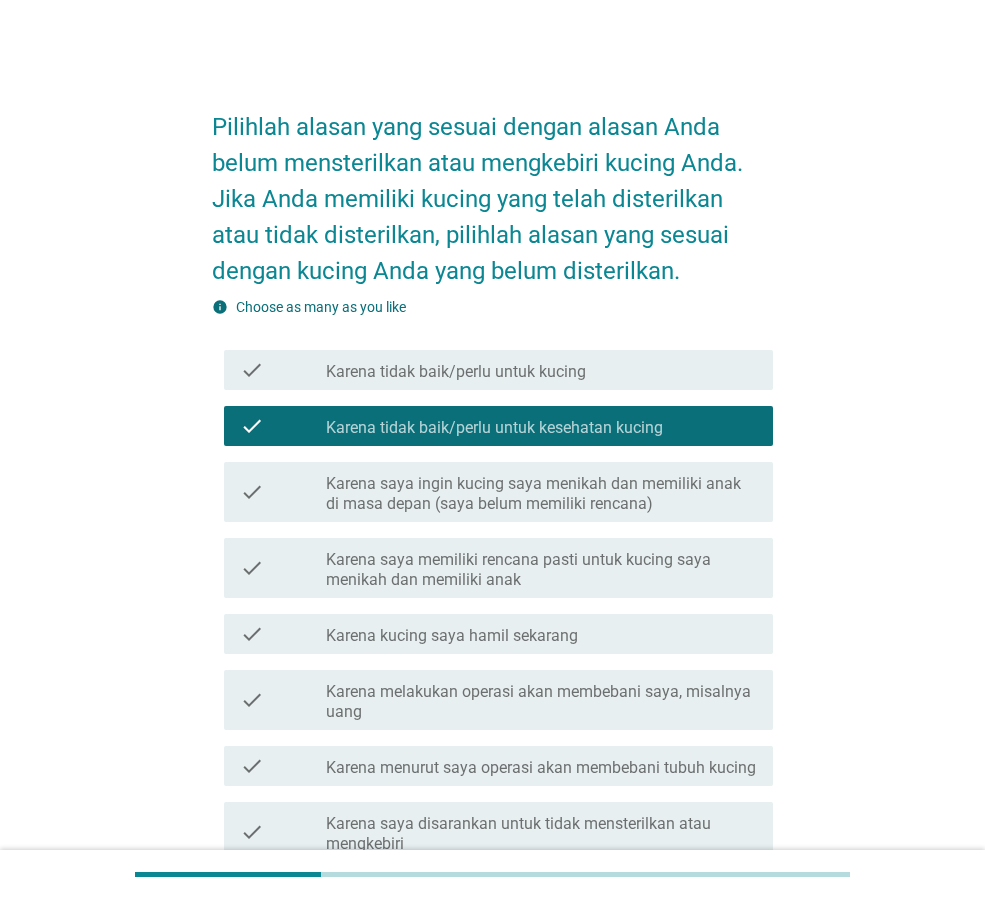 click on "check_box_outline_blank Karena tidak baik/perlu untuk kucing" at bounding box center [541, 370] 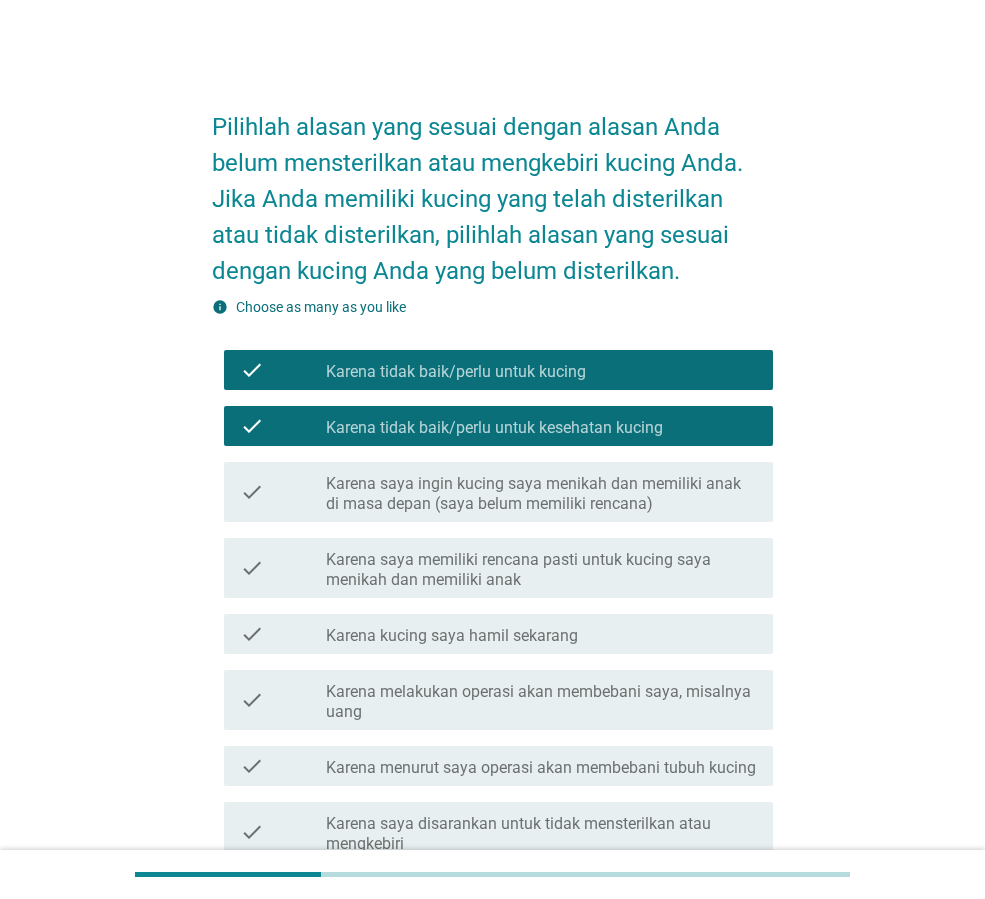 click on "check     check_box_outline_blank Karena saya ingin kucing saya menikah dan memiliki anak di masa depan (saya belum memiliki rencana)" at bounding box center (492, 492) 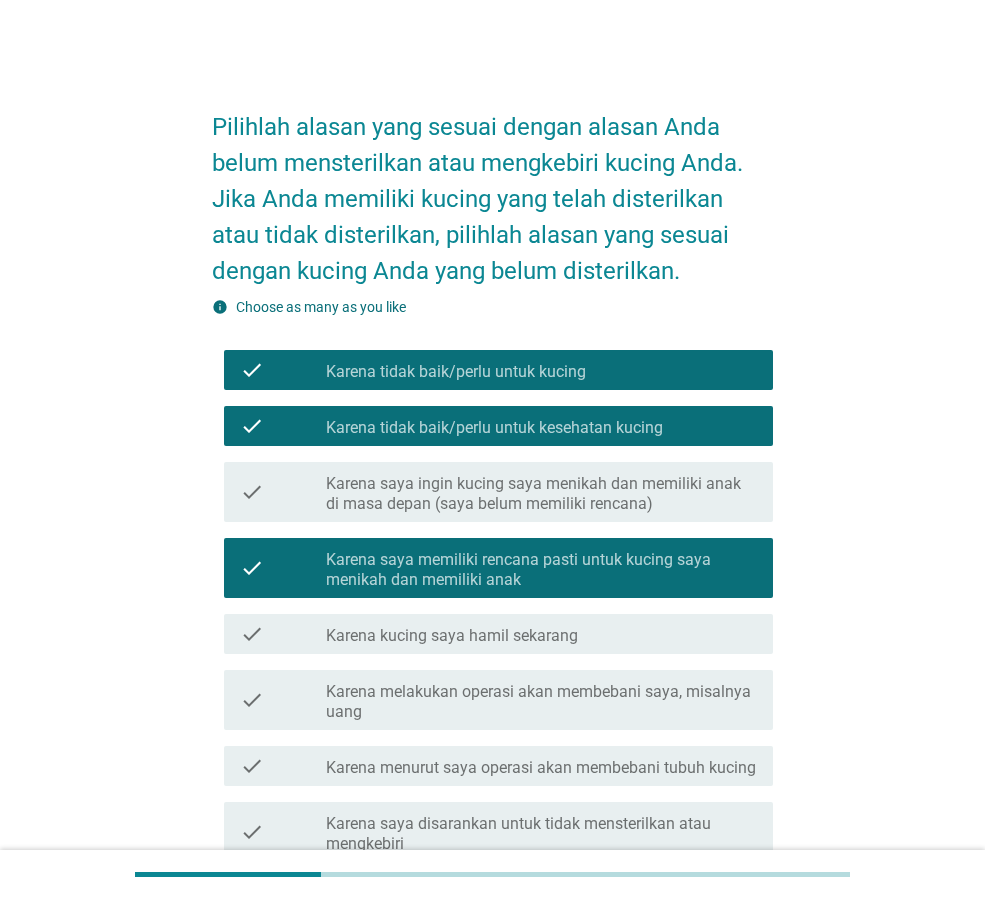 scroll, scrollTop: 328, scrollLeft: 0, axis: vertical 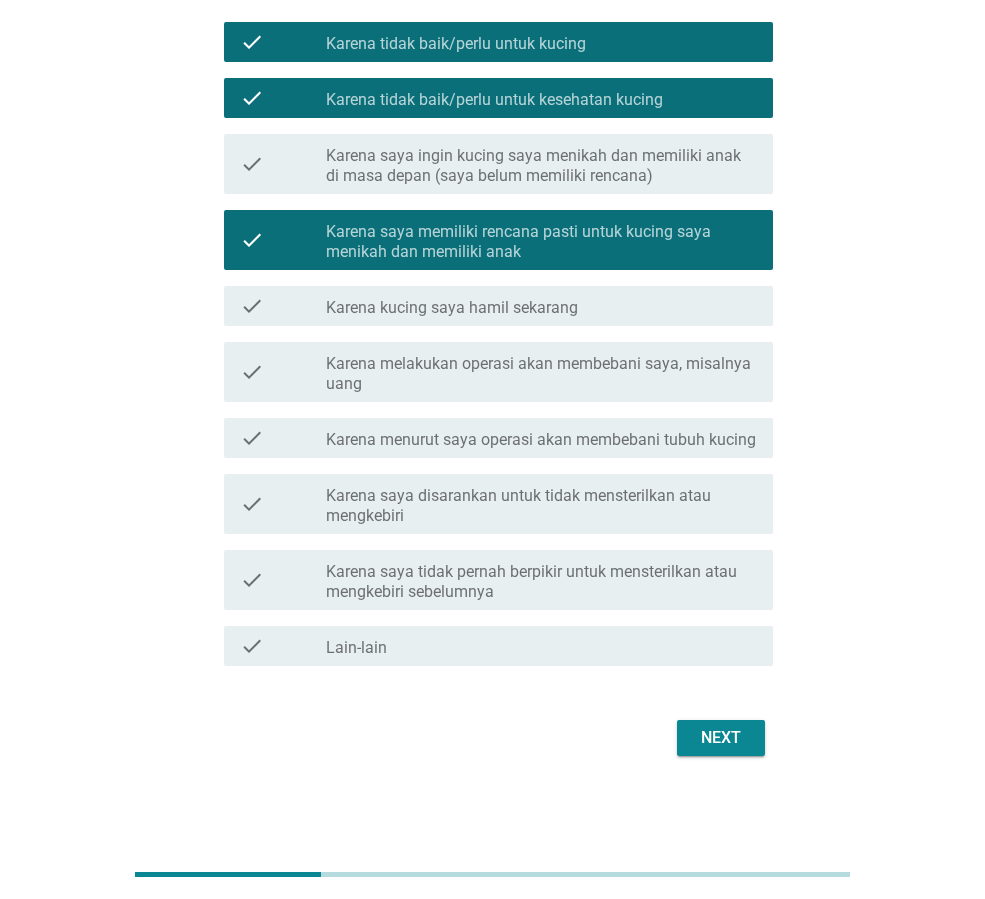 click on "Next" at bounding box center (721, 738) 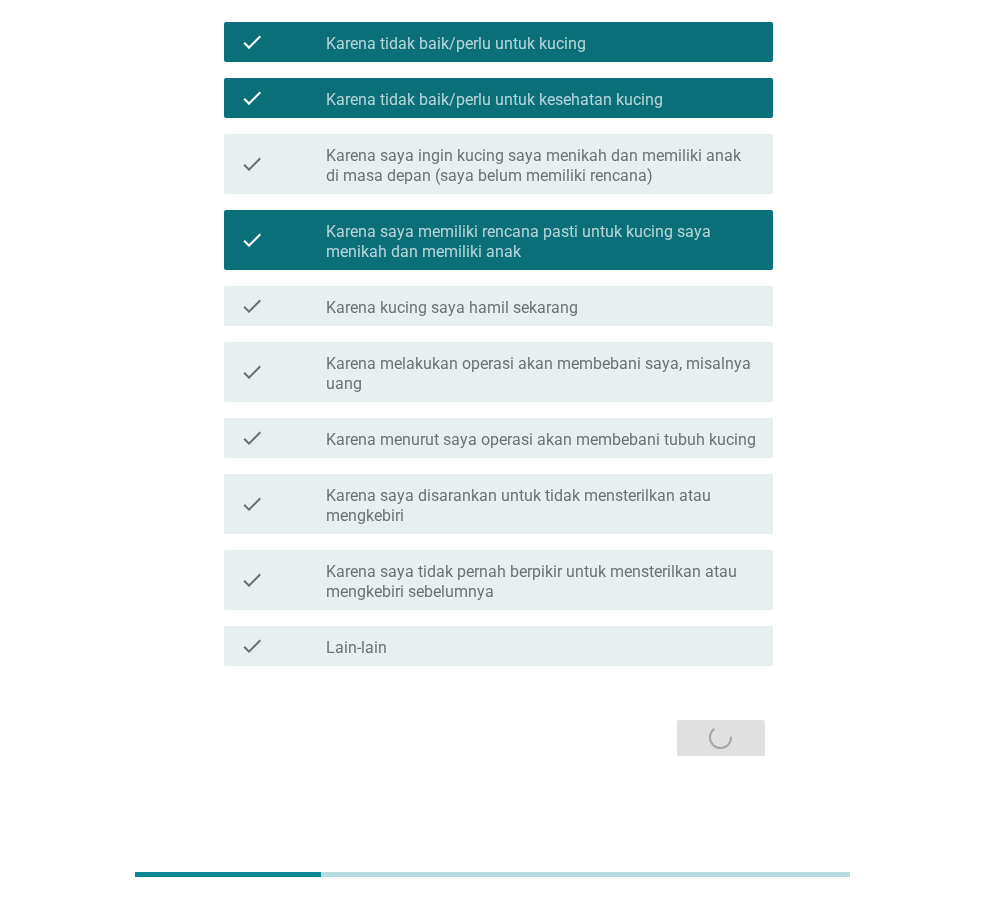 scroll, scrollTop: 0, scrollLeft: 0, axis: both 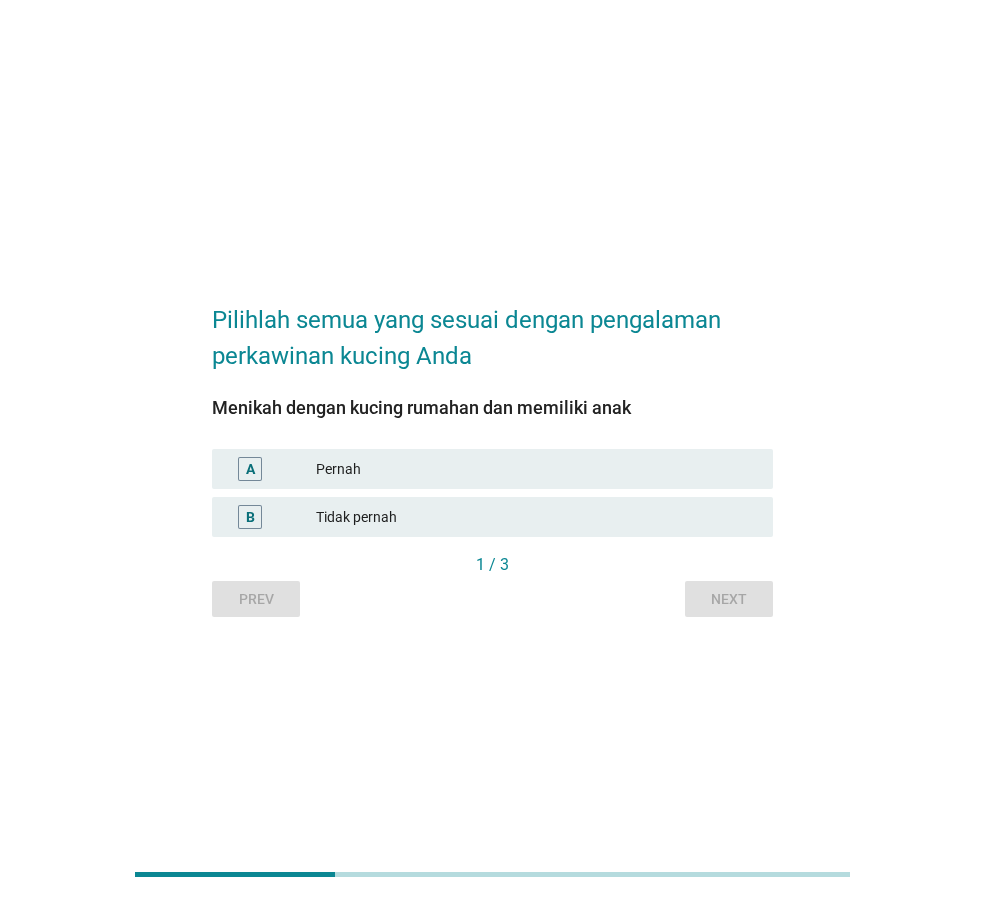 click on "Tidak pernah" at bounding box center (536, 517) 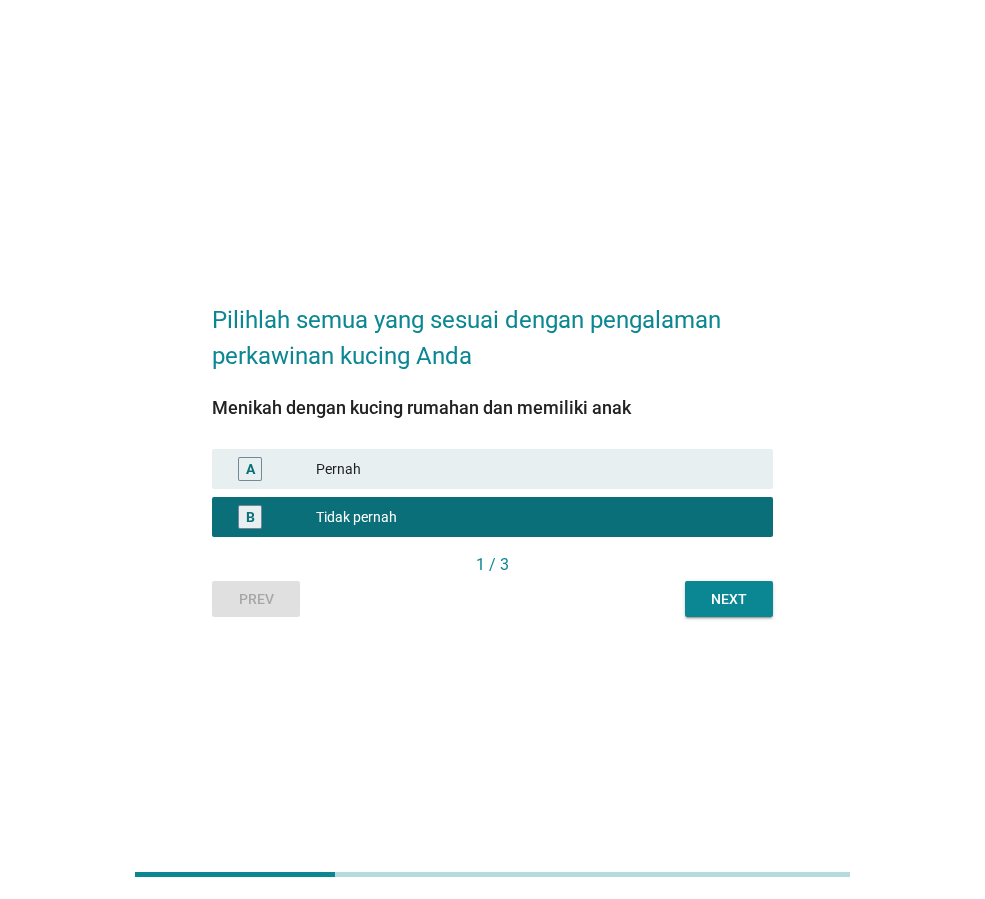 click on "Next" at bounding box center (729, 599) 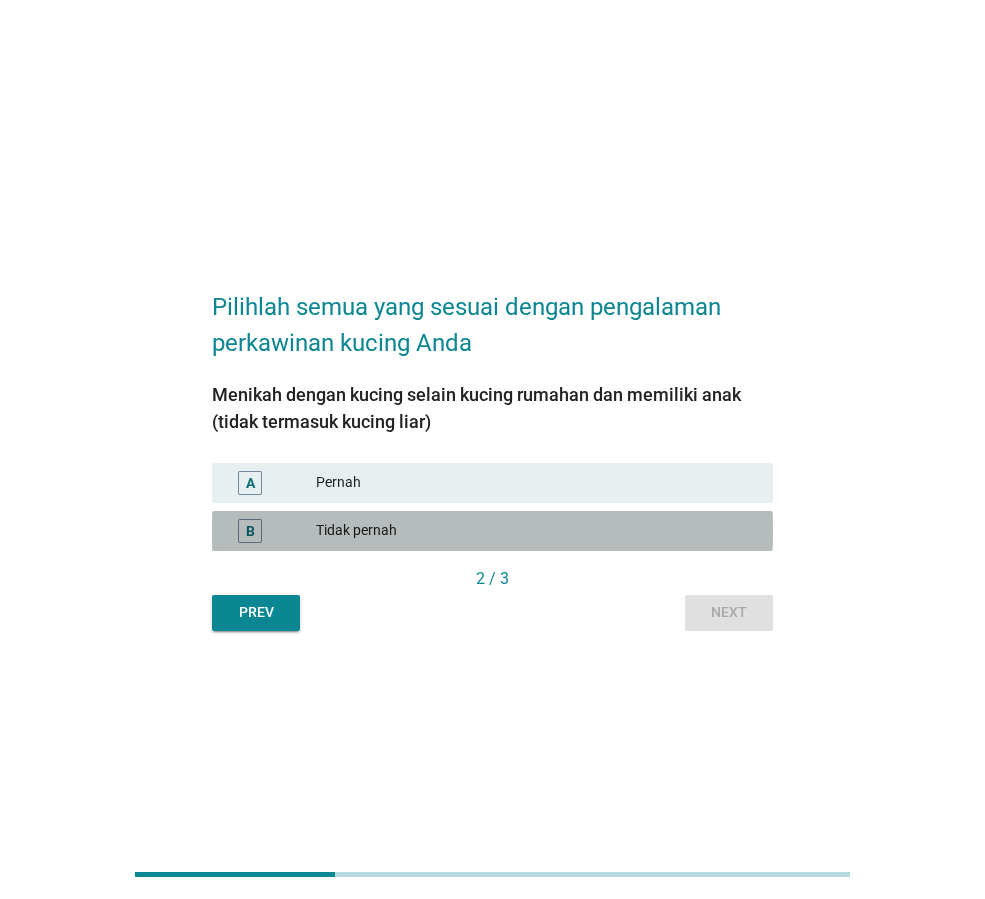 click on "Tidak pernah" at bounding box center [536, 531] 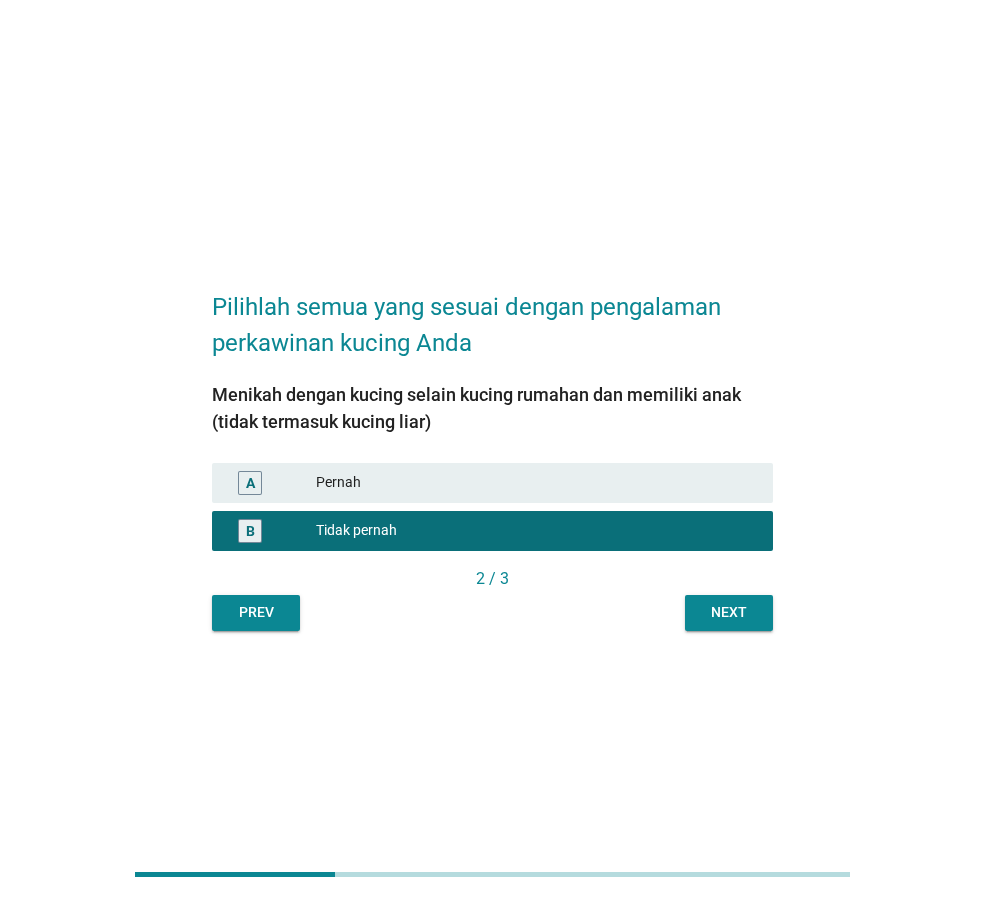 click on "Pilihlah semua yang sesuai dengan pengalaman perkawinan kucing Anda
Menikah dengan kucing selain kucing rumahan dan memiliki anak (tidak termasuk kucing liar)
A   Pernah B   Tidak pernah
2 / 3
Prev   Next" at bounding box center [492, 450] 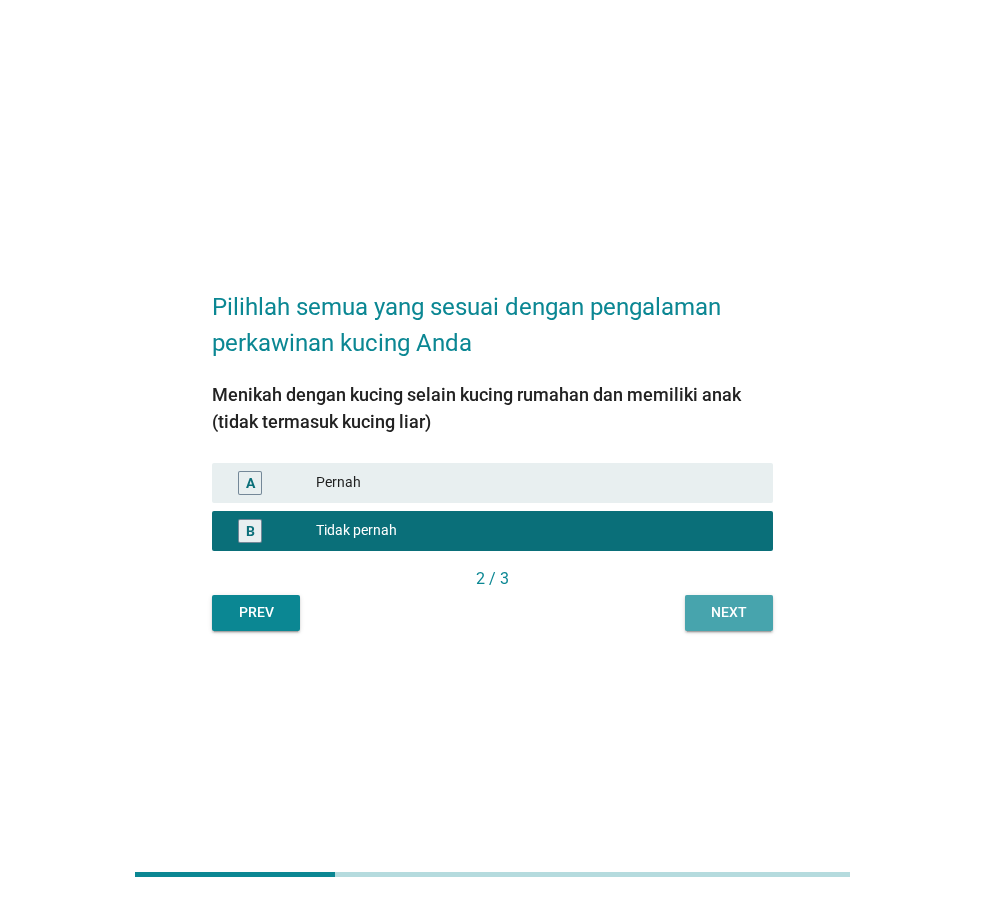 click on "Next" at bounding box center (729, 612) 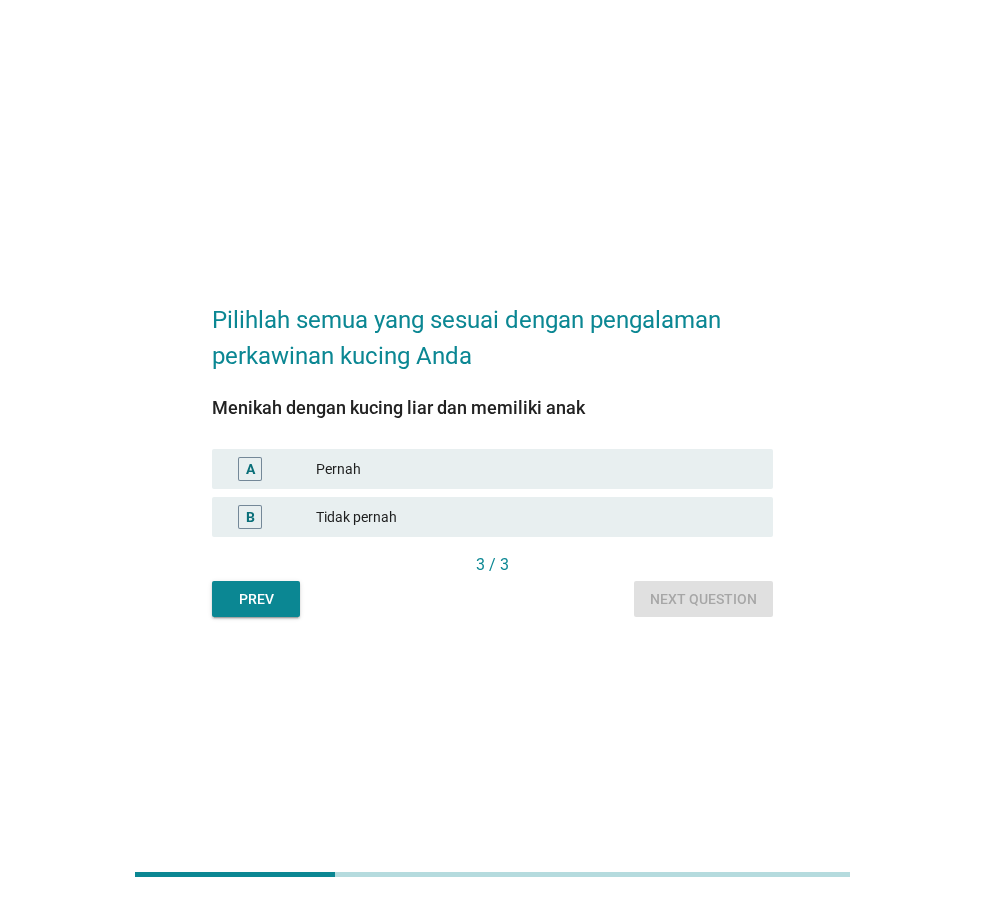 click on "Tidak pernah" at bounding box center [536, 517] 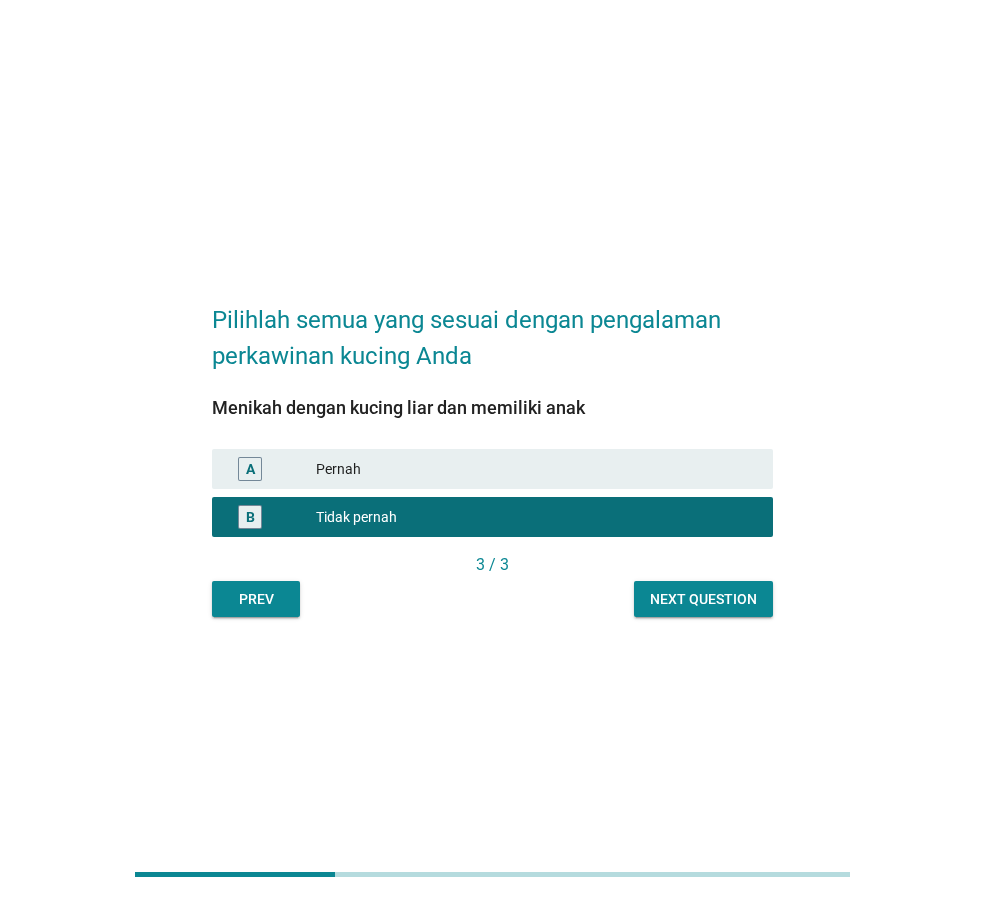 click on "Next question" at bounding box center [703, 599] 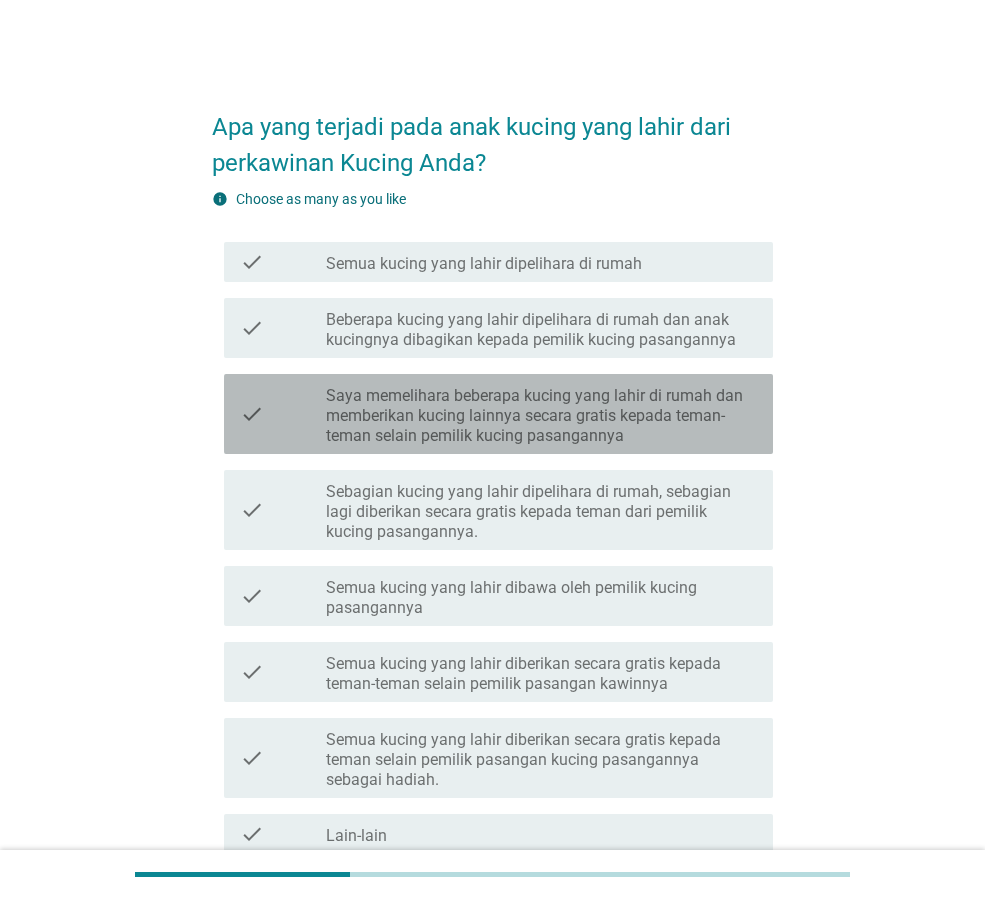 click on "Saya memelihara beberapa kucing yang lahir di rumah dan memberikan kucing lainnya secara gratis kepada teman-teman selain pemilik kucing pasangannya" at bounding box center (541, 416) 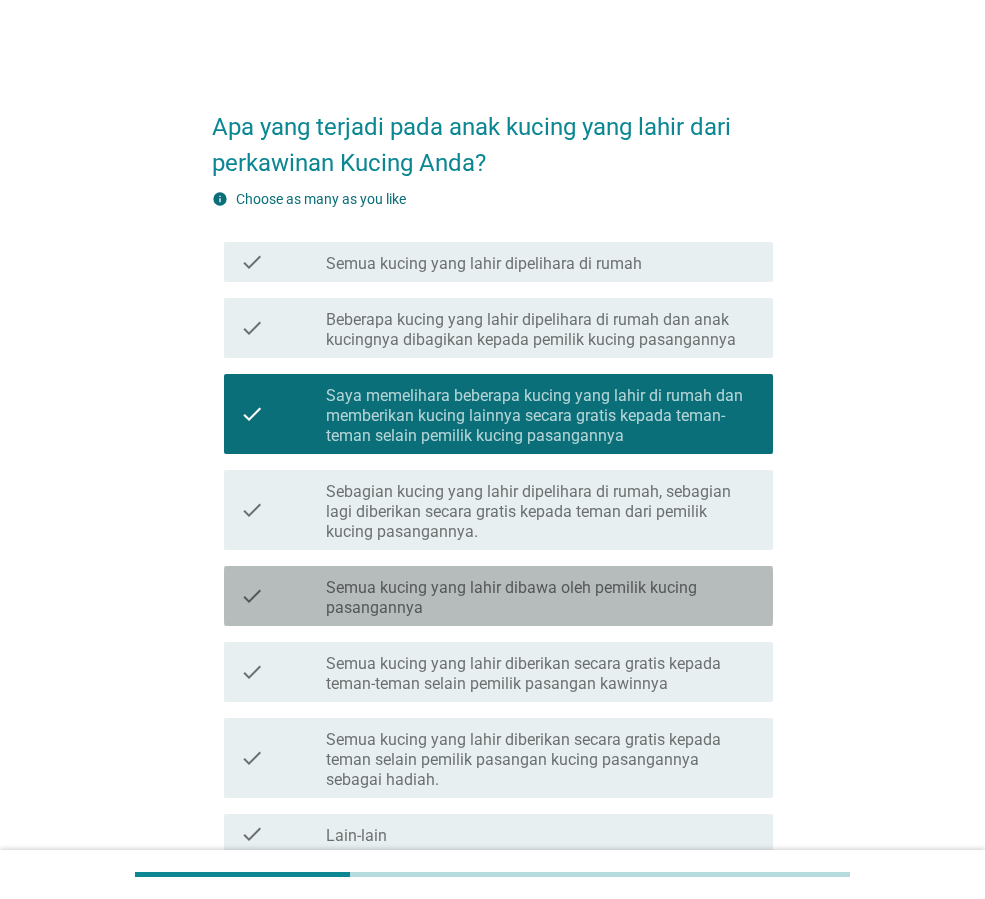 click on "Semua kucing yang lahir dibawa oleh pemilik kucing pasangannya" at bounding box center (541, 598) 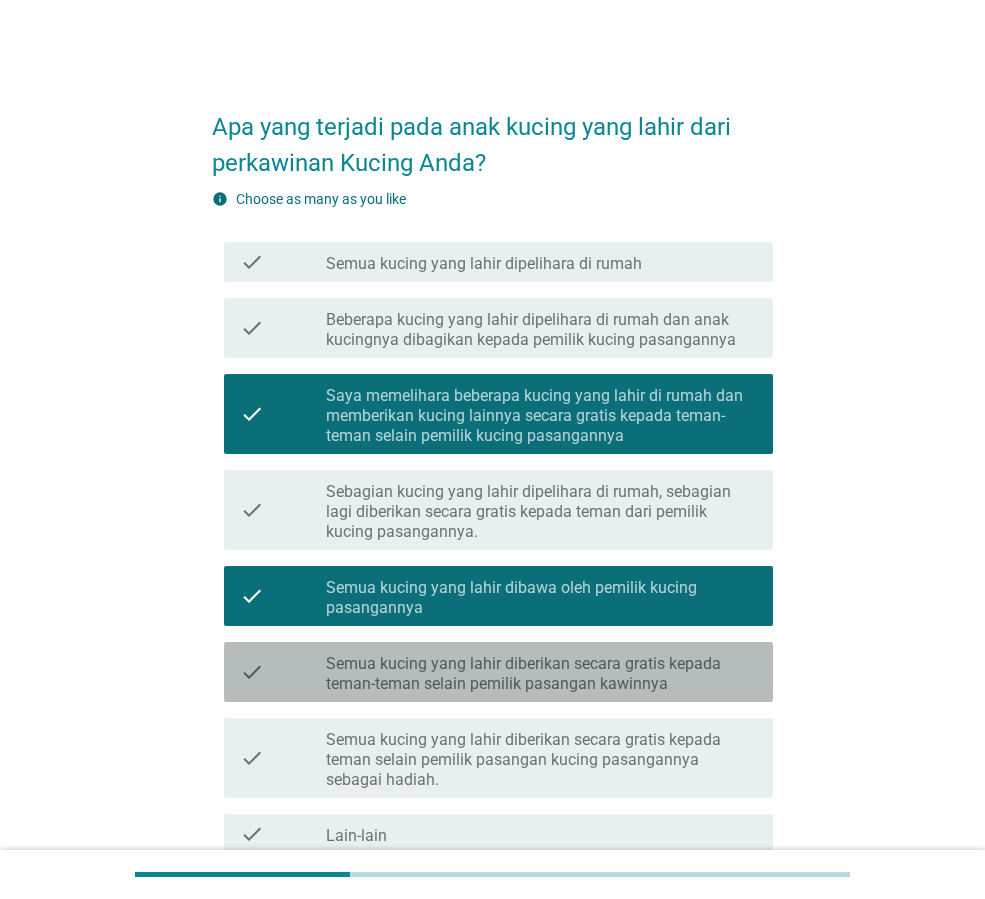 click on "Semua kucing yang lahir diberikan secara gratis kepada teman-teman selain pemilik pasangan kawinnya" at bounding box center (541, 674) 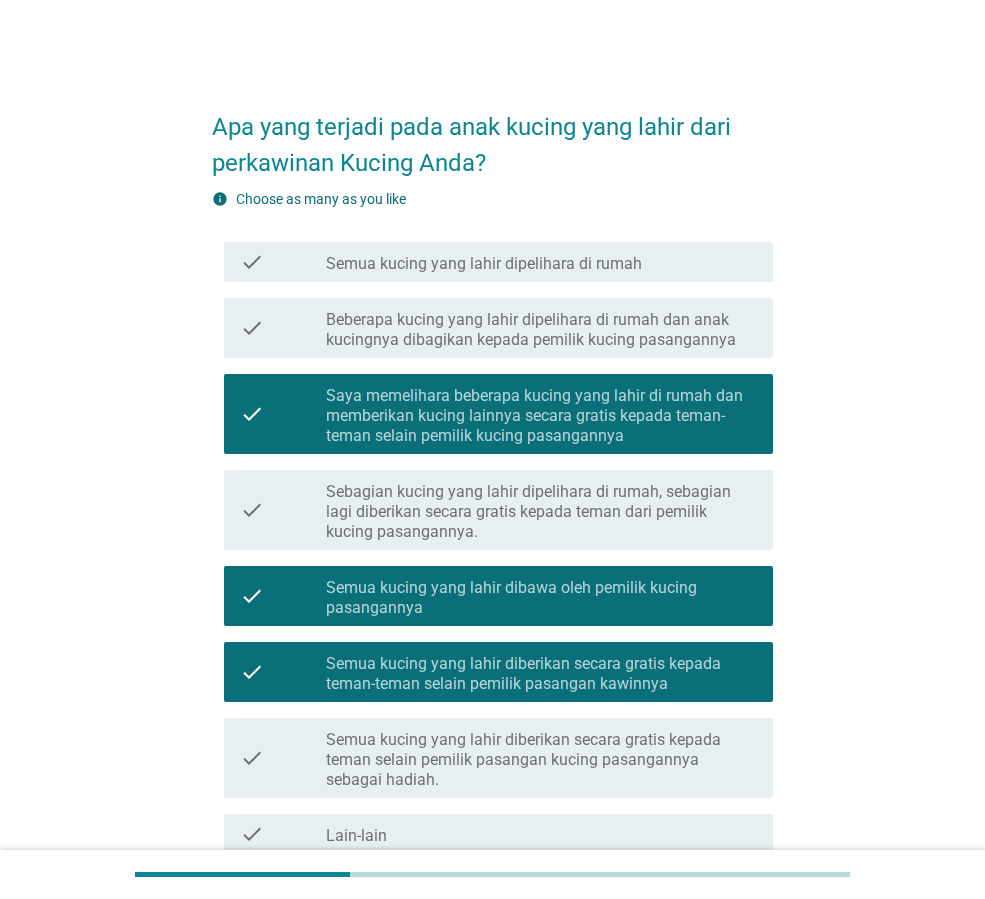 scroll, scrollTop: 188, scrollLeft: 0, axis: vertical 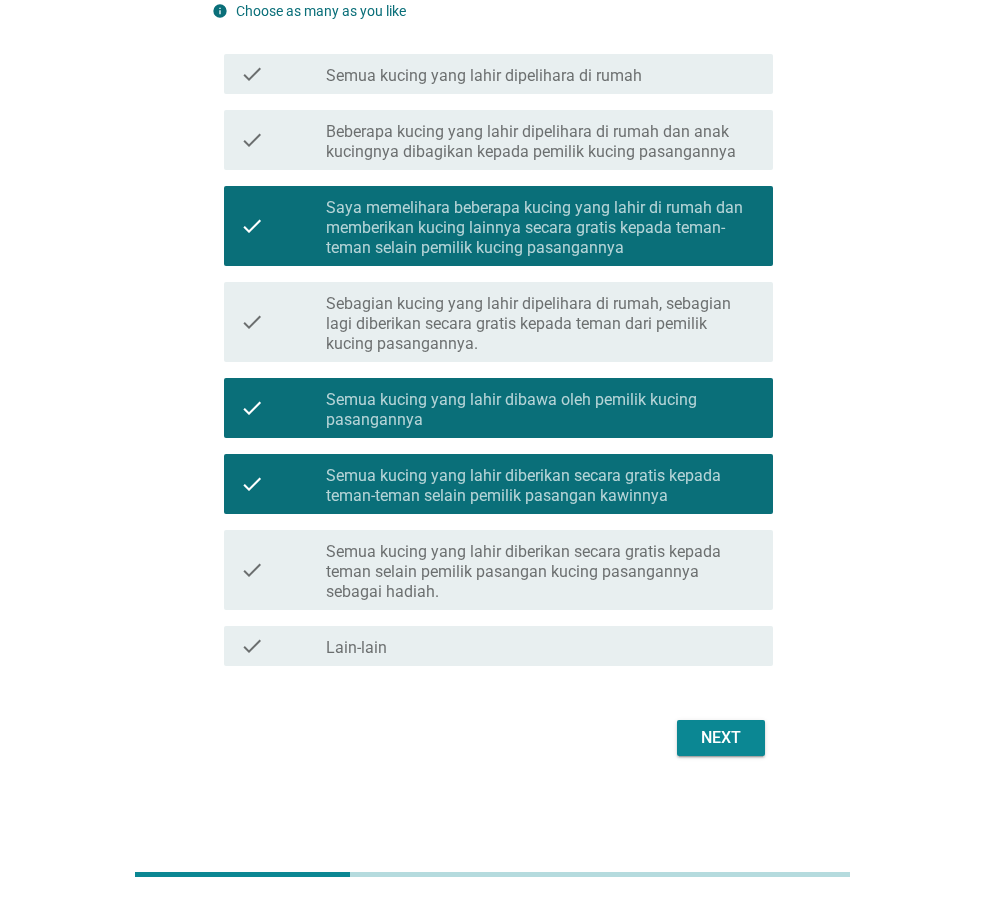 click on "Next" at bounding box center [721, 738] 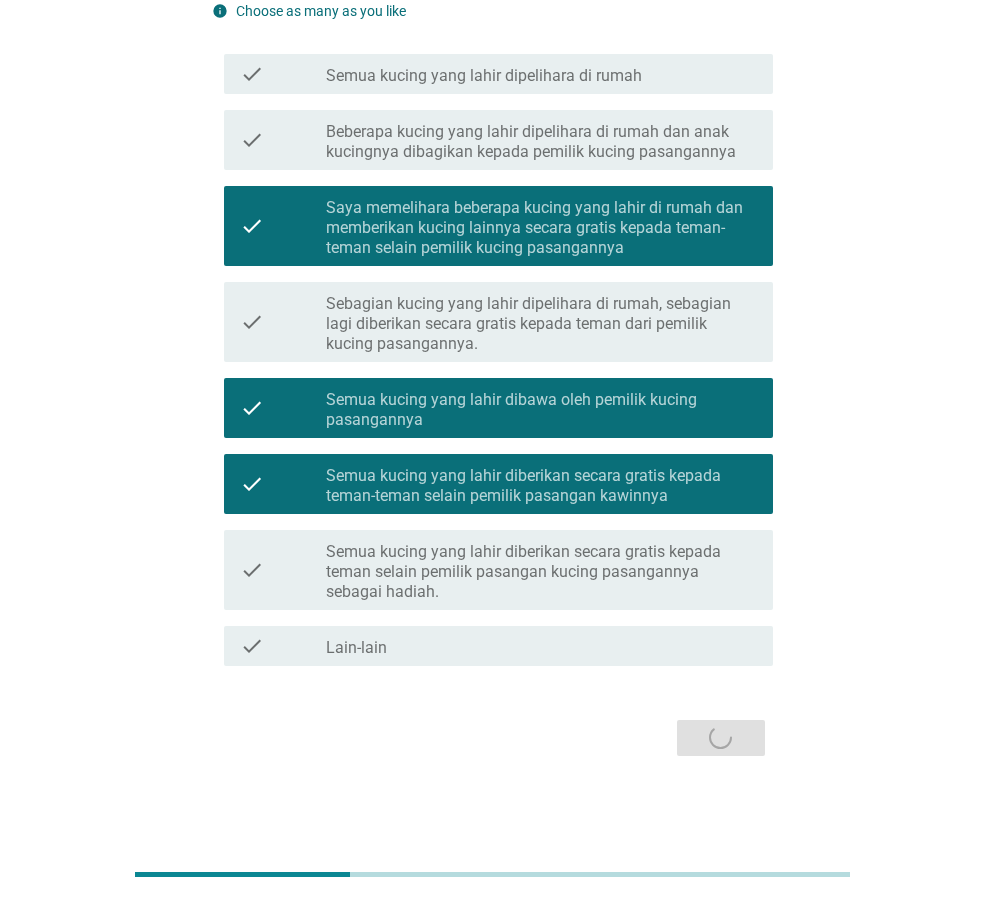 scroll, scrollTop: 0, scrollLeft: 0, axis: both 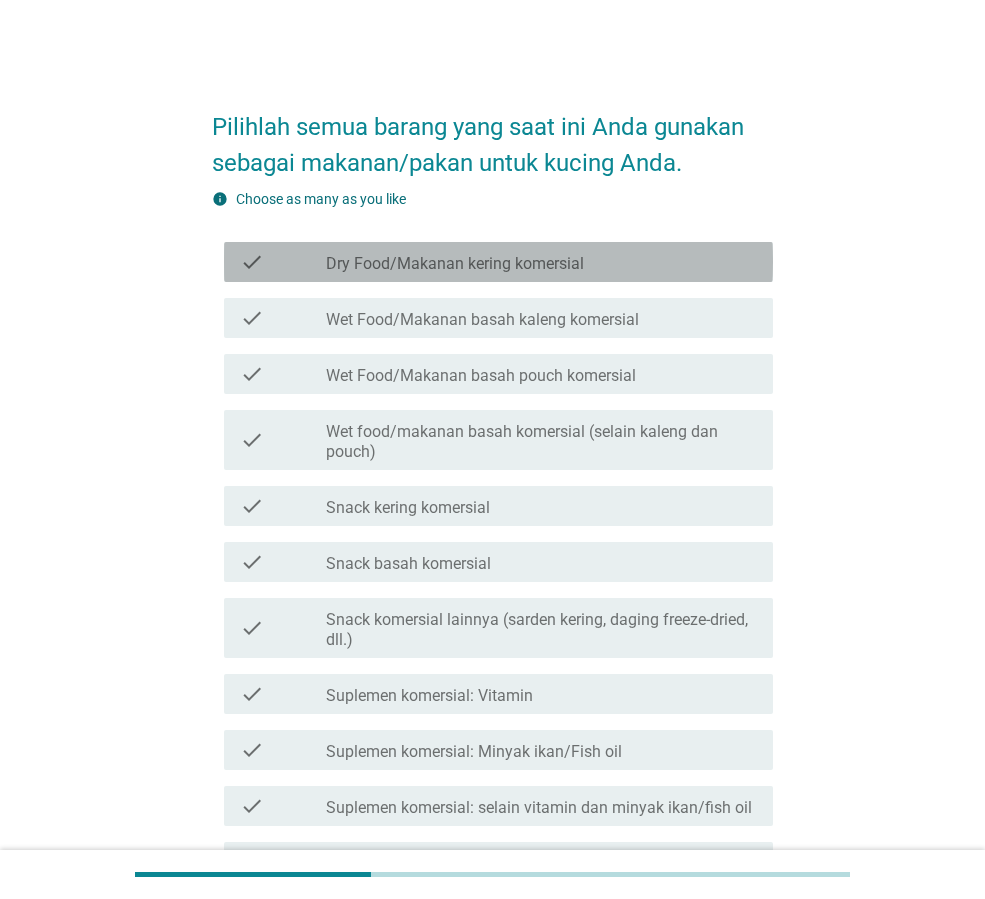 click on "Dry Food/Makanan kering komersial" at bounding box center [455, 264] 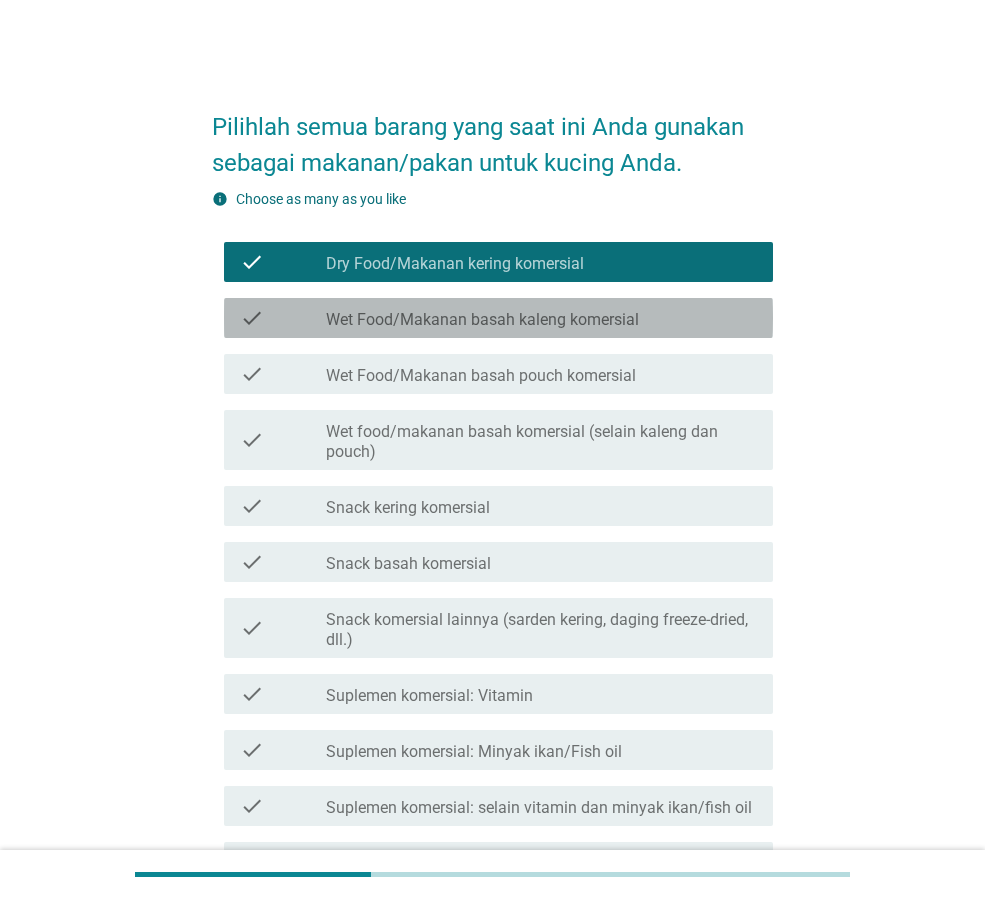click on "Wet Food/Makanan basah kaleng komersial" at bounding box center (482, 320) 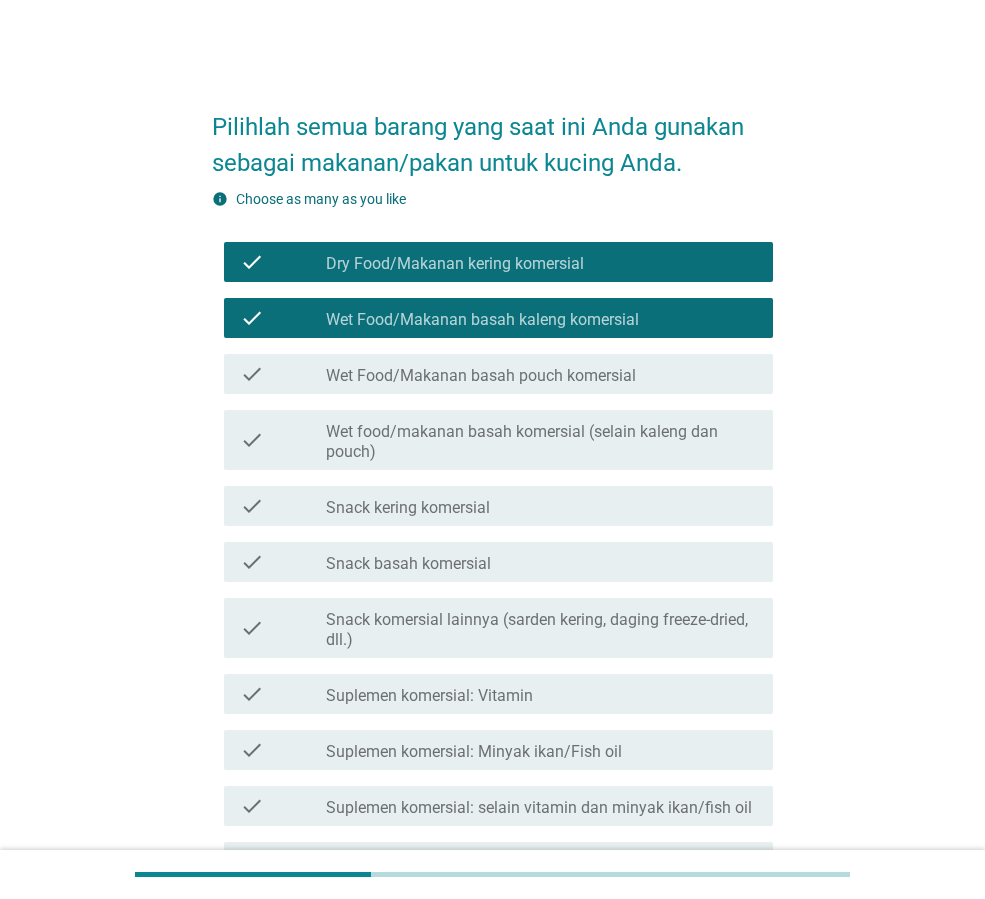 click on "check_box_outline_blank Snack basah komersial" at bounding box center (541, 562) 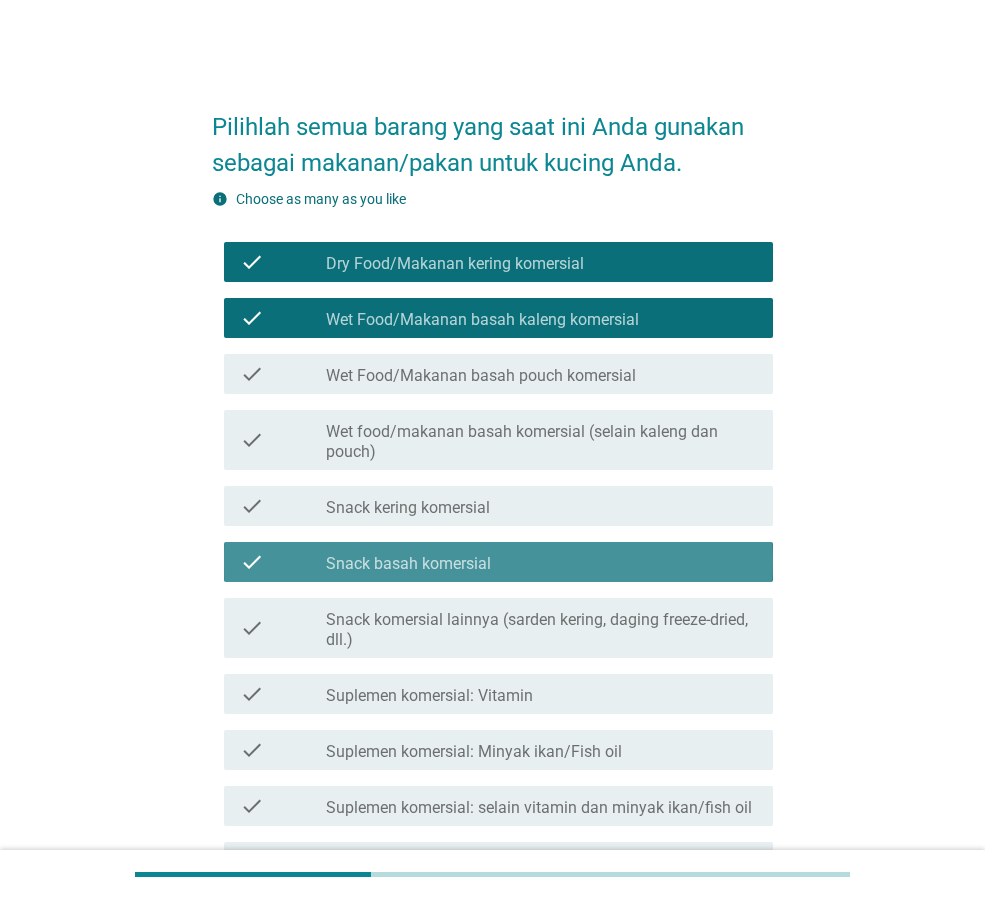 scroll, scrollTop: 500, scrollLeft: 0, axis: vertical 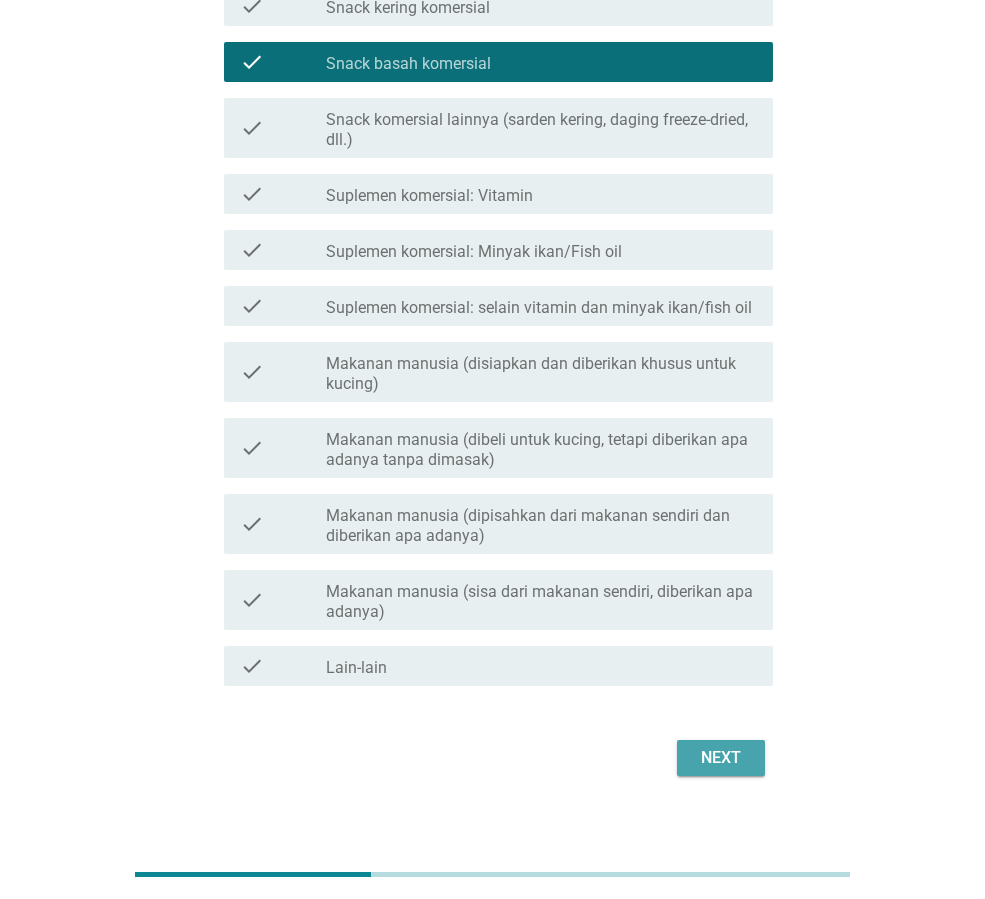 click on "Next" at bounding box center [721, 758] 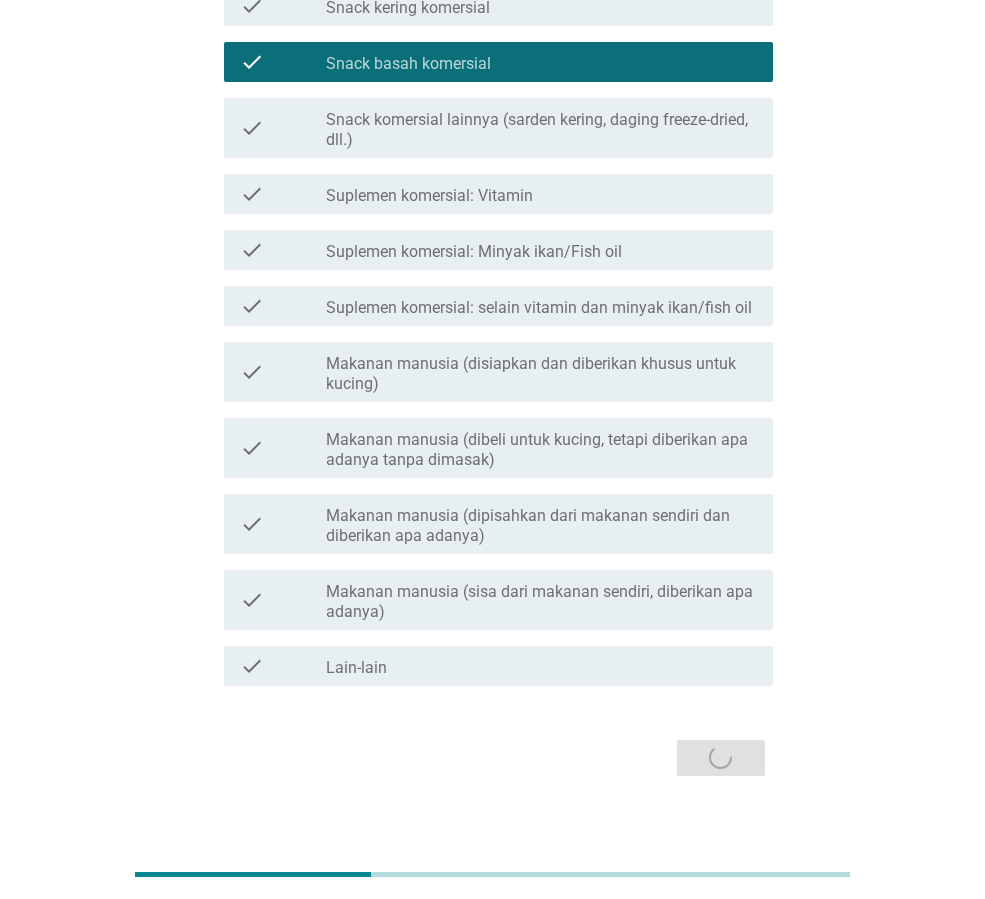 scroll, scrollTop: 0, scrollLeft: 0, axis: both 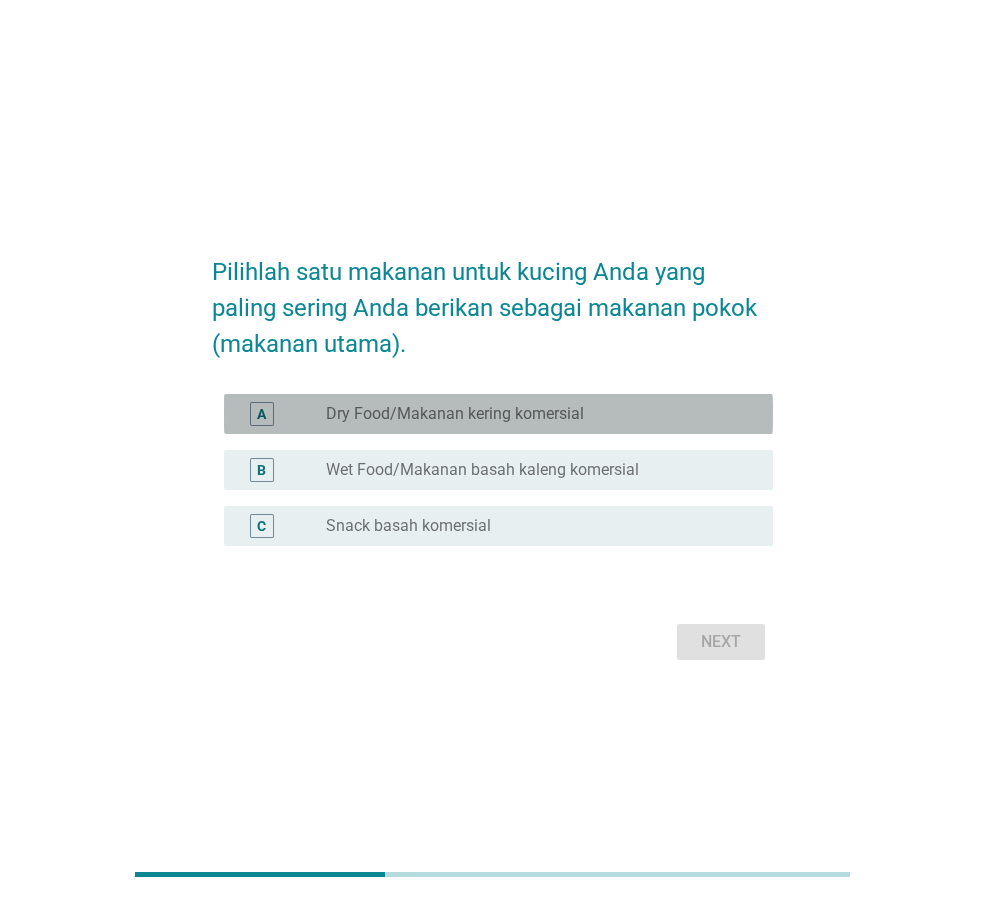 click on "Dry Food/Makanan kering komersial" at bounding box center (455, 414) 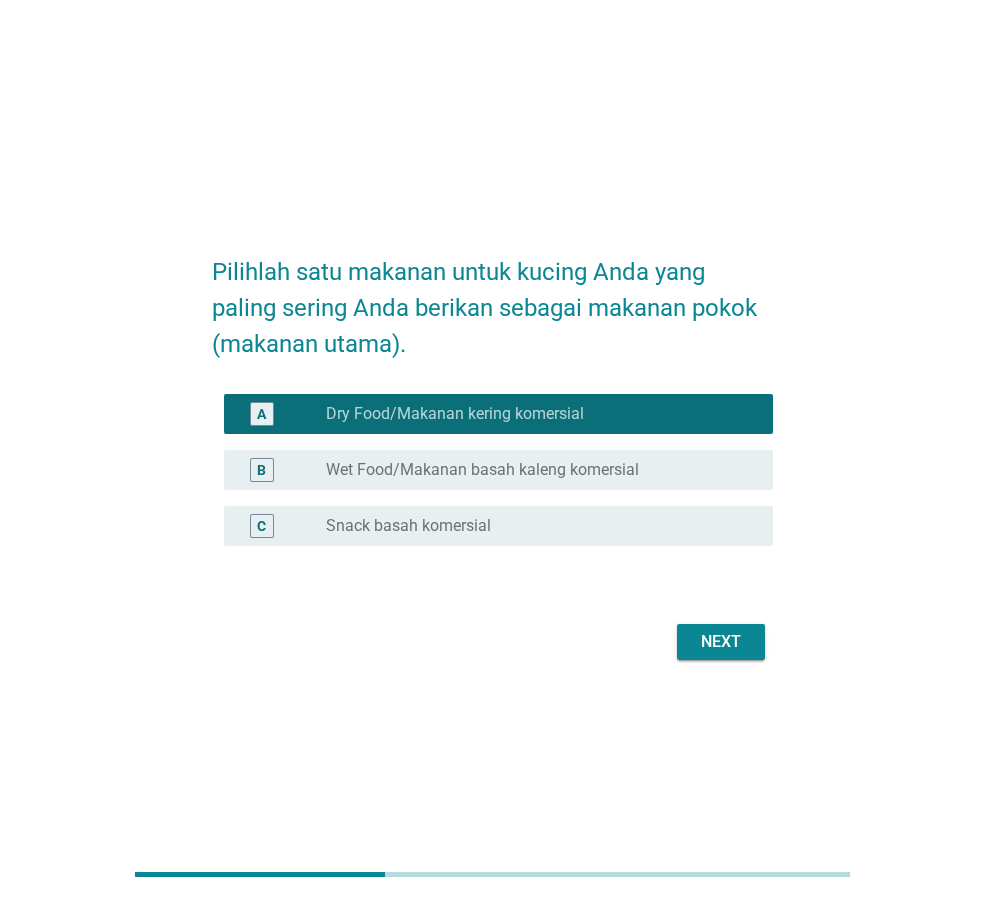 click on "radio_button_unchecked Snack basah komersial" at bounding box center (541, 526) 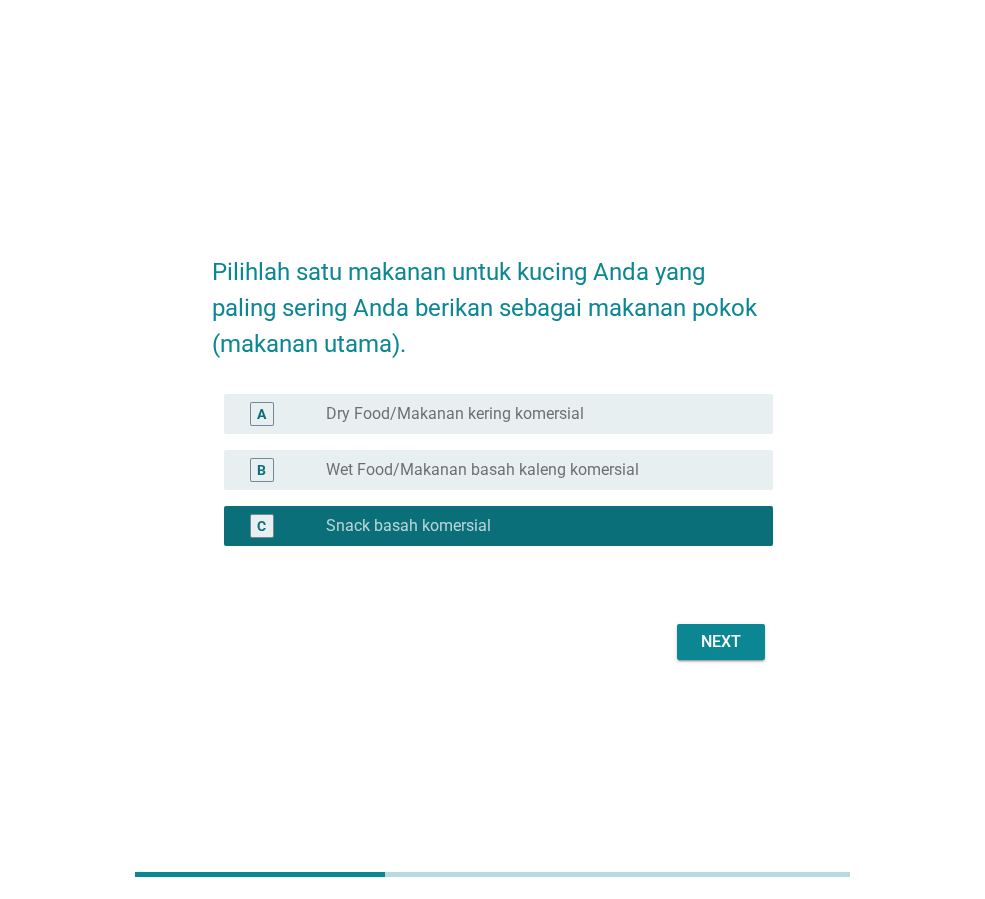 click on "radio_button_unchecked Dry Food/Makanan kering komersial" at bounding box center (533, 414) 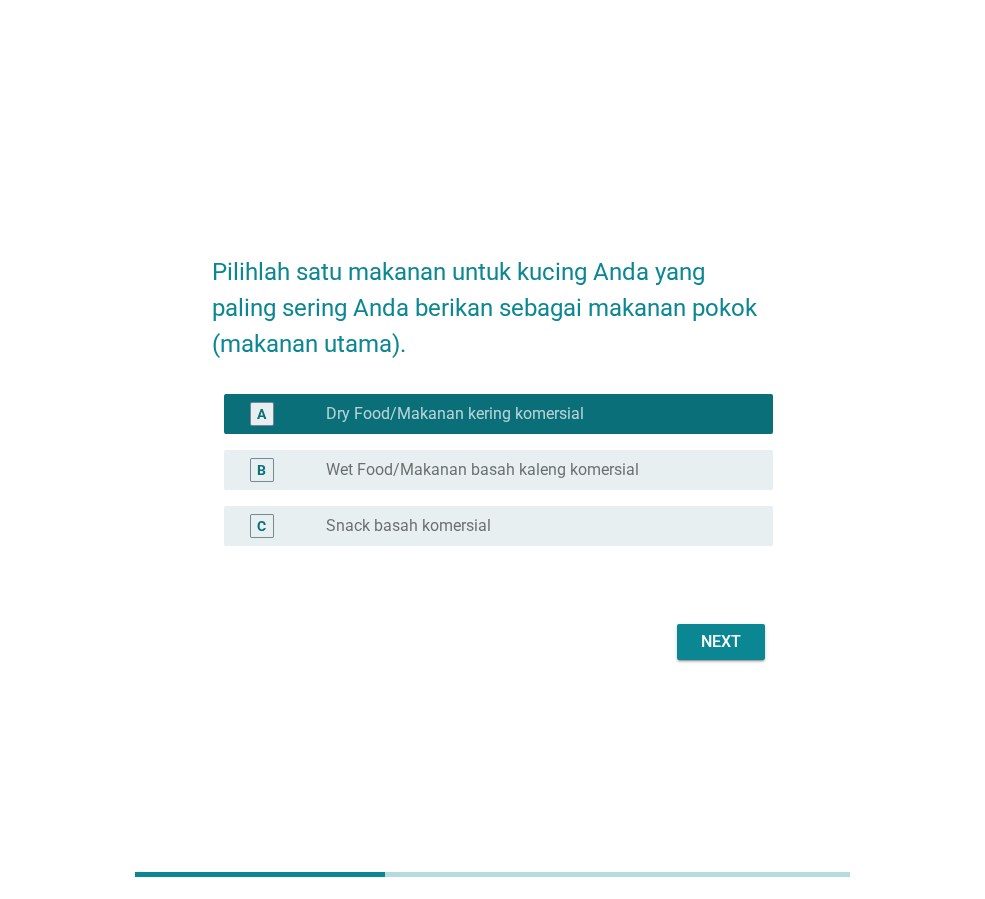 click on "Next" at bounding box center (721, 642) 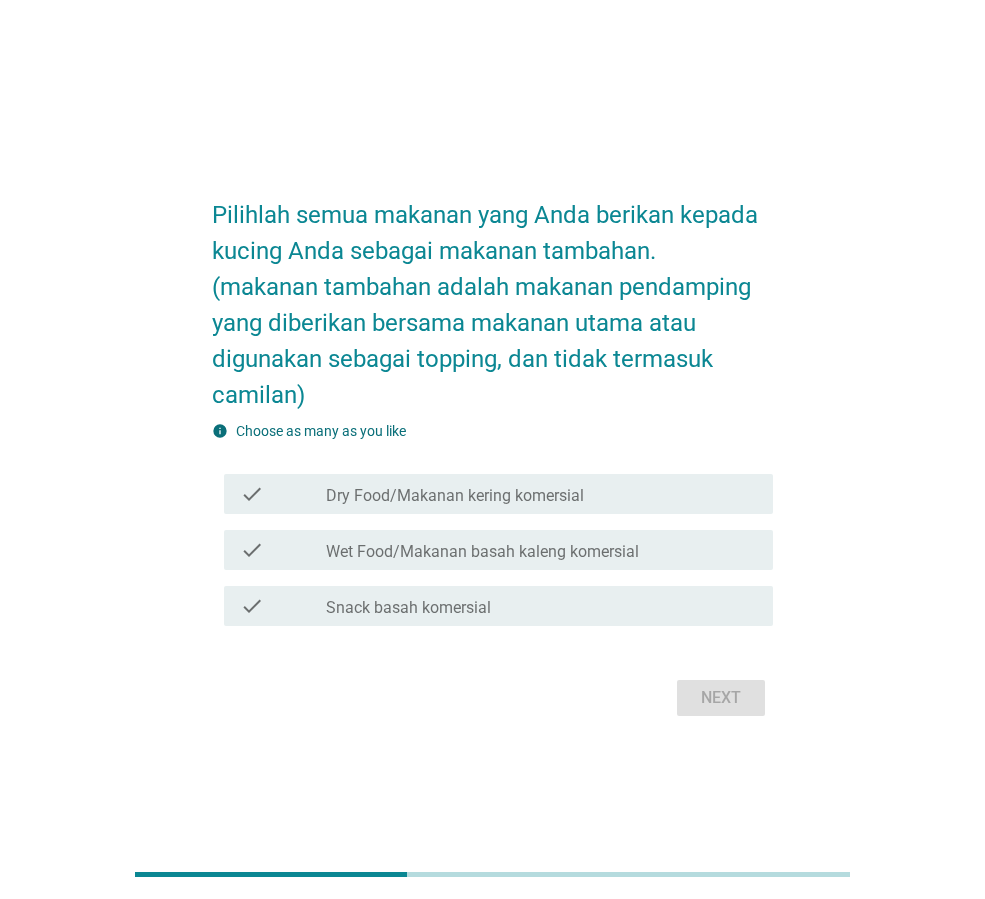 click on "check     check_box_outline_blank Snack basah komersial" at bounding box center [498, 606] 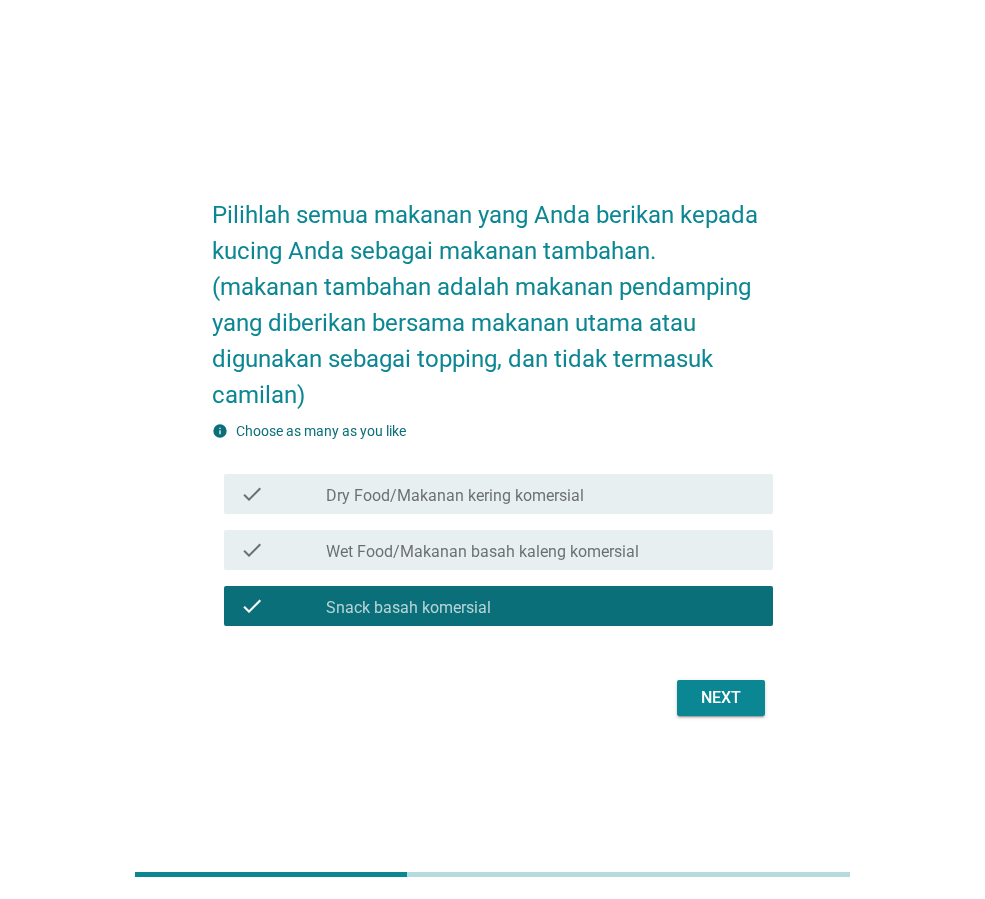 click on "check     check_box_outline_blank Wet Food/Makanan basah kaleng komersial" at bounding box center (492, 550) 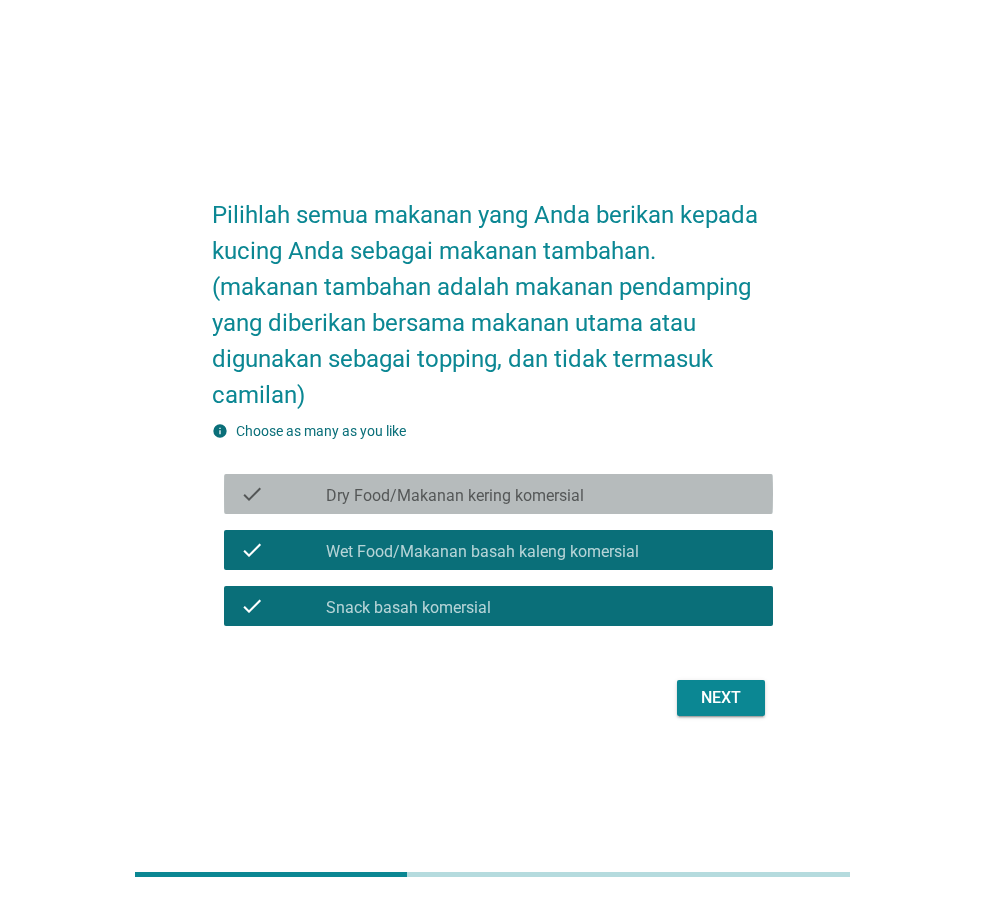 click on "check_box_outline_blank Dry Food/Makanan kering komersial" at bounding box center (541, 494) 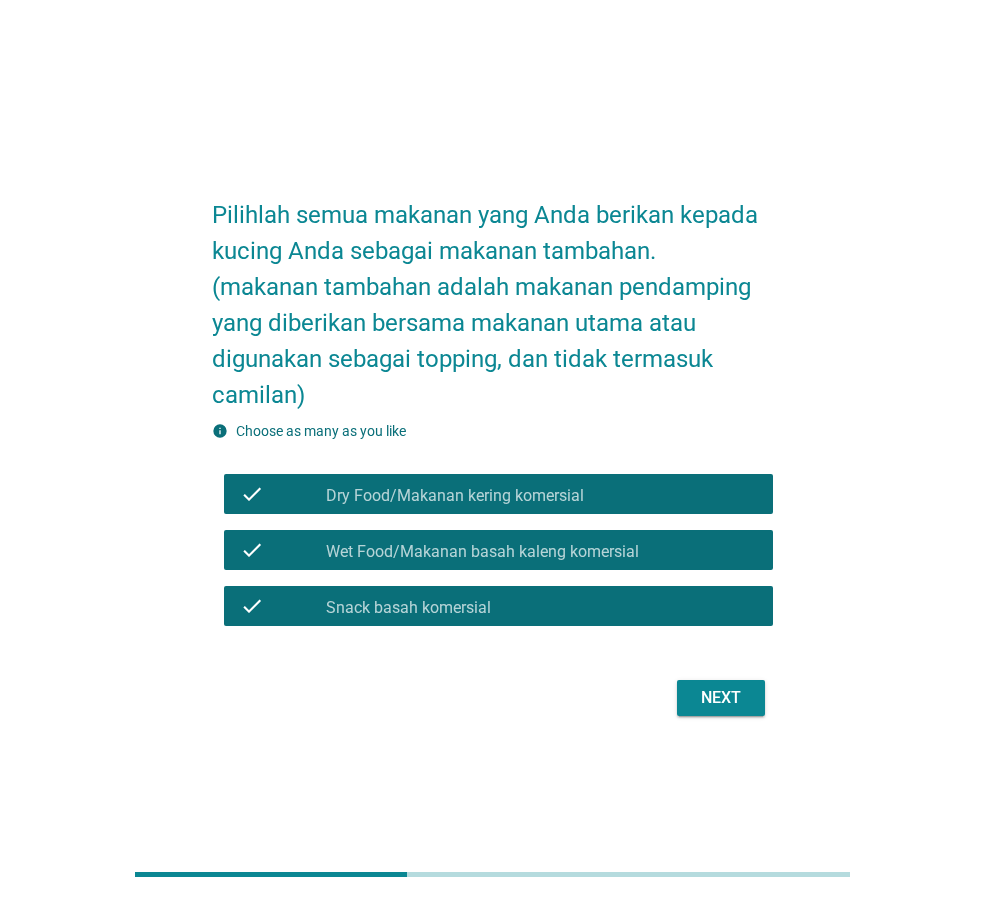 click on "check_box_outline_blank Wet Food/Makanan basah kaleng komersial" at bounding box center [541, 550] 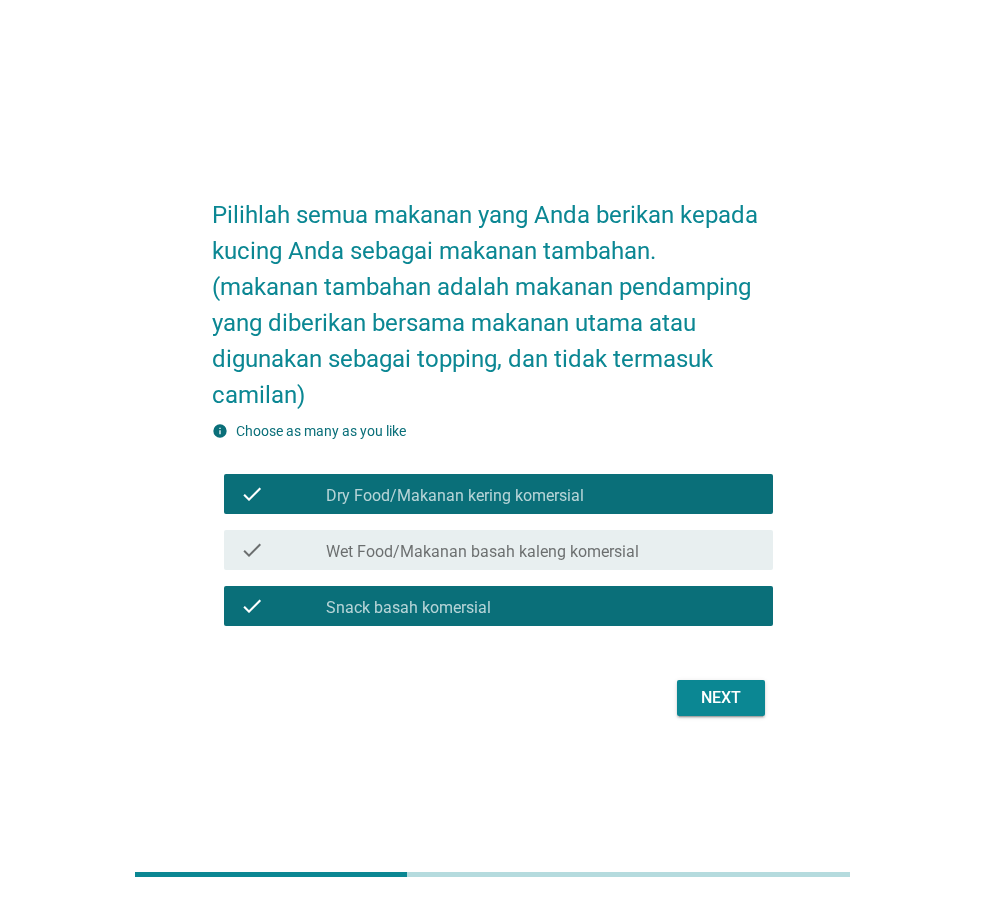 click on "Next" at bounding box center [721, 698] 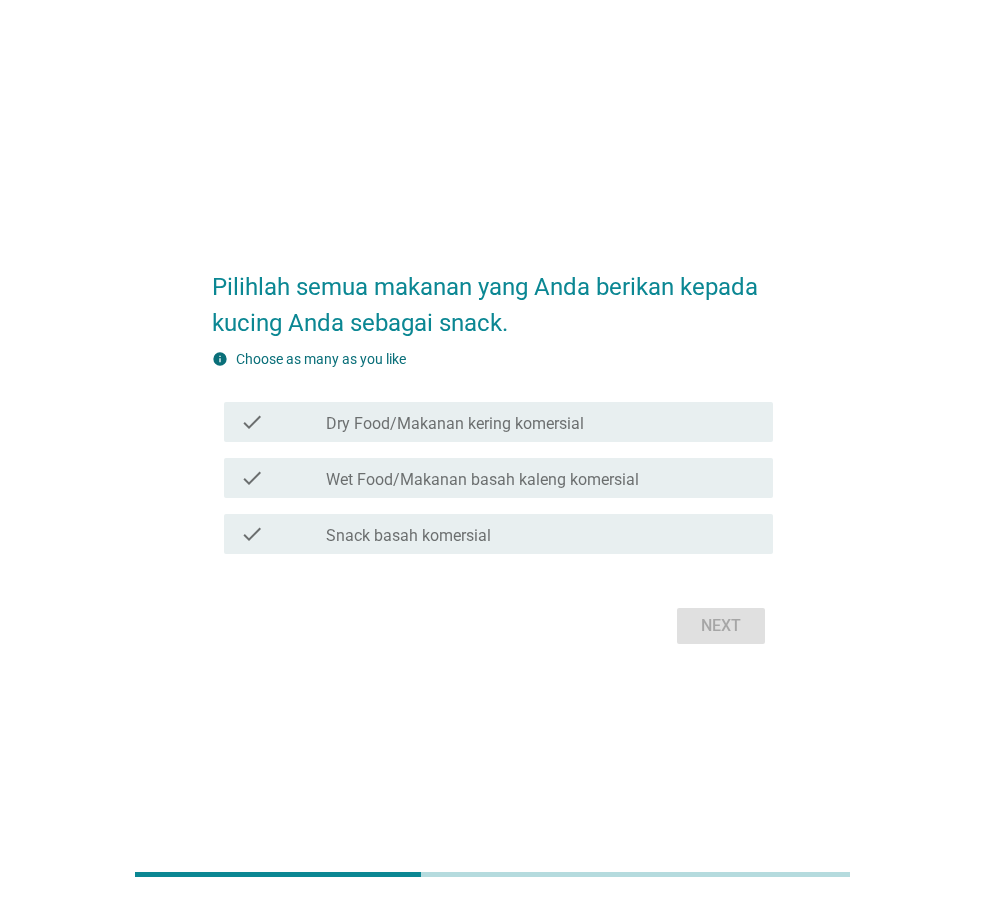 click on "check_box_outline_blank Snack basah komersial" at bounding box center (541, 534) 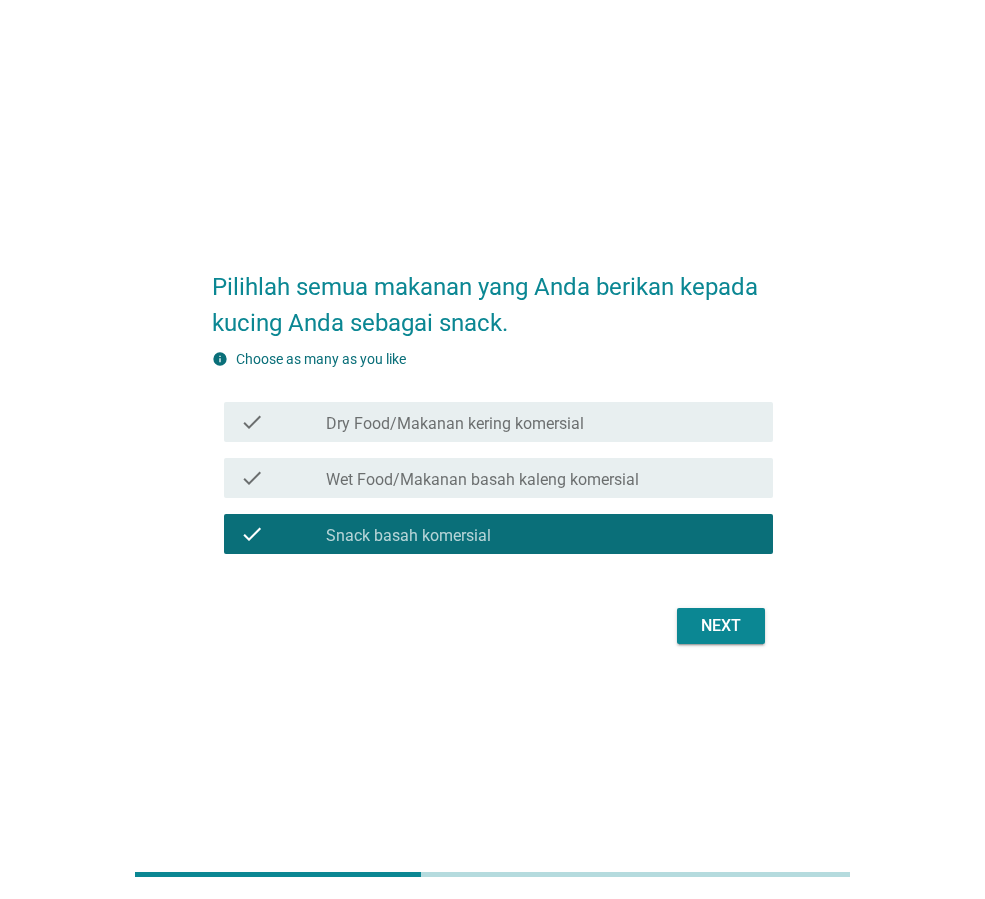 click on "Next" at bounding box center [721, 626] 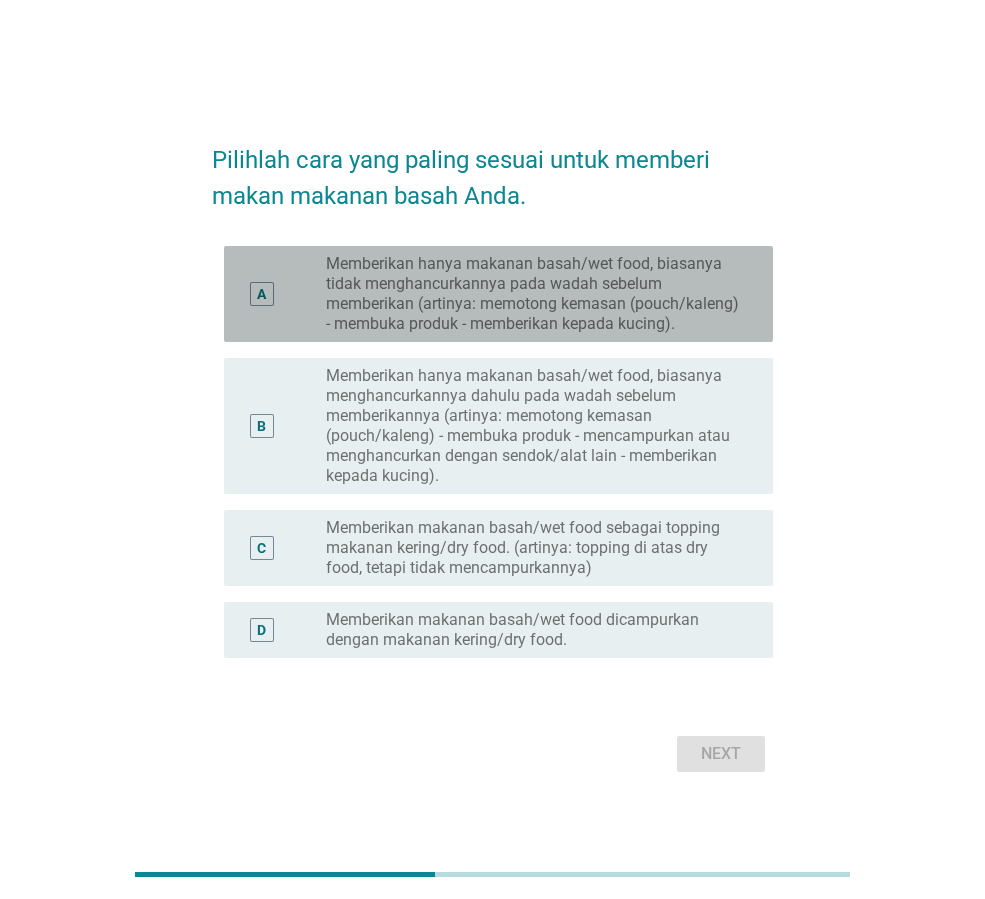 click on "Memberikan hanya makanan basah/wet food, biasanya tidak menghancurkannya pada wadah sebelum memberikan (artinya: memotong kemasan (pouch/kaleng) - membuka produk - memberikan kepada kucing)." at bounding box center (533, 294) 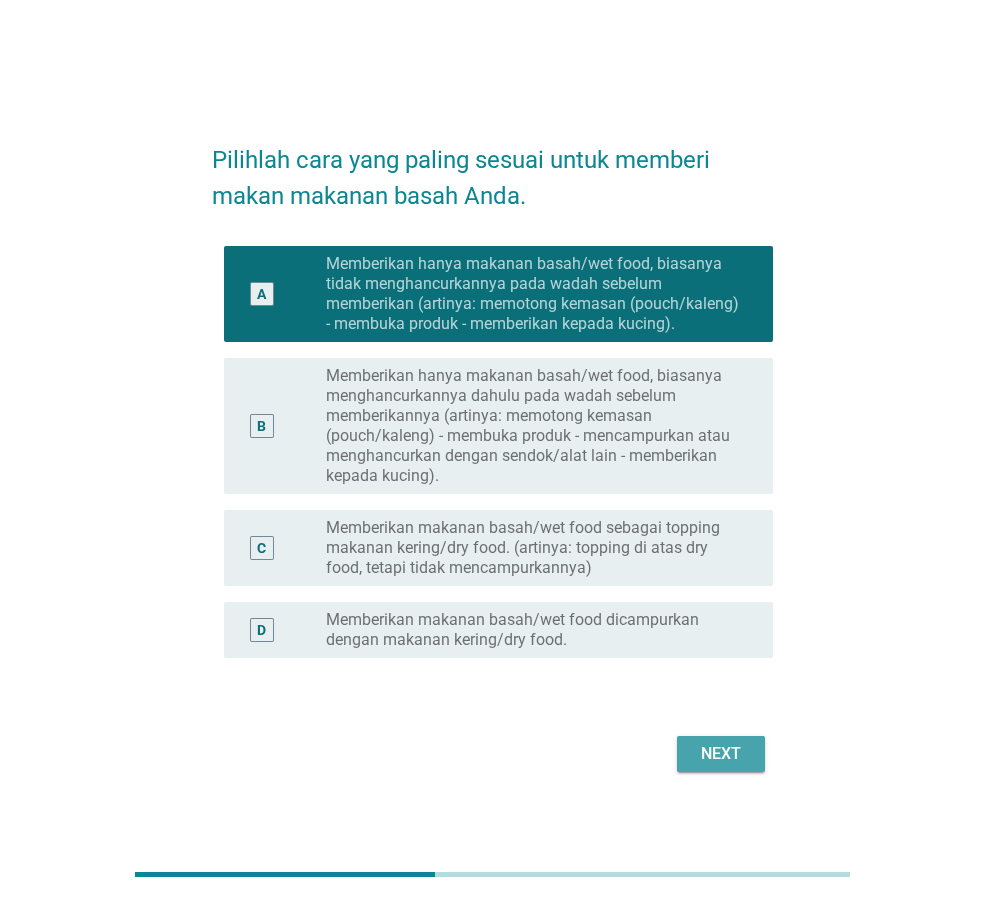 click on "Next" at bounding box center [721, 754] 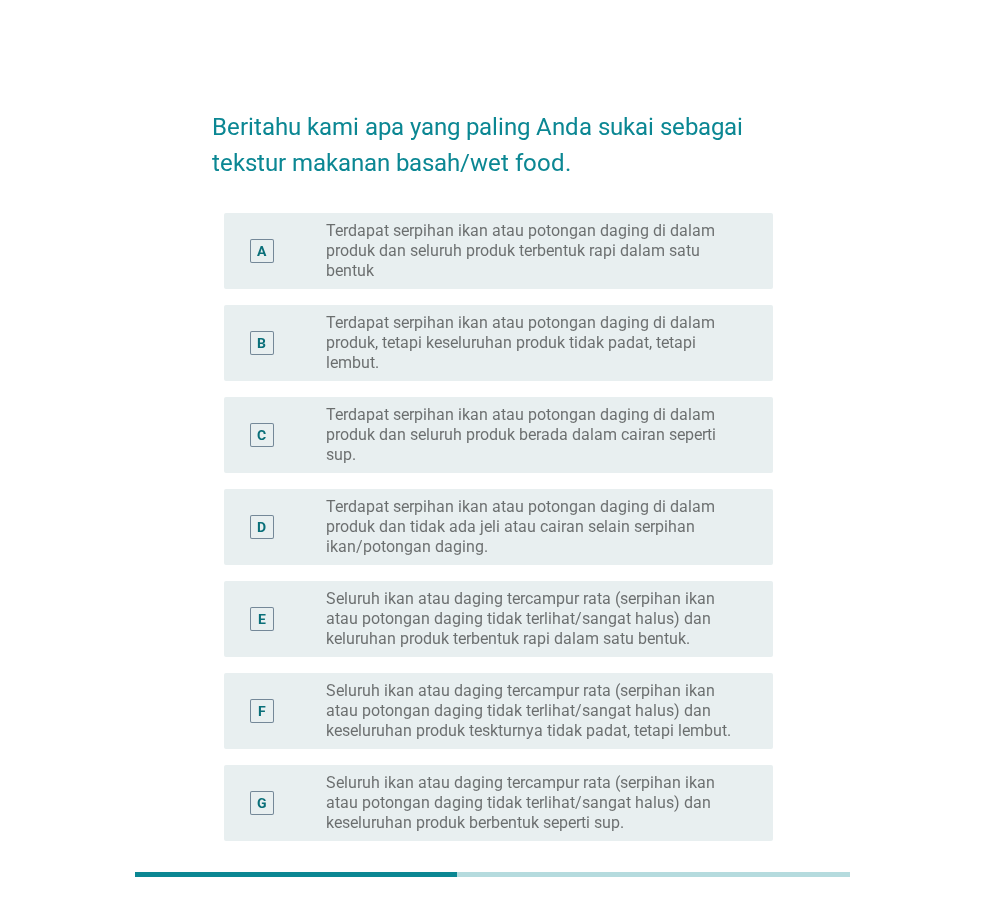 click on "Terdapat serpihan ikan atau potongan daging di dalam produk dan tidak ada jeli atau cairan selain serpihan ikan/potongan daging." at bounding box center [533, 527] 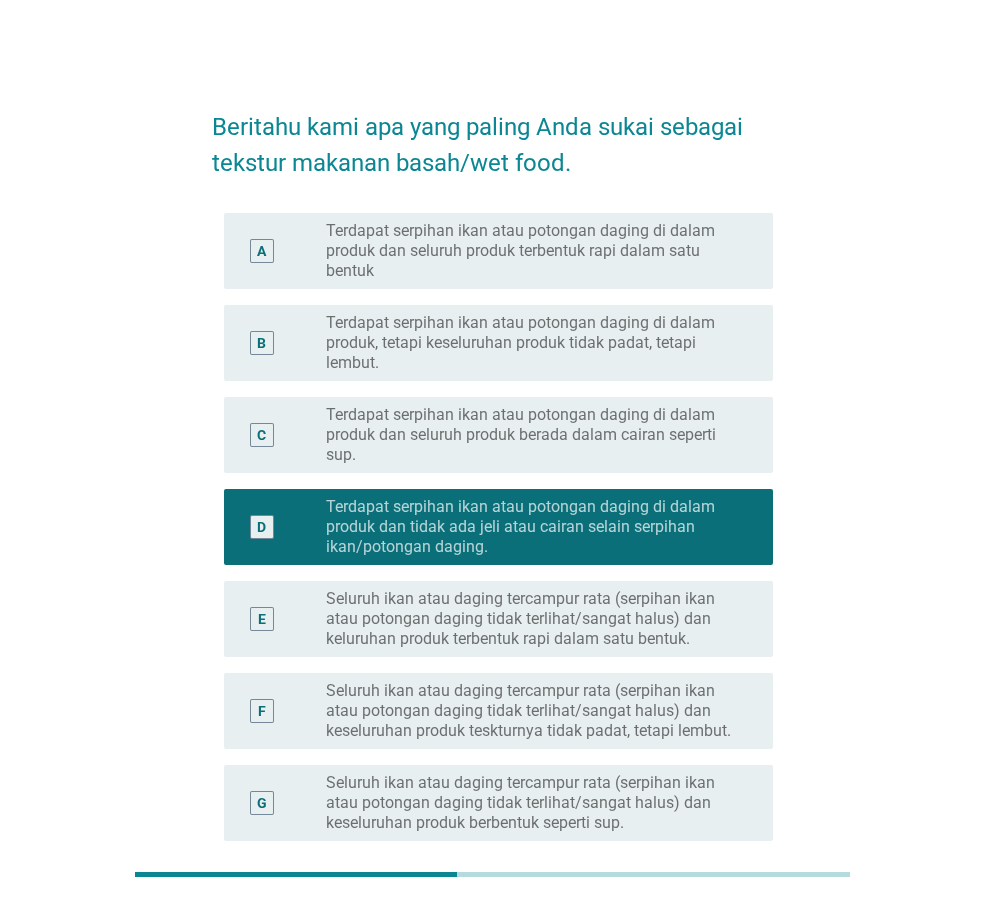 click on "E     radio_button_unchecked Seluruh ikan atau daging tercampur rata (serpihan ikan atau potongan daging tidak terlihat/sangat halus) dan keluruhan produk terbentuk rapi dalam satu bentuk." at bounding box center (492, 619) 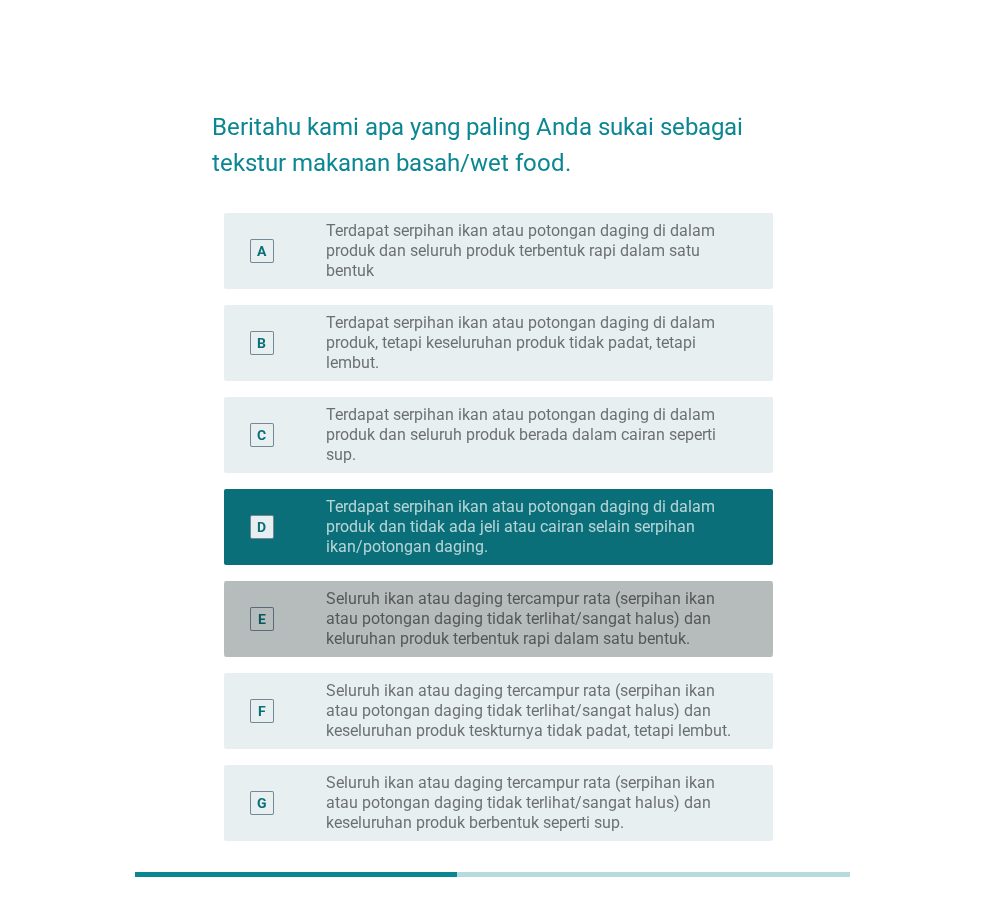 click on "Seluruh ikan atau daging tercampur rata (serpihan ikan atau potongan daging tidak terlihat/sangat halus) dan keluruhan produk terbentuk rapi dalam satu bentuk." at bounding box center (533, 619) 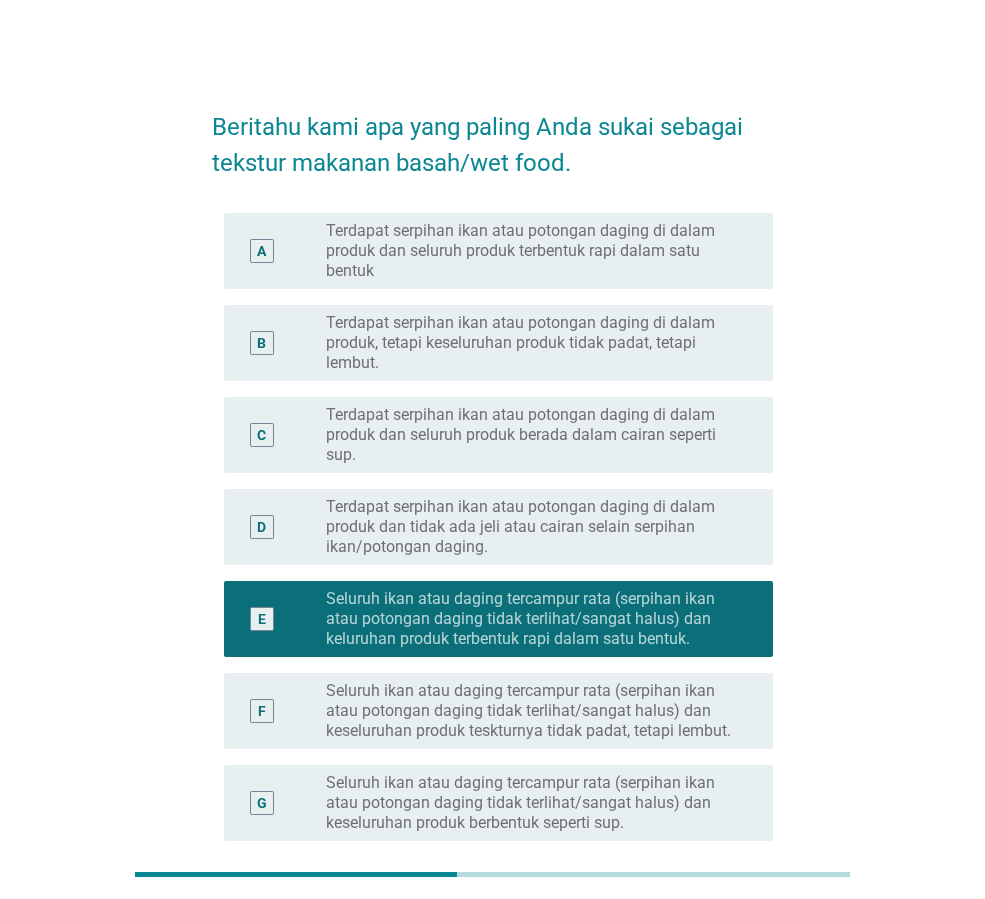 click on "Terdapat serpihan ikan atau potongan daging di dalam produk, tetapi keseluruhan produk tidak padat, tetapi lembut." at bounding box center (533, 343) 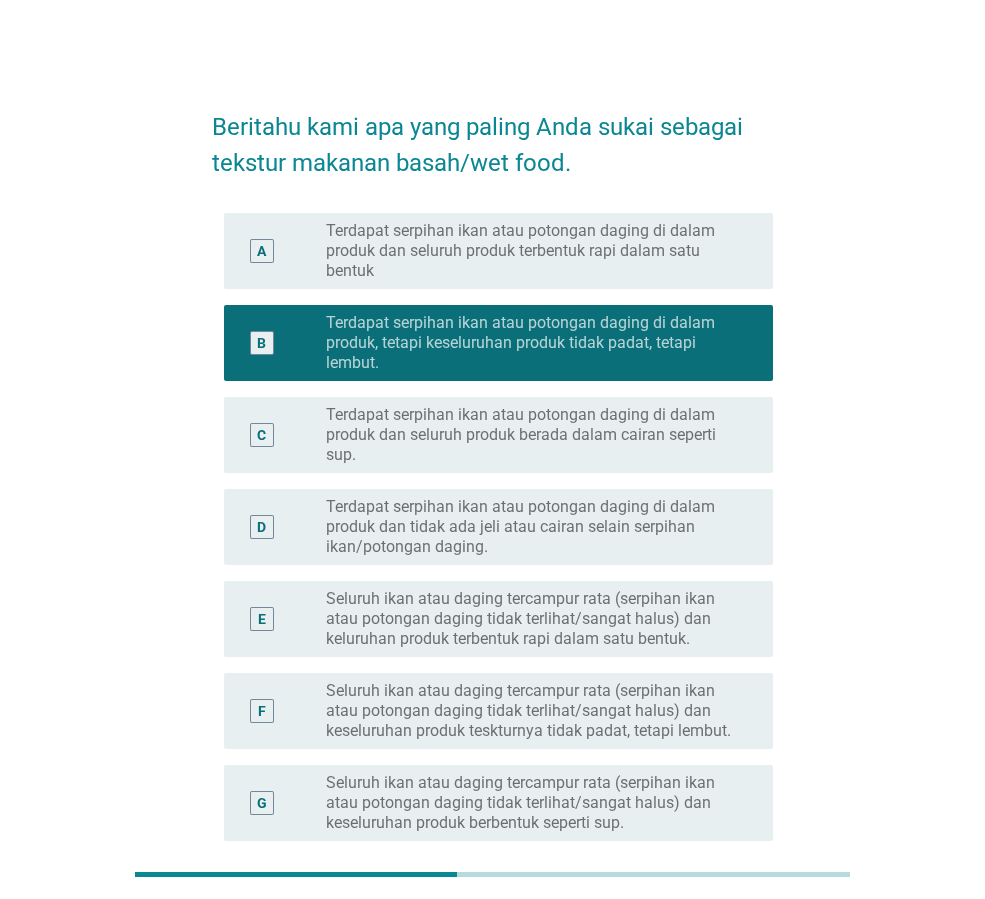 scroll, scrollTop: 455, scrollLeft: 0, axis: vertical 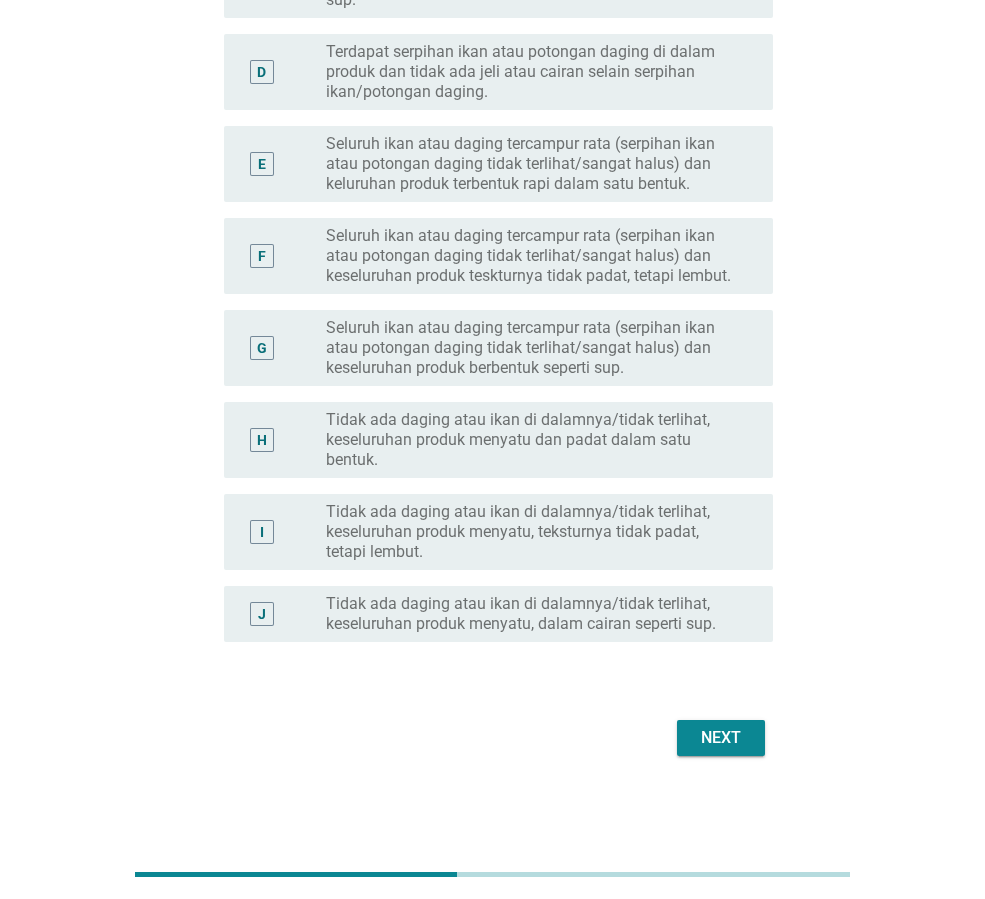 click on "Next" at bounding box center [492, 738] 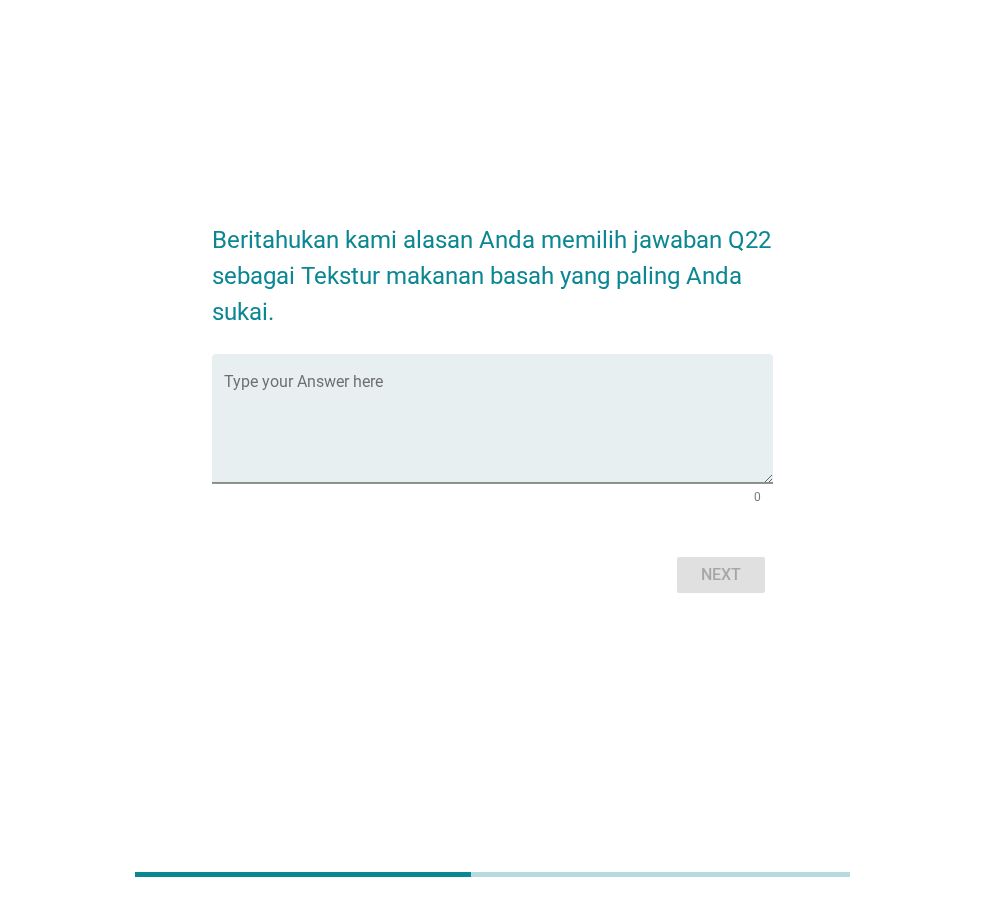 scroll, scrollTop: 0, scrollLeft: 0, axis: both 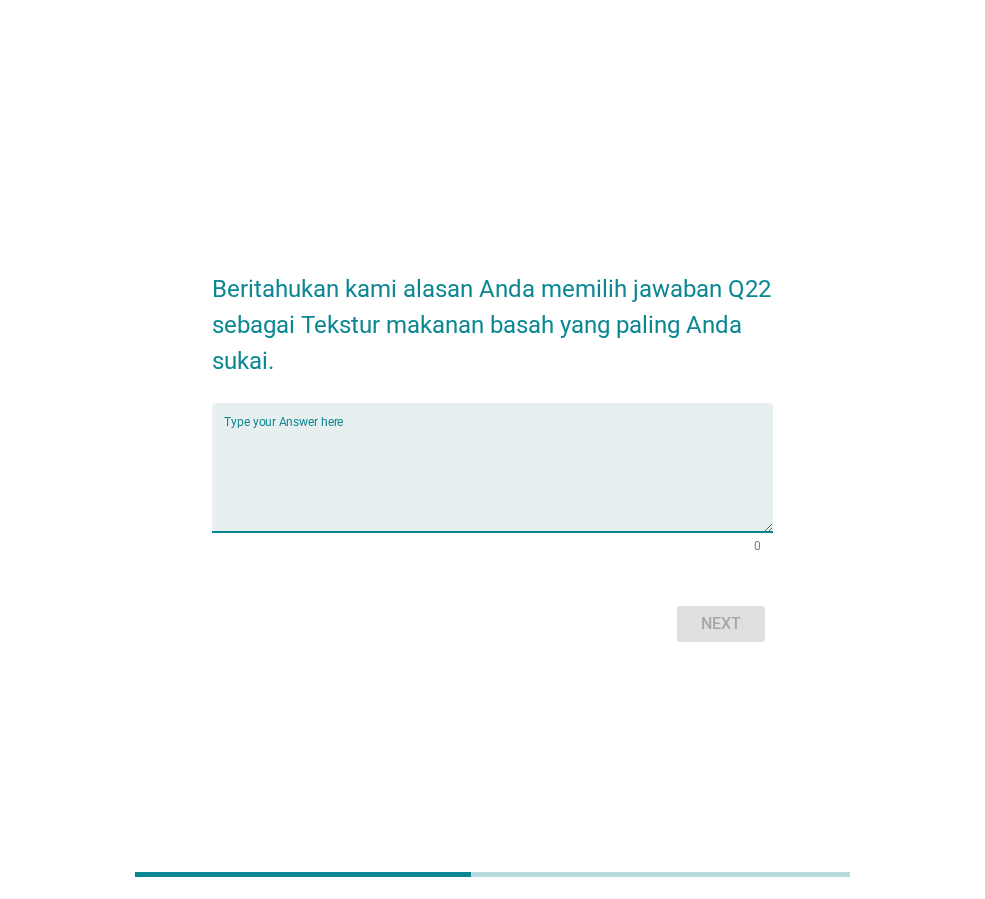 click at bounding box center [498, 479] 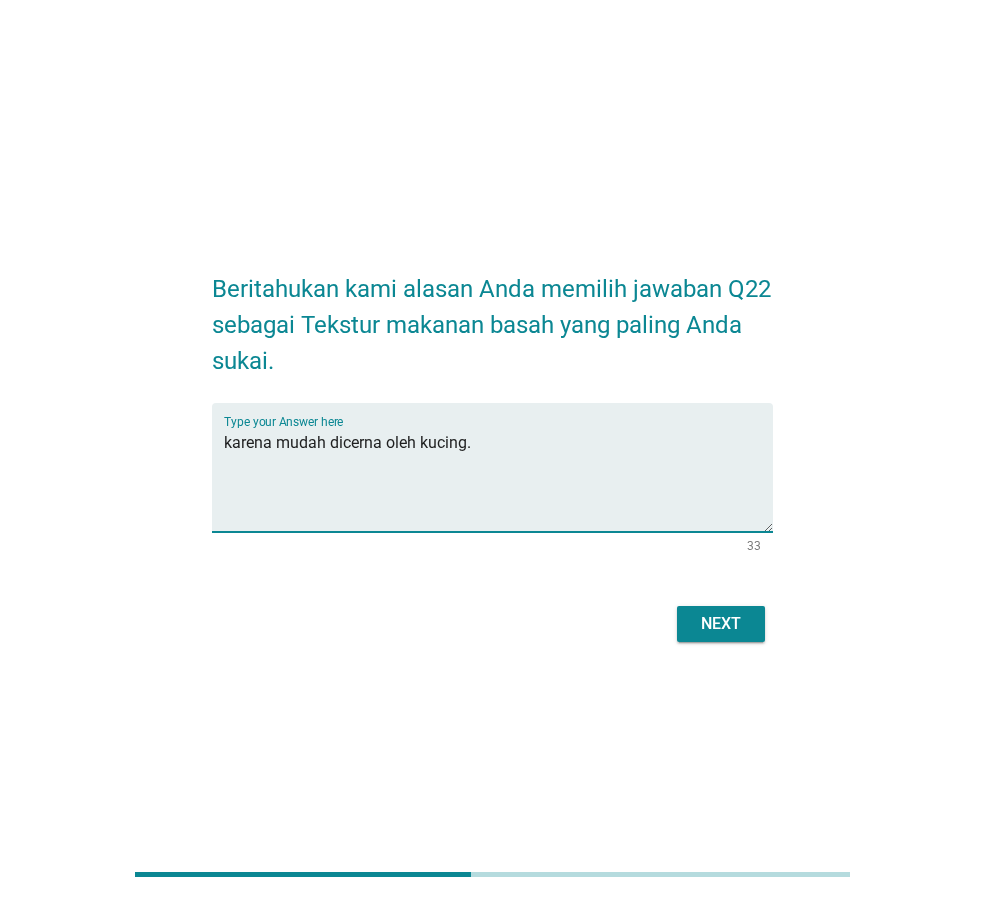 type on "karena mudah dicerna oleh kucing." 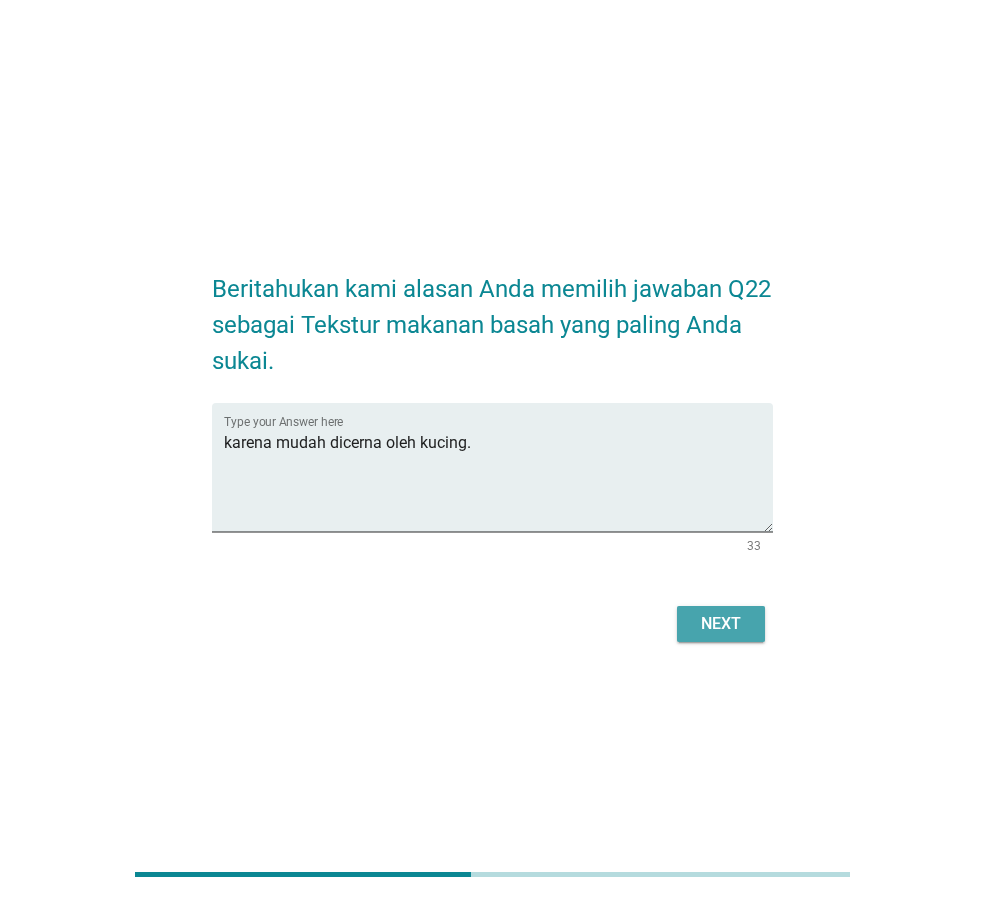 click on "Next" at bounding box center (721, 624) 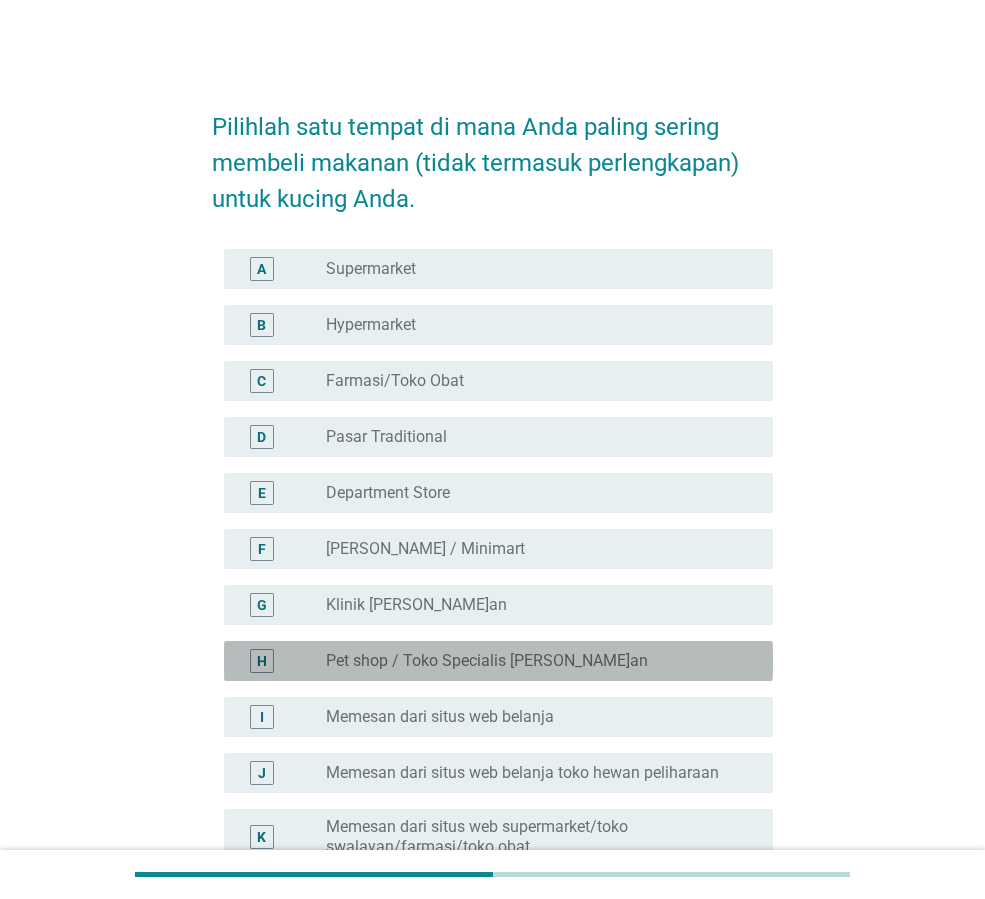 click on "Pet shop / Toko Specialis [PERSON_NAME]an" at bounding box center [487, 661] 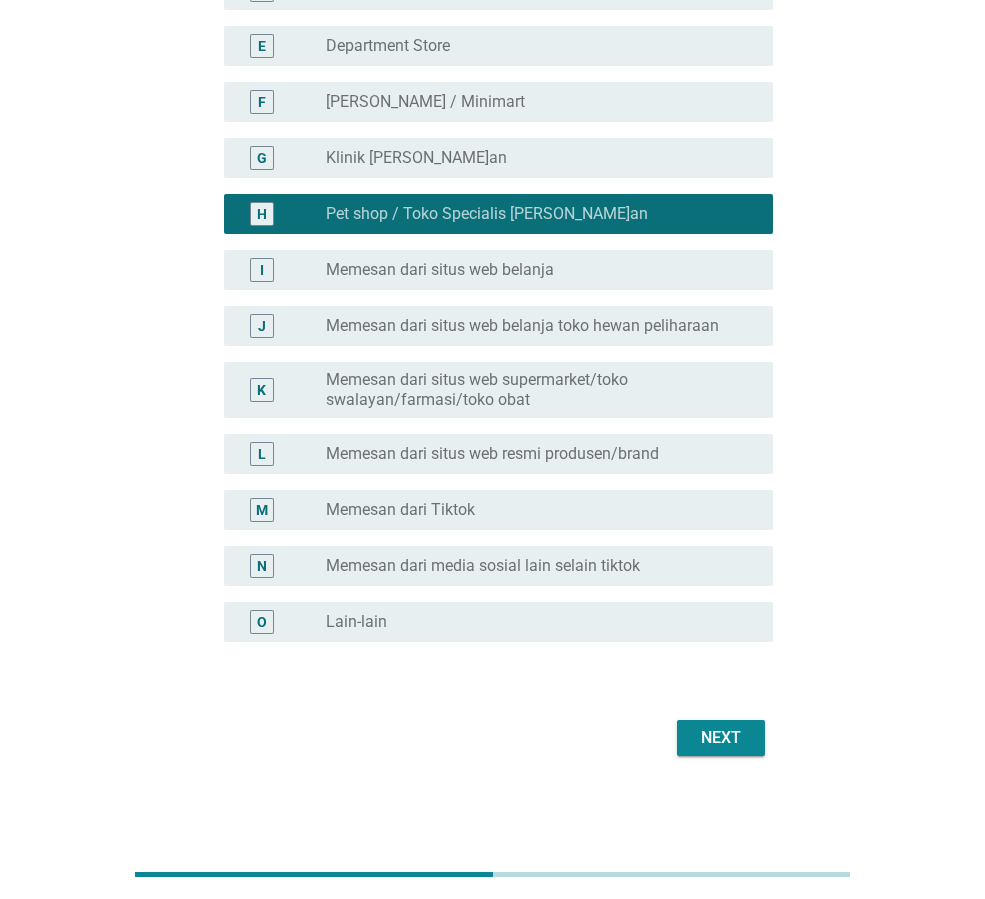 scroll, scrollTop: 47, scrollLeft: 0, axis: vertical 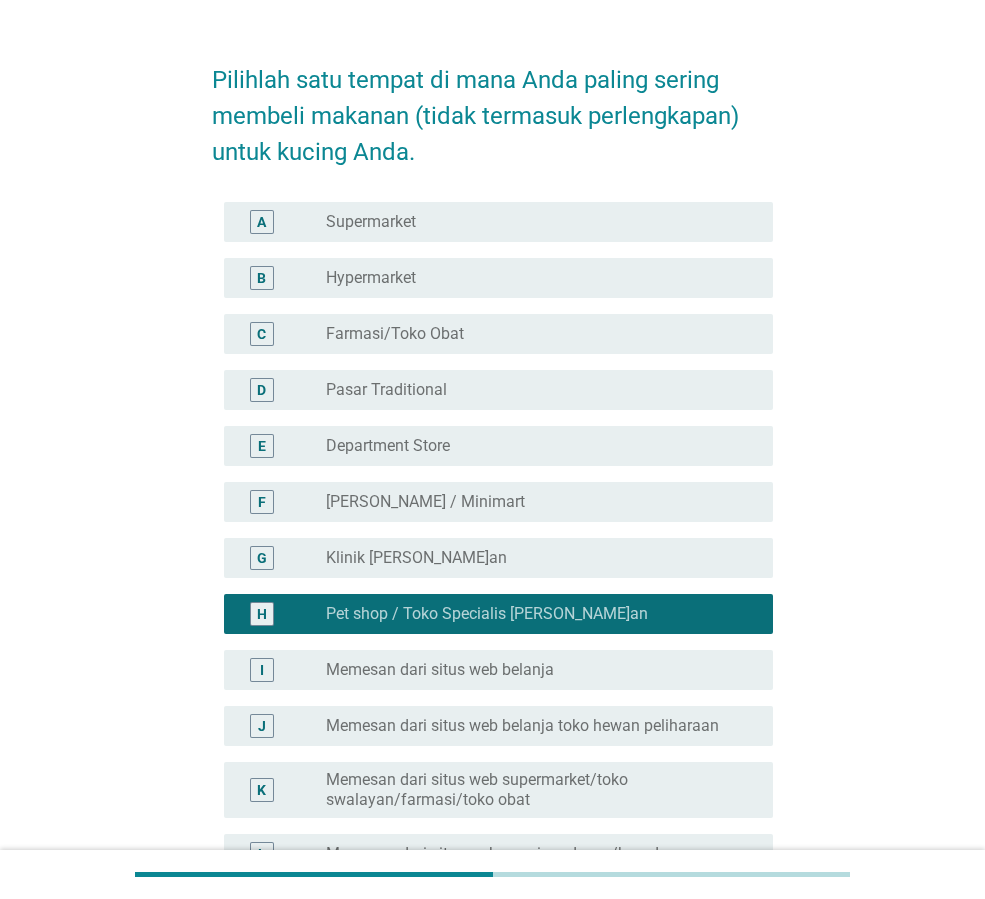 click on "radio_button_unchecked Supermarket" at bounding box center (533, 222) 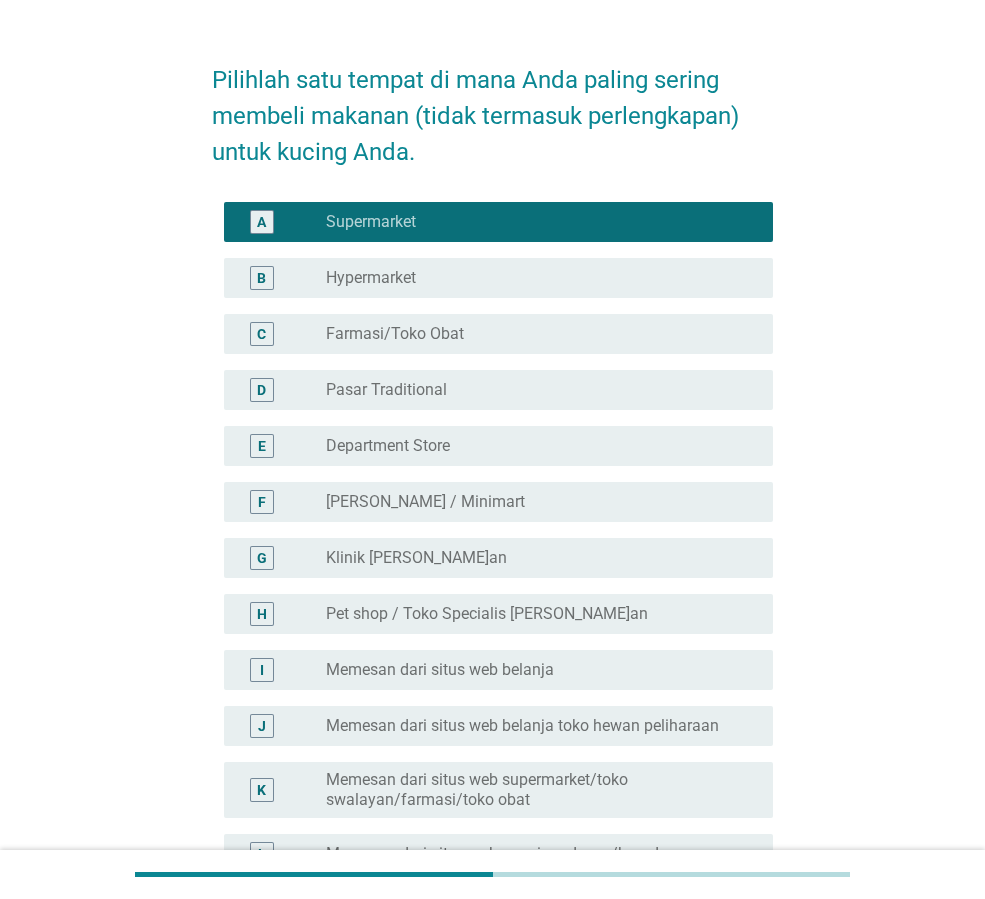 click on "radio_button_unchecked Pet shop / Toko Specialis [PERSON_NAME]an" at bounding box center (541, 614) 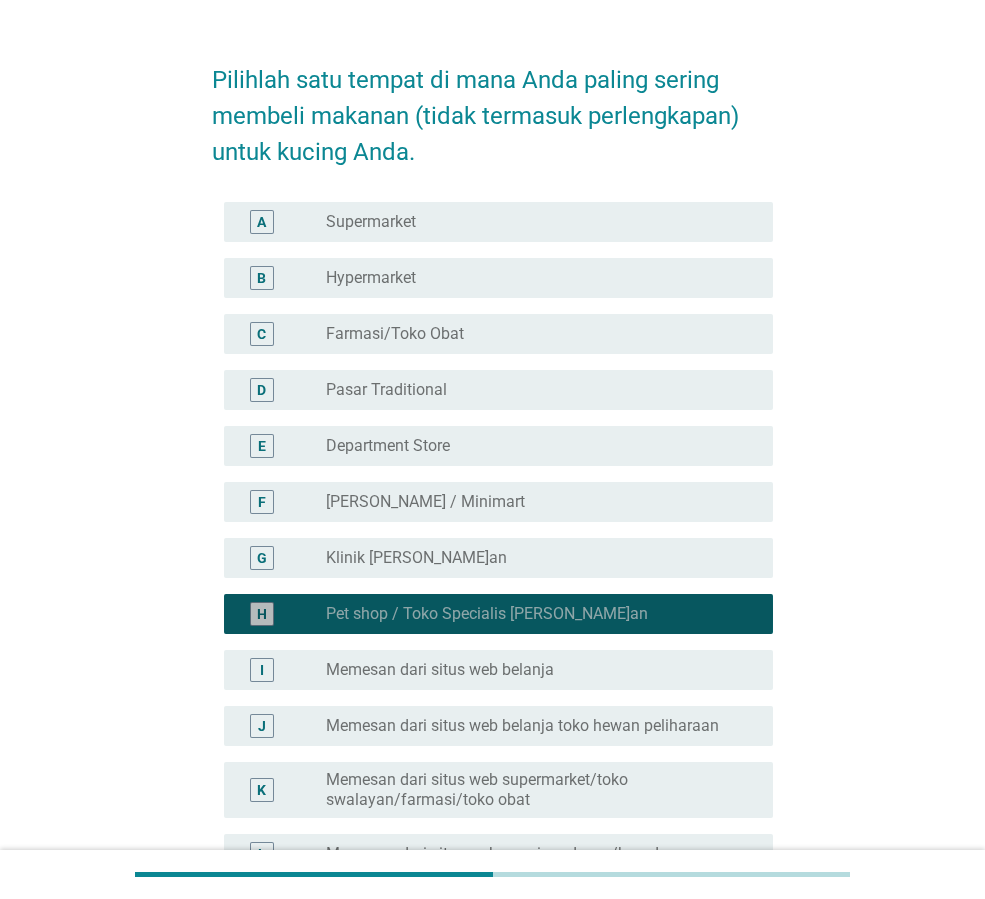 scroll, scrollTop: 447, scrollLeft: 0, axis: vertical 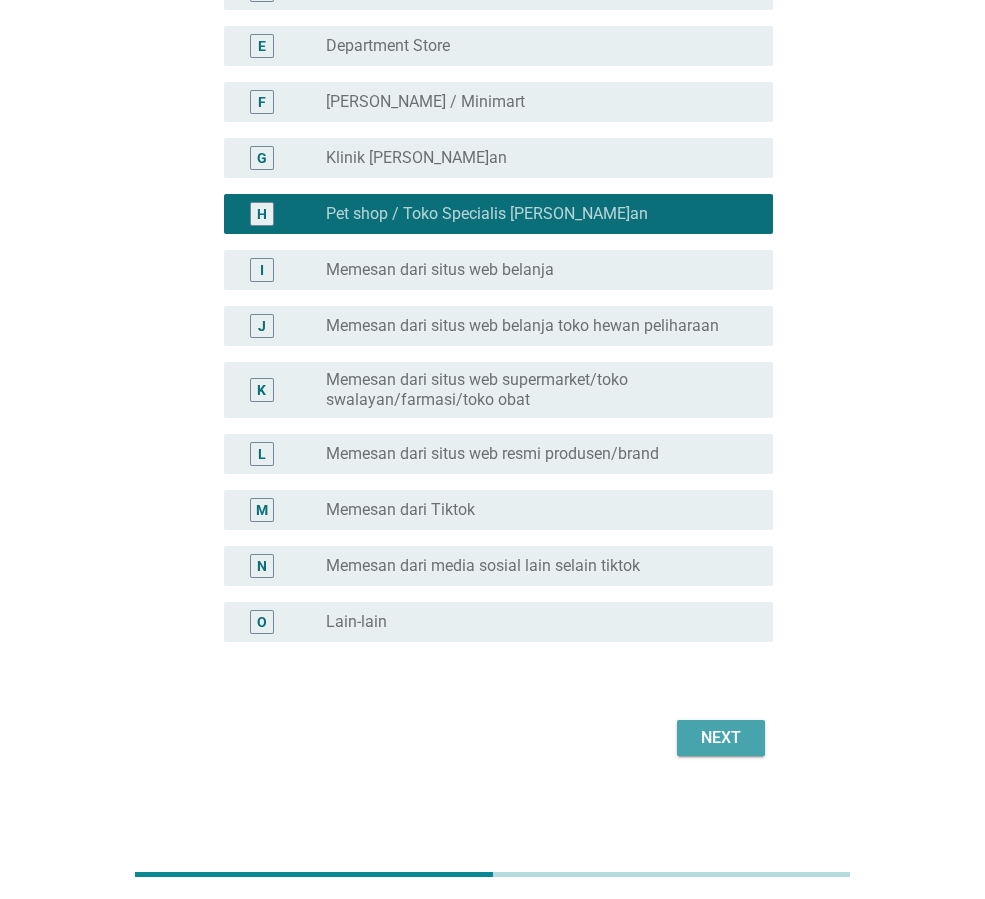 click on "Next" at bounding box center [721, 738] 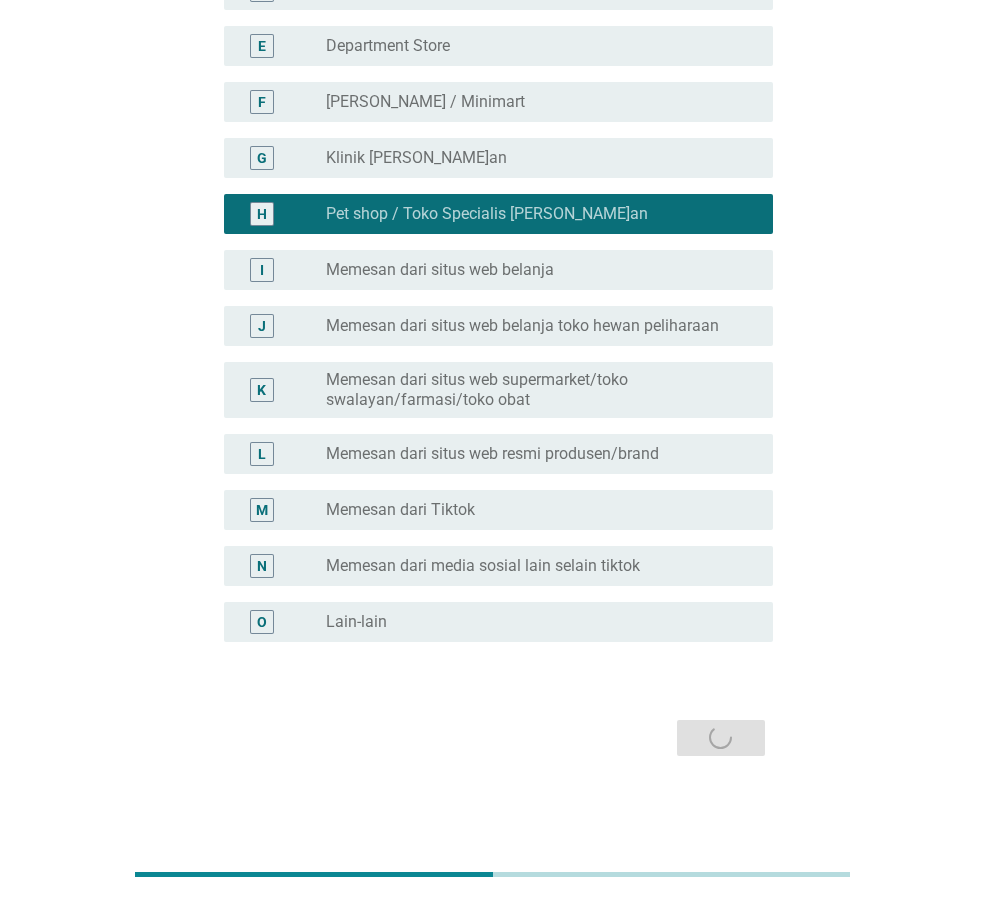scroll, scrollTop: 0, scrollLeft: 0, axis: both 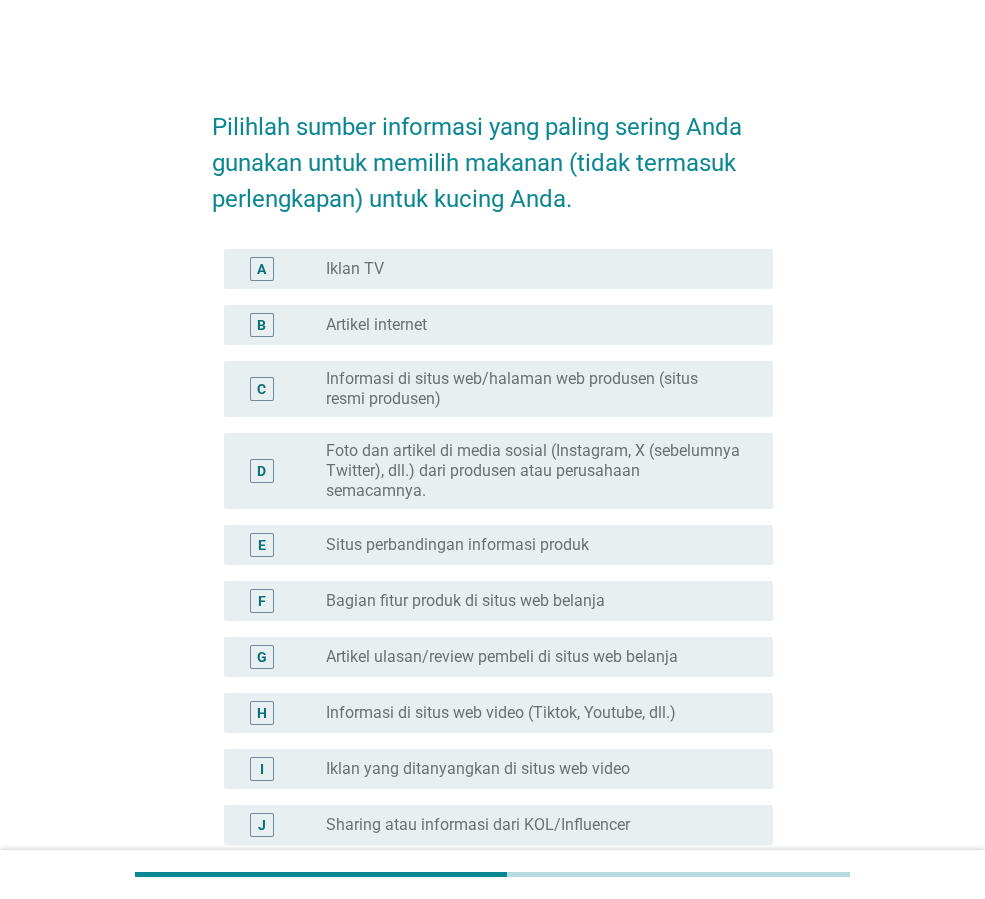 click on "radio_button_unchecked Iklan TV" at bounding box center [533, 269] 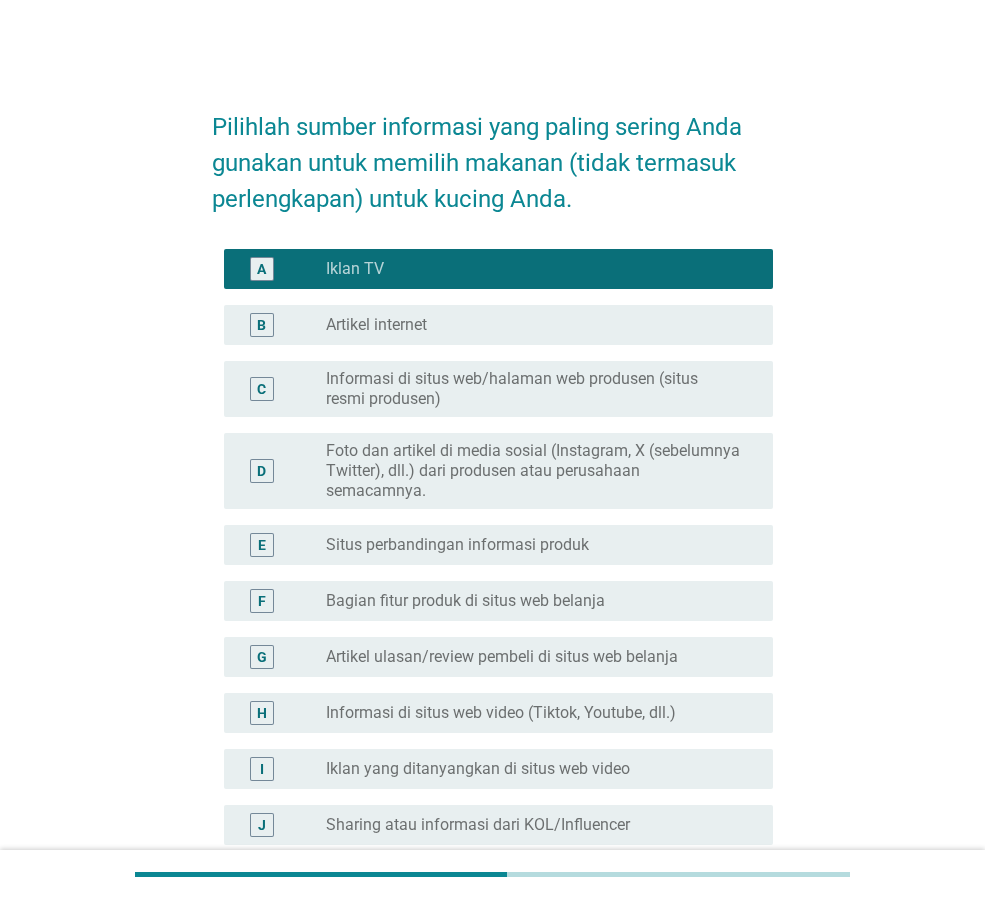 click on "radio_button_unchecked Artikel internet" at bounding box center (533, 325) 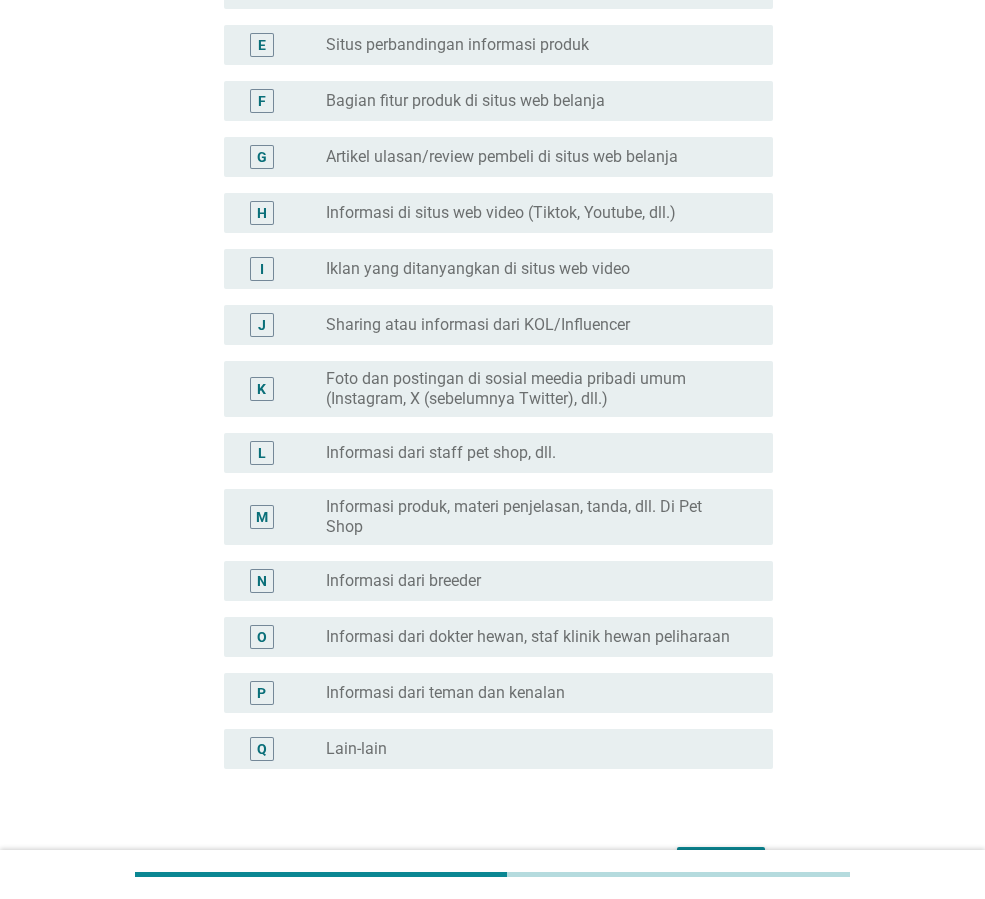 scroll, scrollTop: 627, scrollLeft: 0, axis: vertical 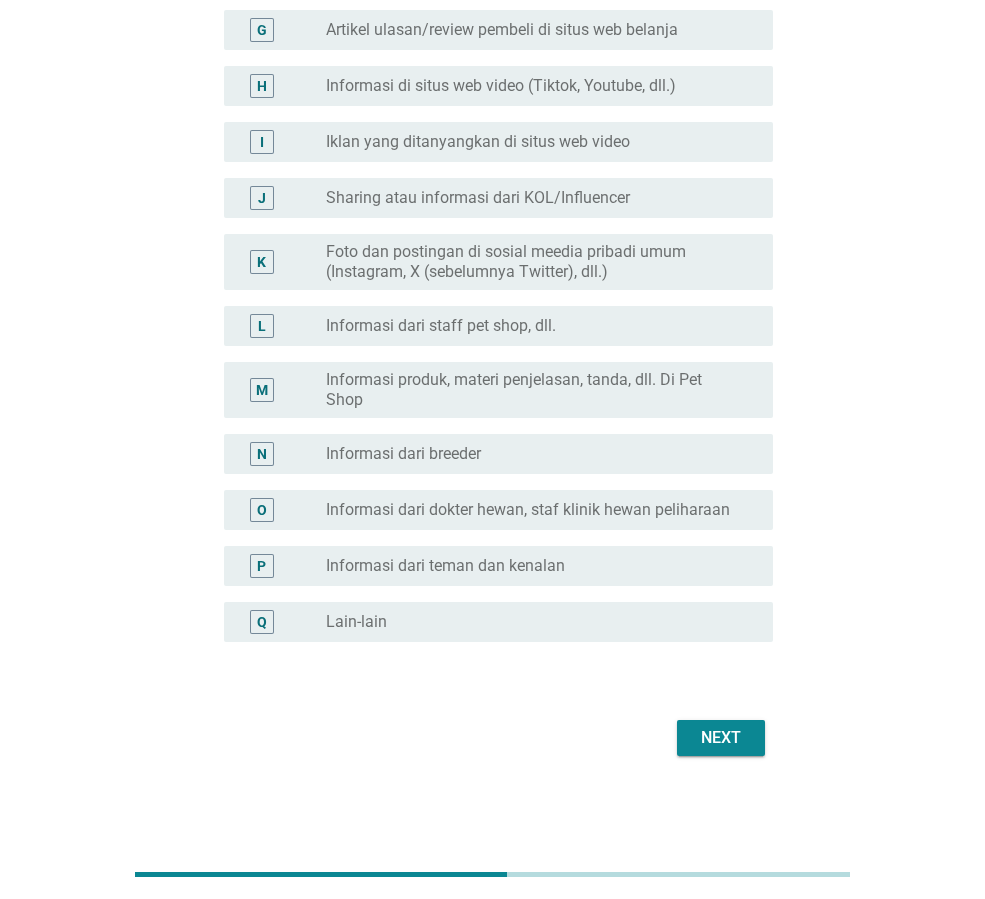 click on "Next" at bounding box center (721, 738) 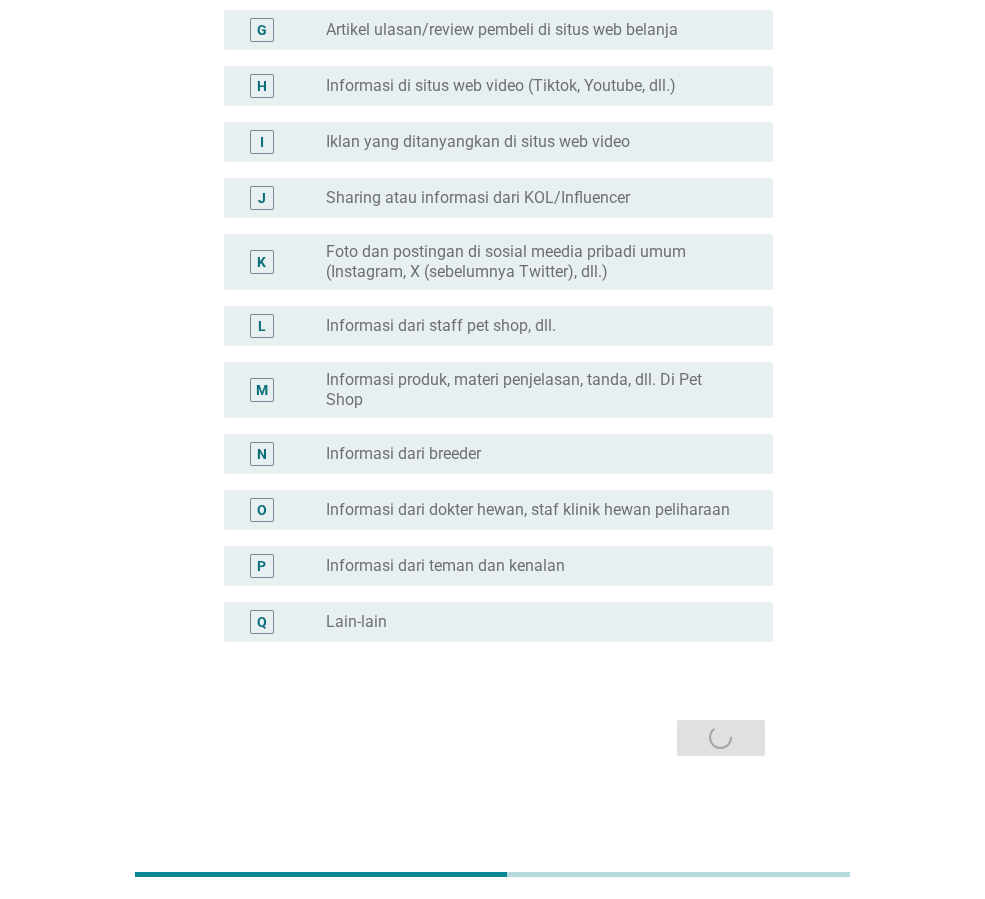 scroll, scrollTop: 0, scrollLeft: 0, axis: both 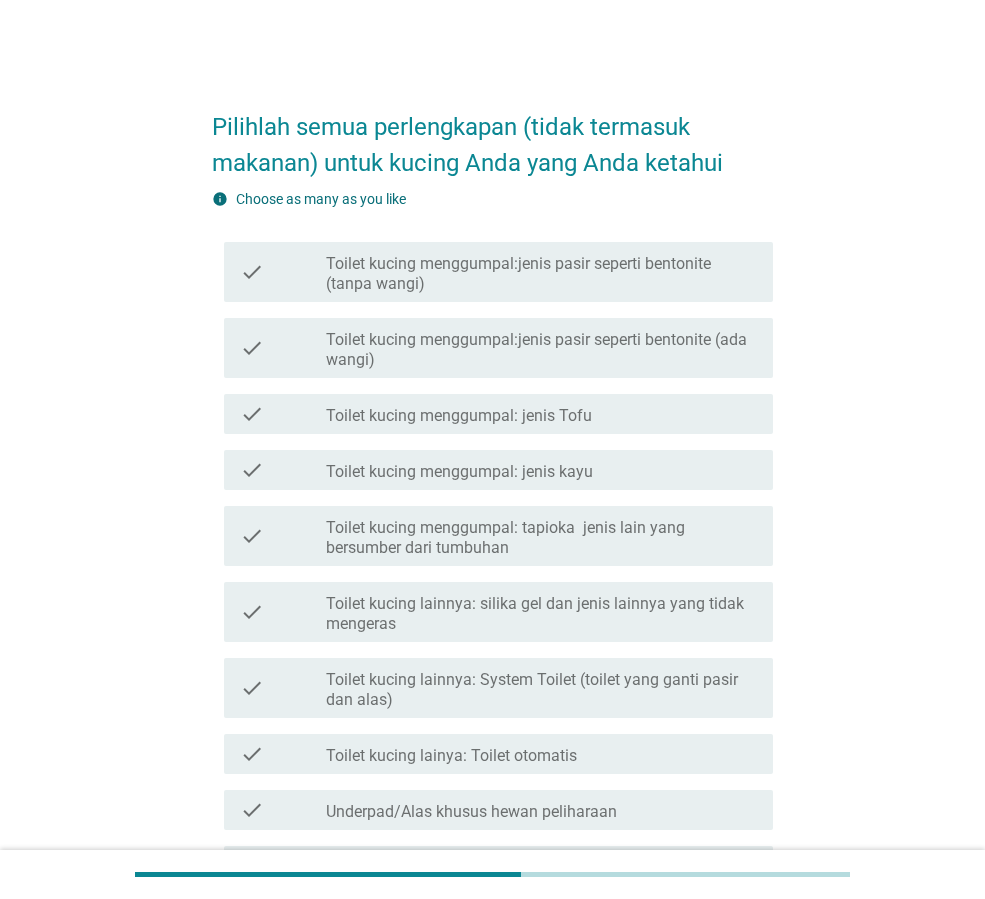 click on "Toilet kucing menggumpal:jenis pasir seperti bentonite (tanpa wangi)" at bounding box center (541, 274) 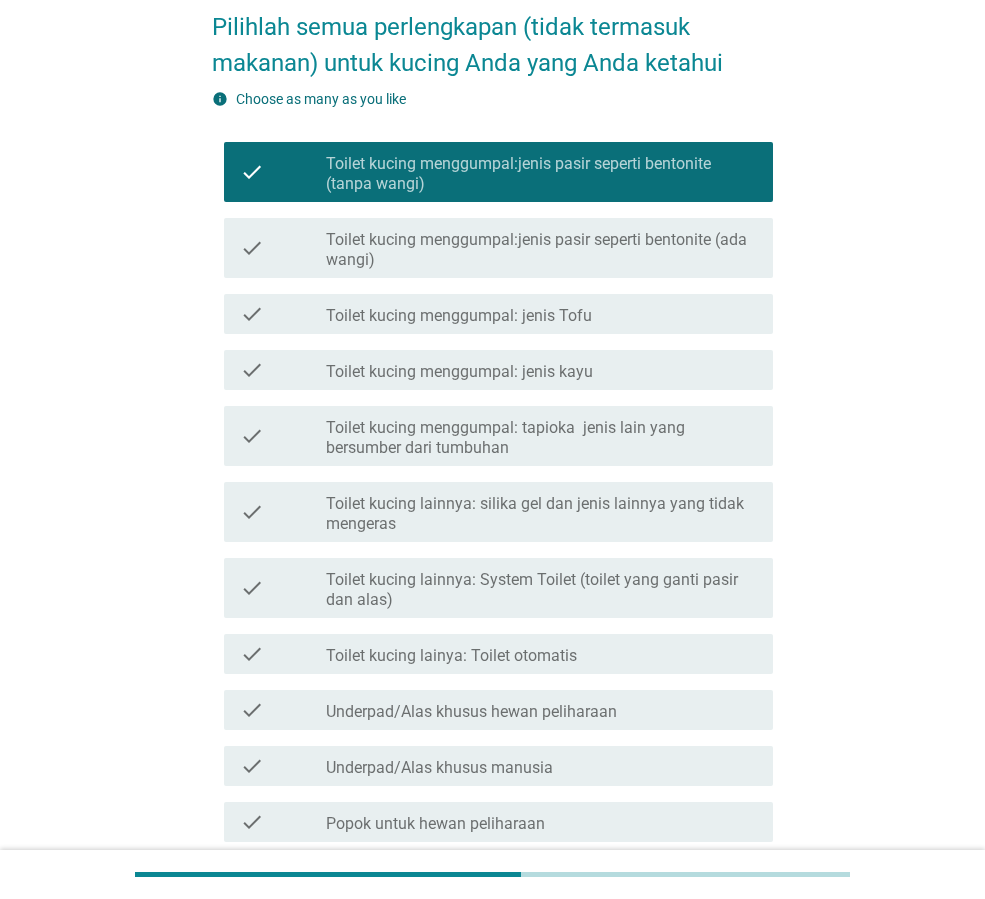scroll, scrollTop: 300, scrollLeft: 0, axis: vertical 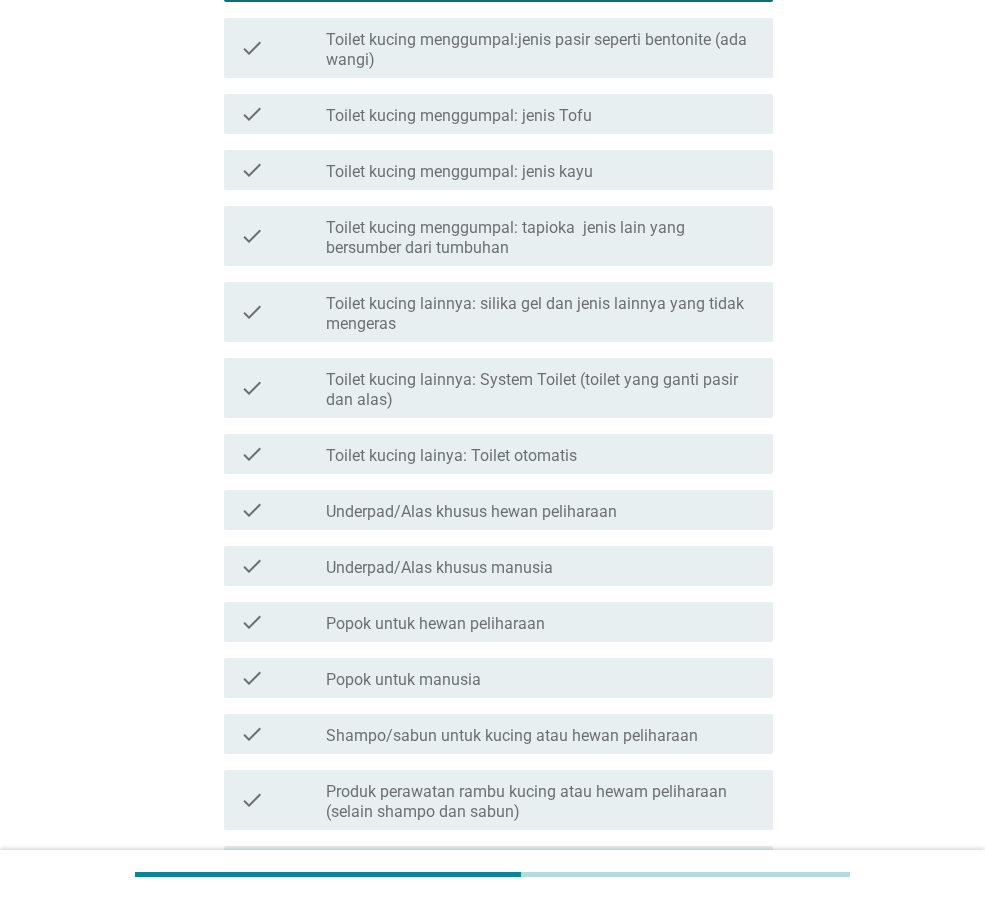 click on "Shampo/sabun untuk kucing atau hewan peliharaan" at bounding box center [512, 736] 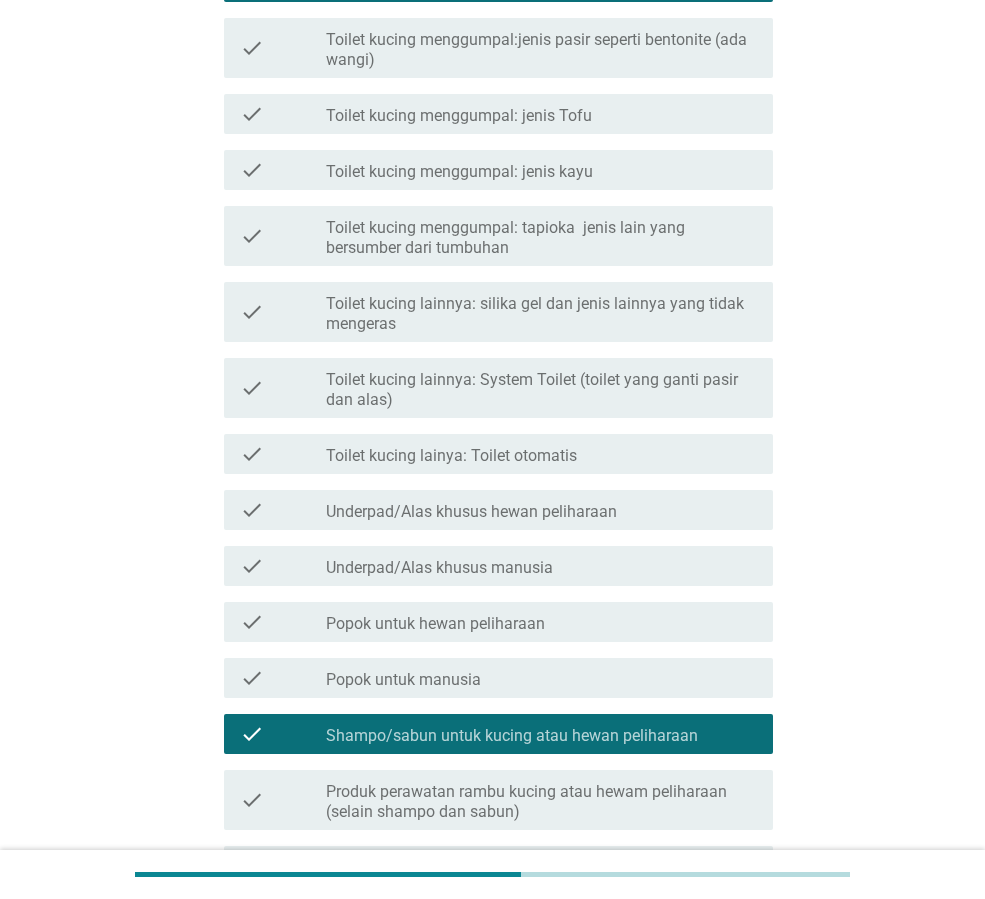 scroll, scrollTop: 600, scrollLeft: 0, axis: vertical 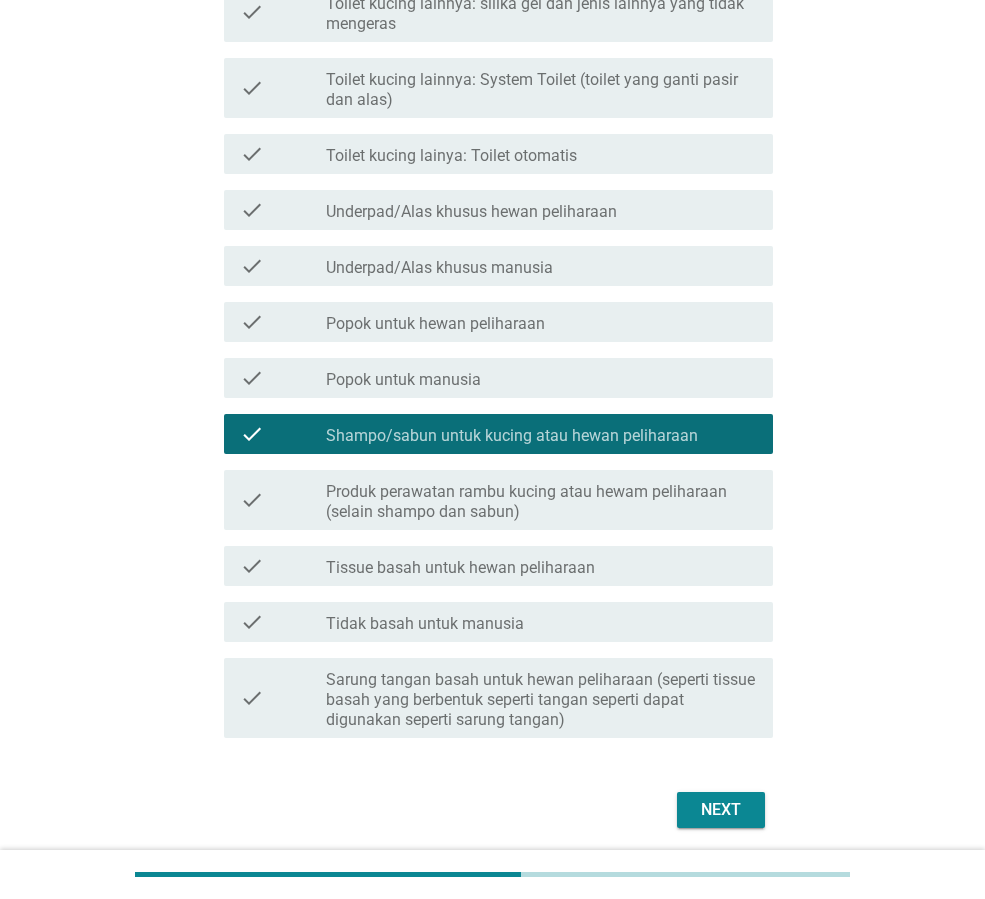 click on "check_box_outline_blank Tissue basah untuk hewan peliharaan" at bounding box center (541, 566) 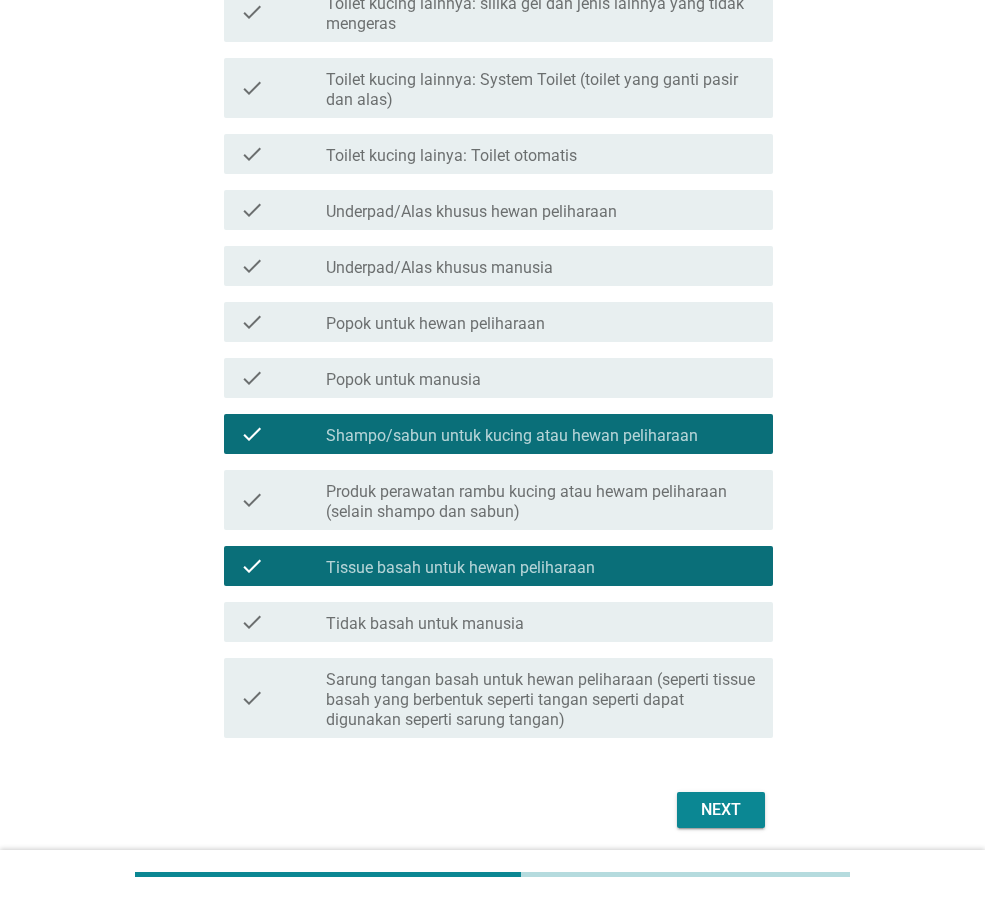 click on "Next" at bounding box center [721, 810] 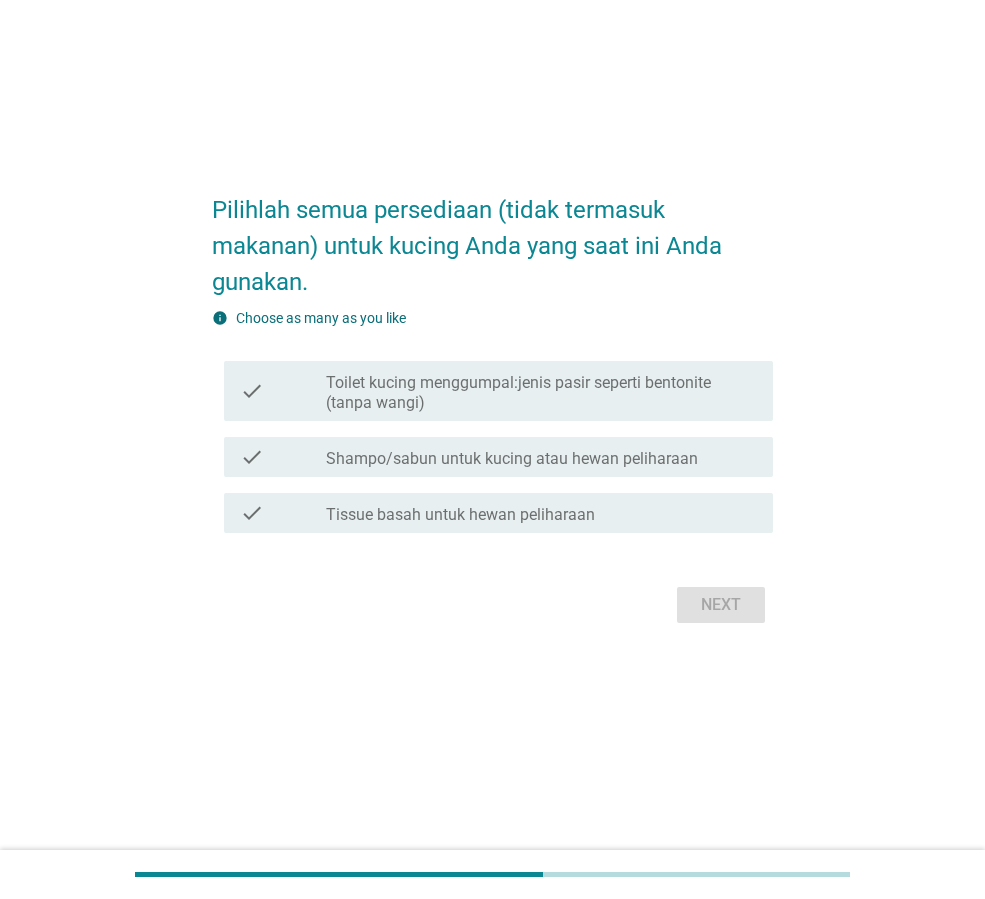 scroll, scrollTop: 0, scrollLeft: 0, axis: both 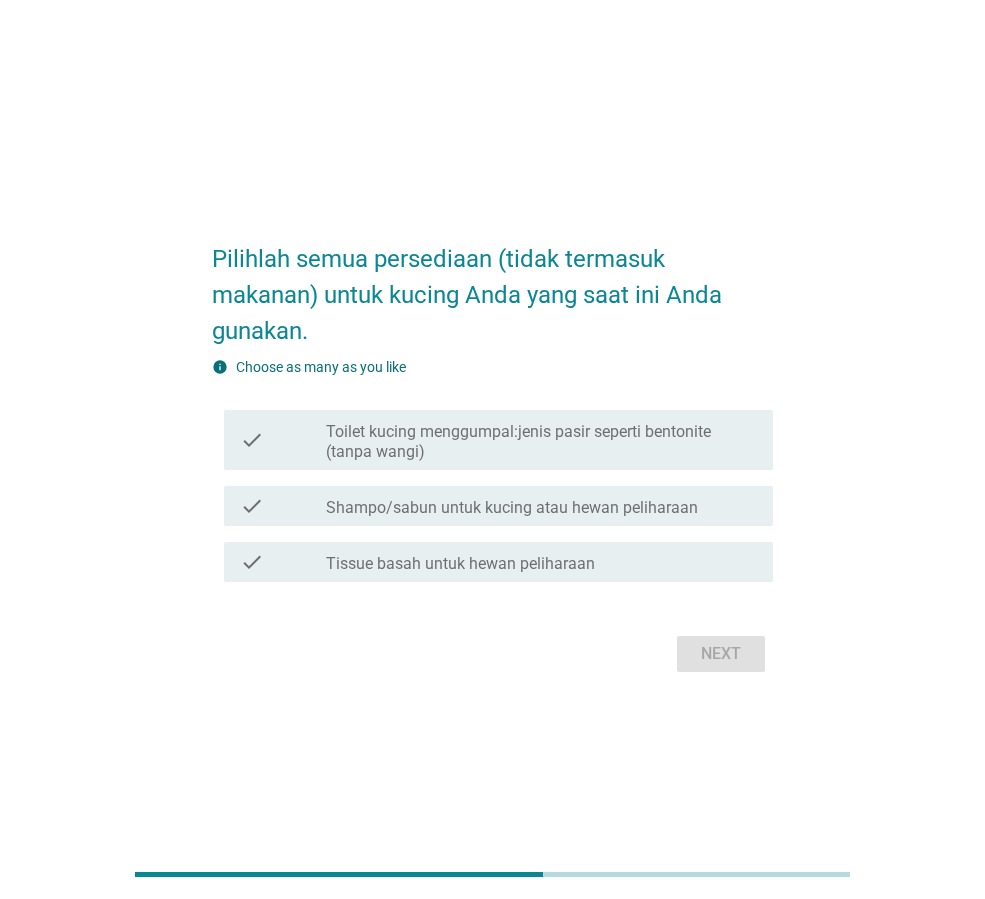 click on "check     check_box_outline_blank Toilet kucing menggumpal:jenis pasir seperti bentonite (tanpa wangi)" at bounding box center (498, 440) 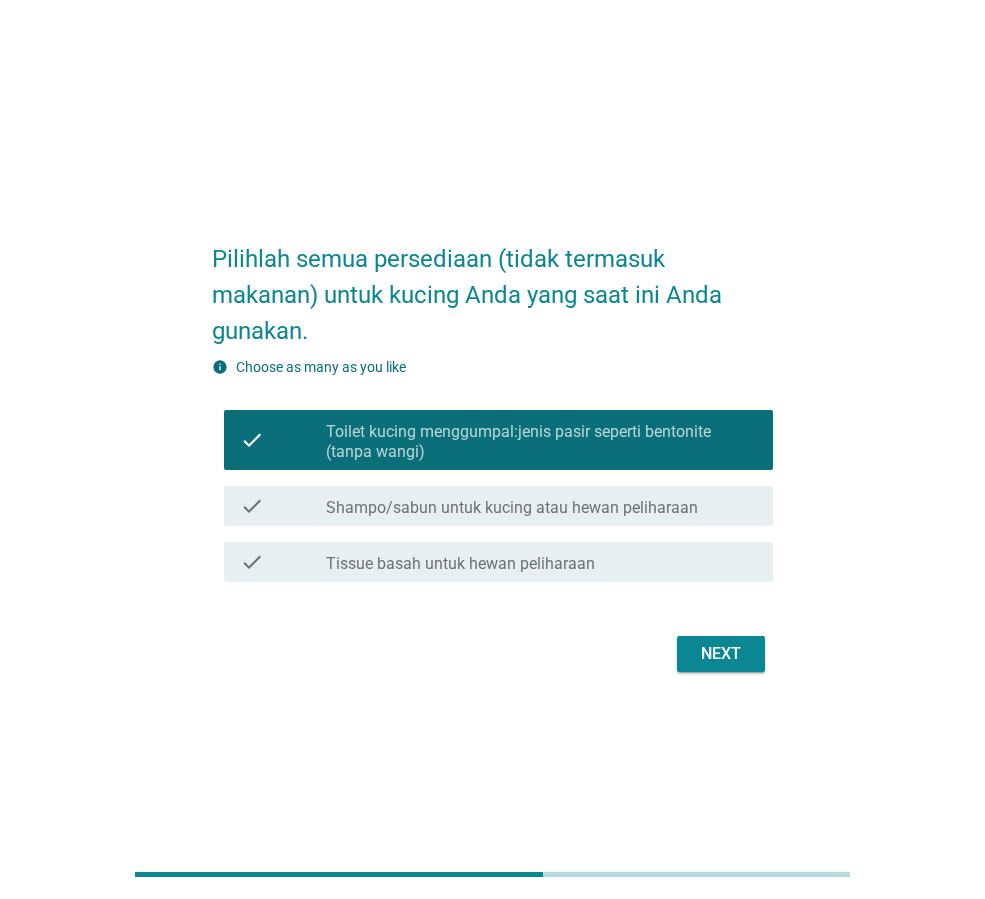 click on "check     check_box_outline_blank Shampo/sabun untuk kucing atau hewan peliharaan" at bounding box center (492, 506) 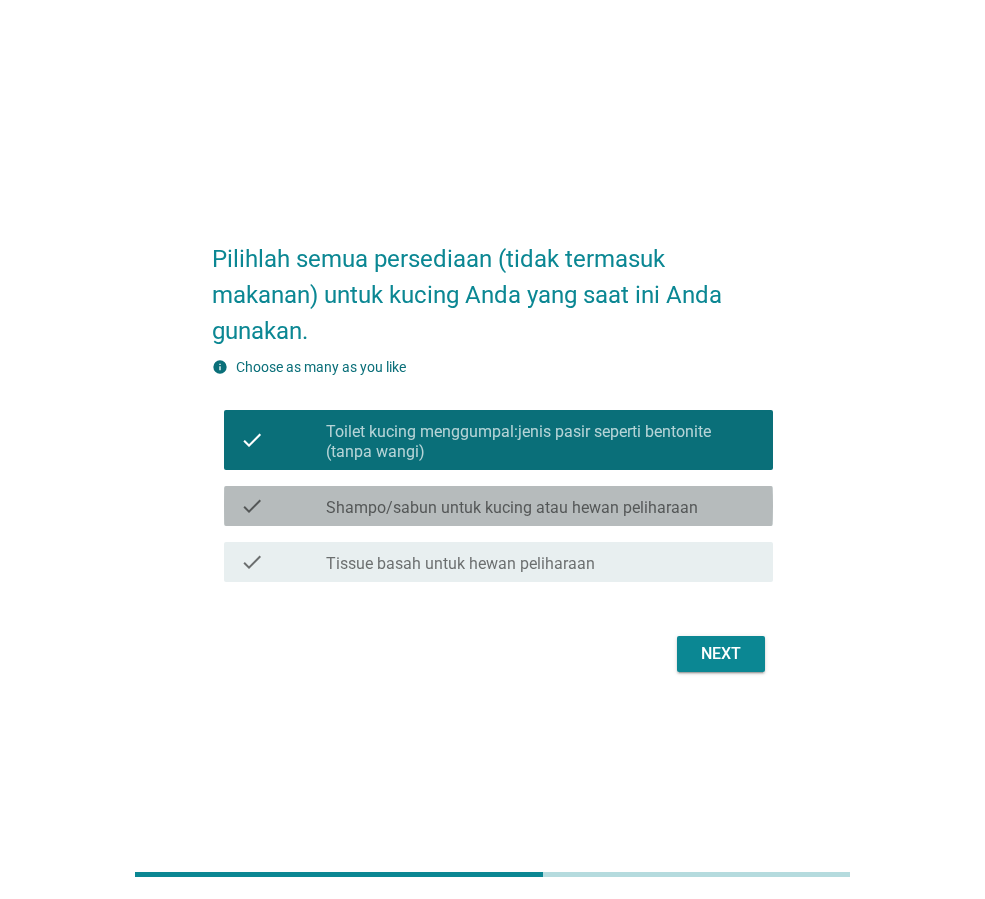 click on "Shampo/sabun untuk kucing atau hewan peliharaan" at bounding box center [512, 508] 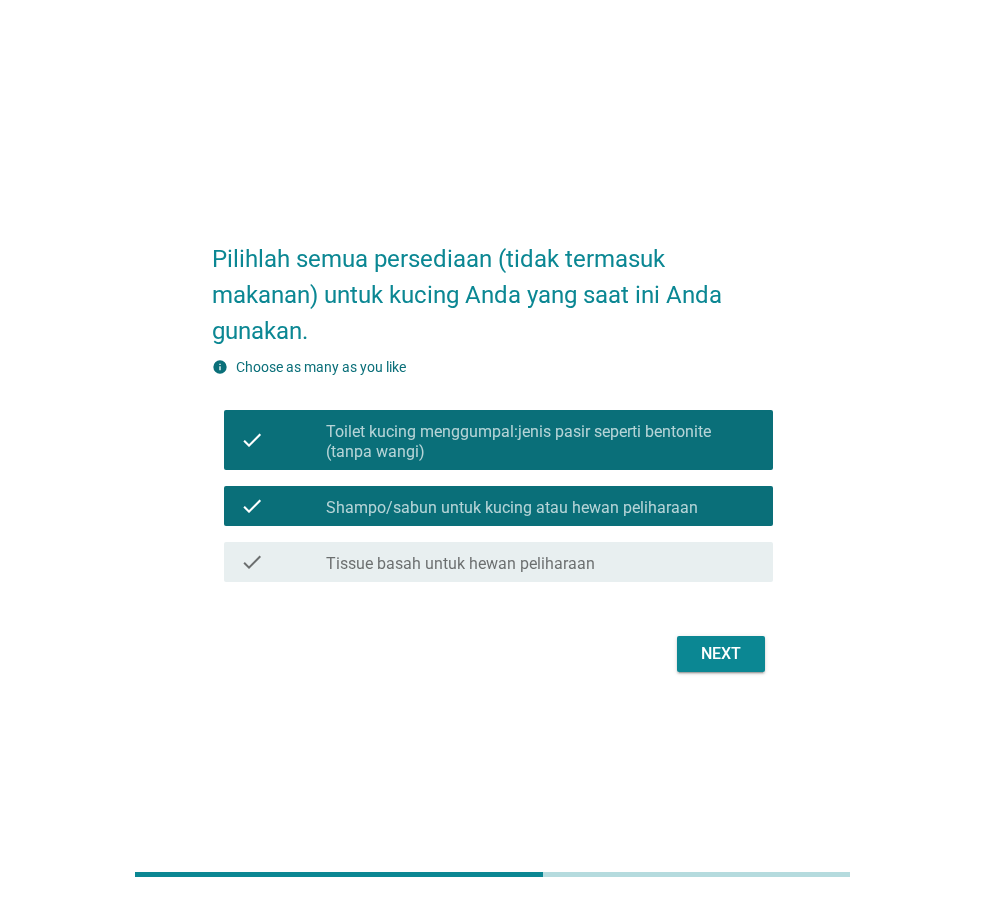 click on "Tissue basah untuk hewan peliharaan" at bounding box center [460, 564] 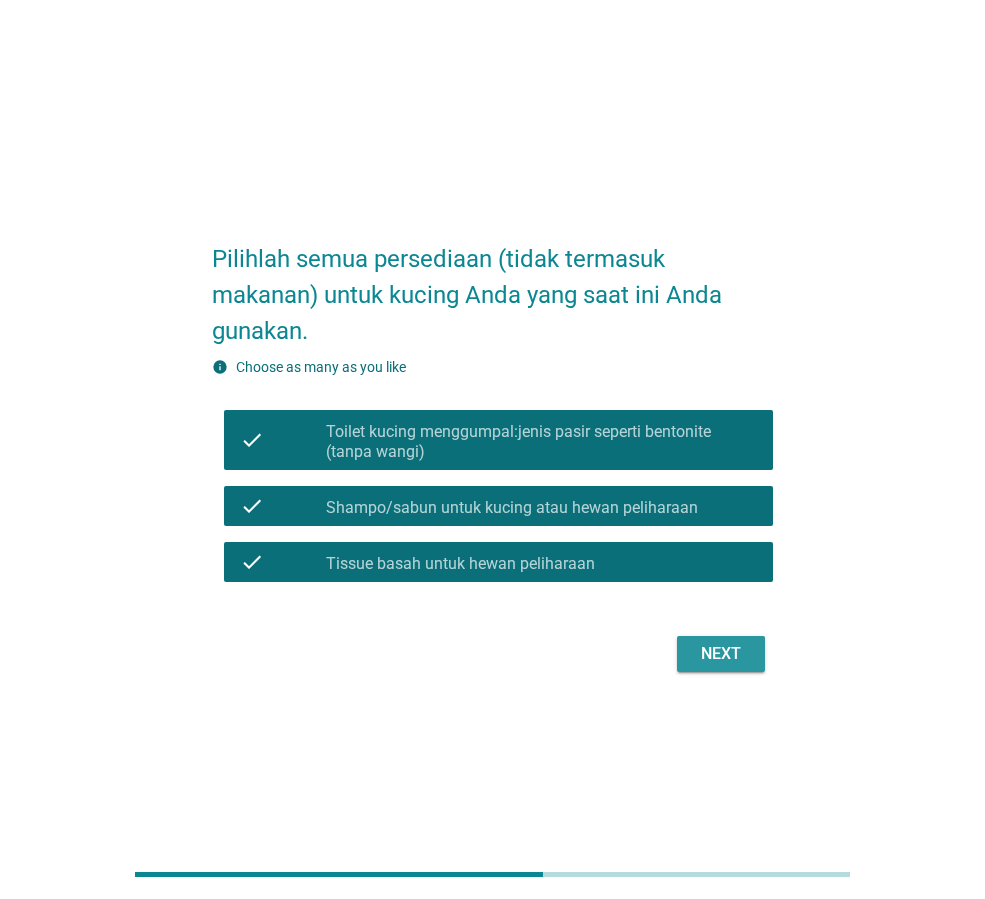 click on "Next" at bounding box center [721, 654] 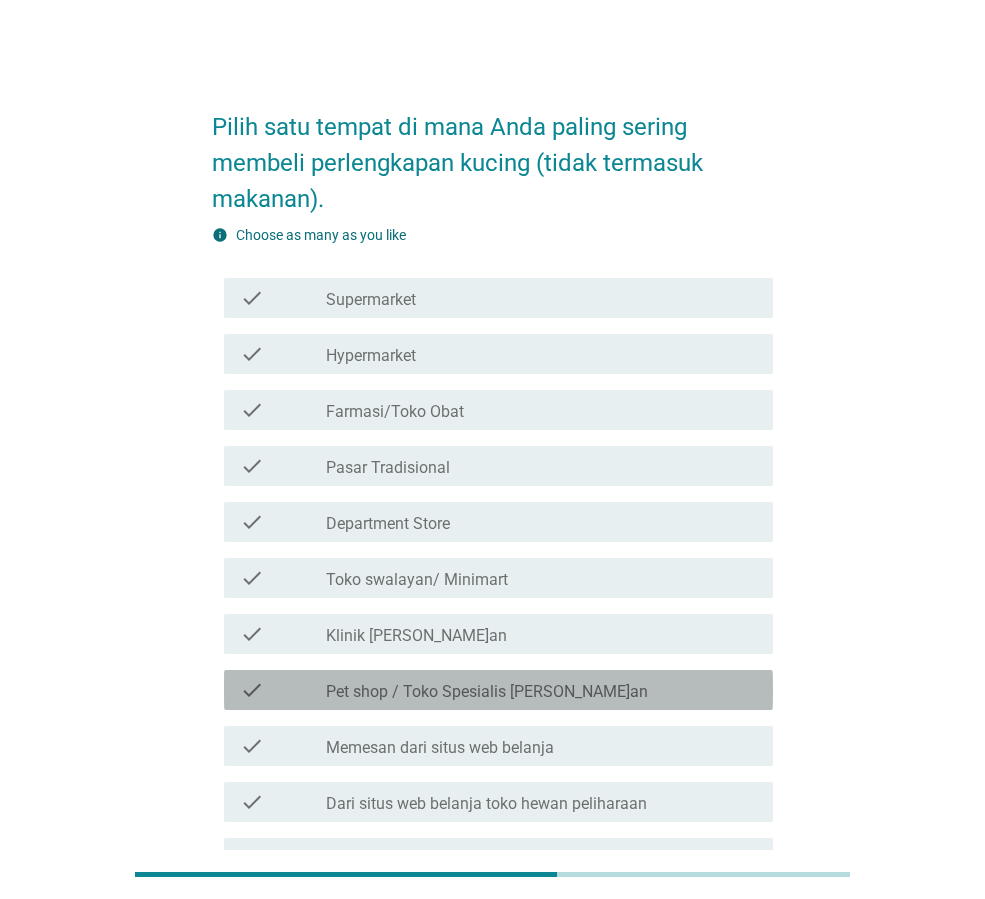 click on "Pet shop / Toko Spesialis [PERSON_NAME]an" at bounding box center (487, 692) 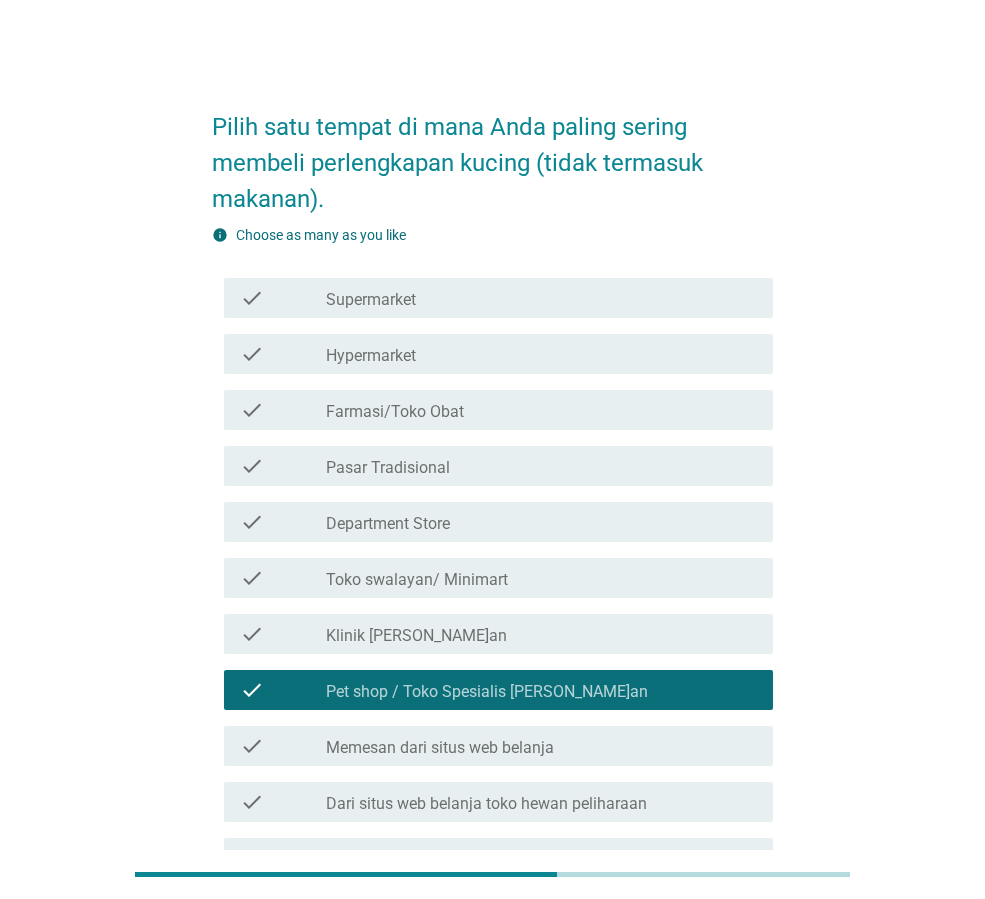 scroll, scrollTop: 400, scrollLeft: 0, axis: vertical 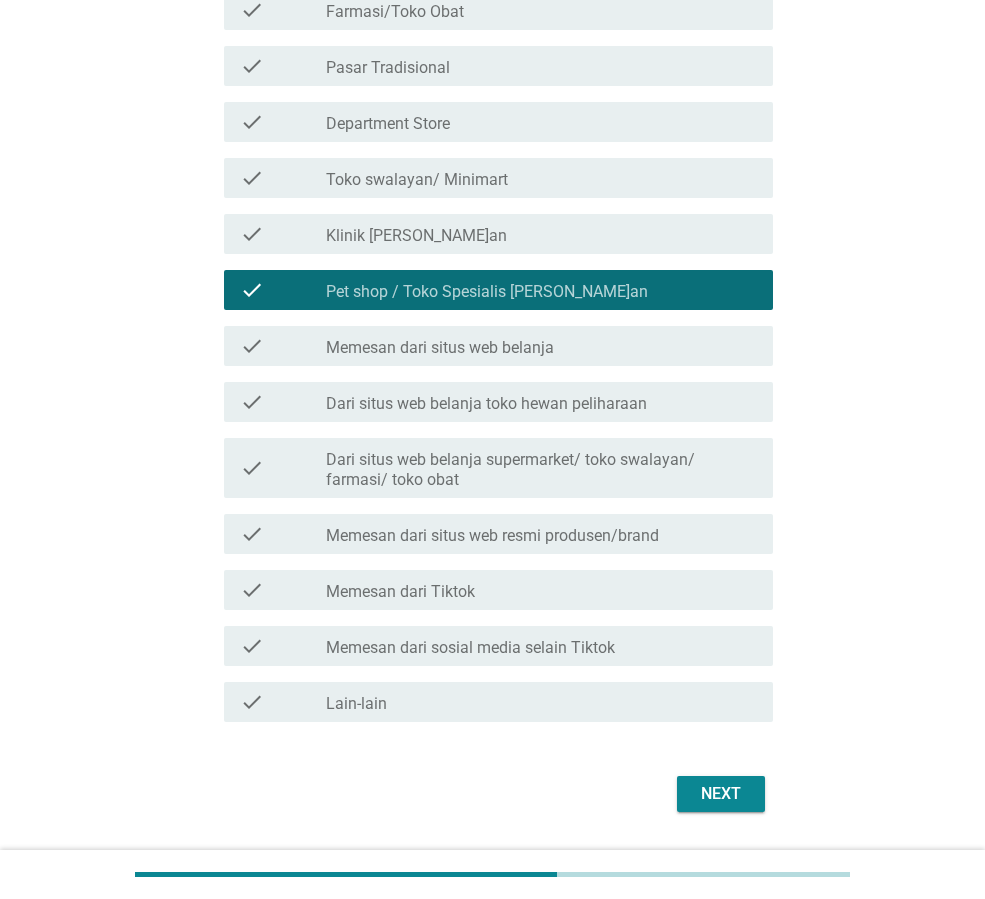 click on "Next" at bounding box center (492, 794) 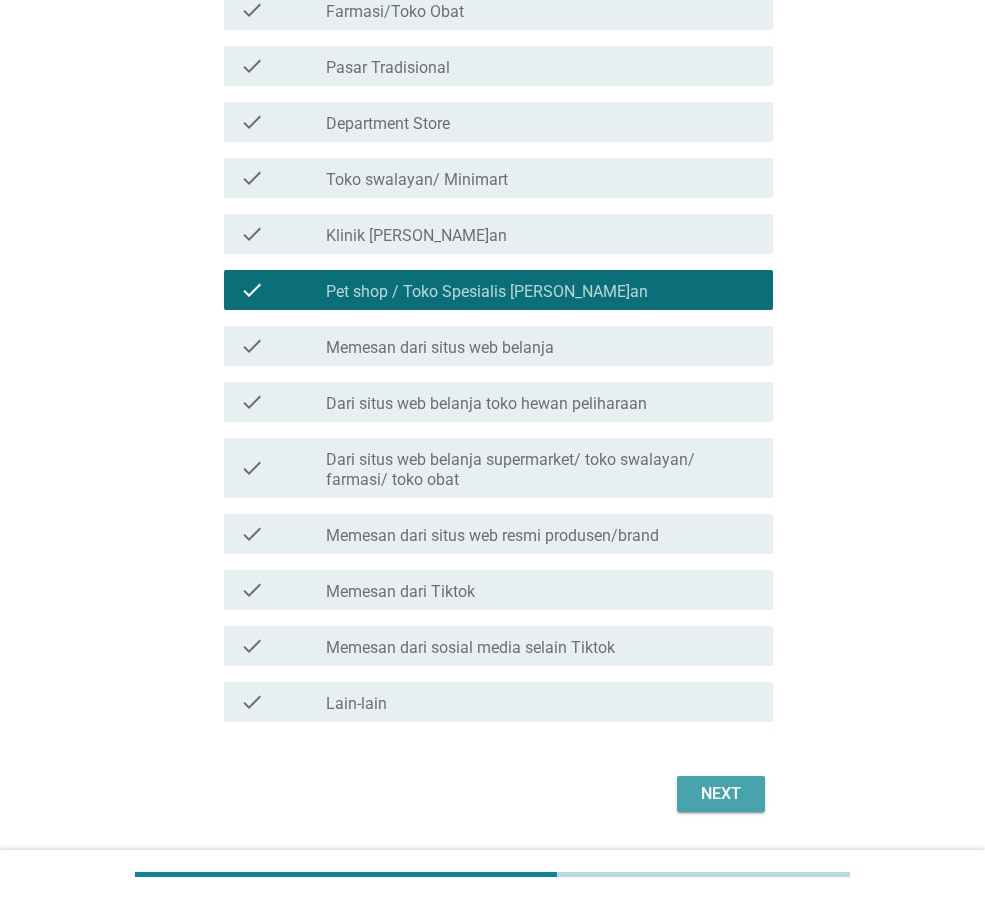 click on "Next" at bounding box center (721, 794) 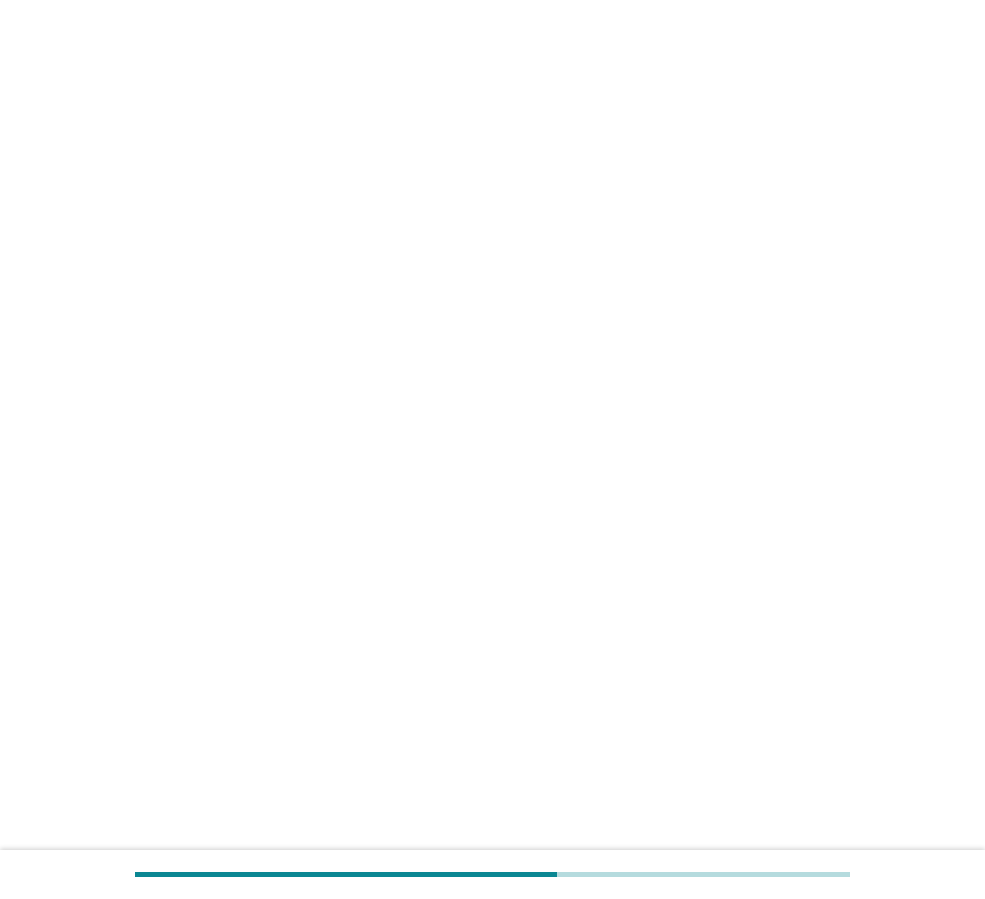 scroll, scrollTop: 0, scrollLeft: 0, axis: both 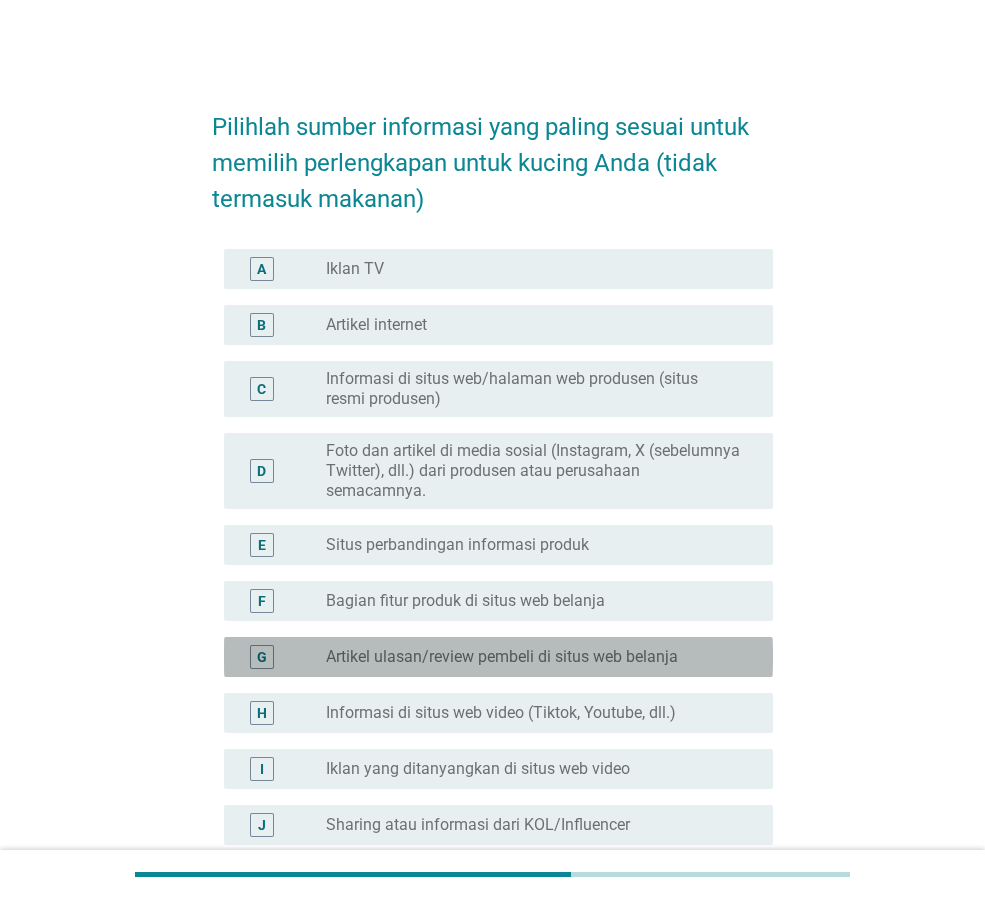 click on "Artikel ulasan/review pembeli di situs web belanja" at bounding box center [502, 657] 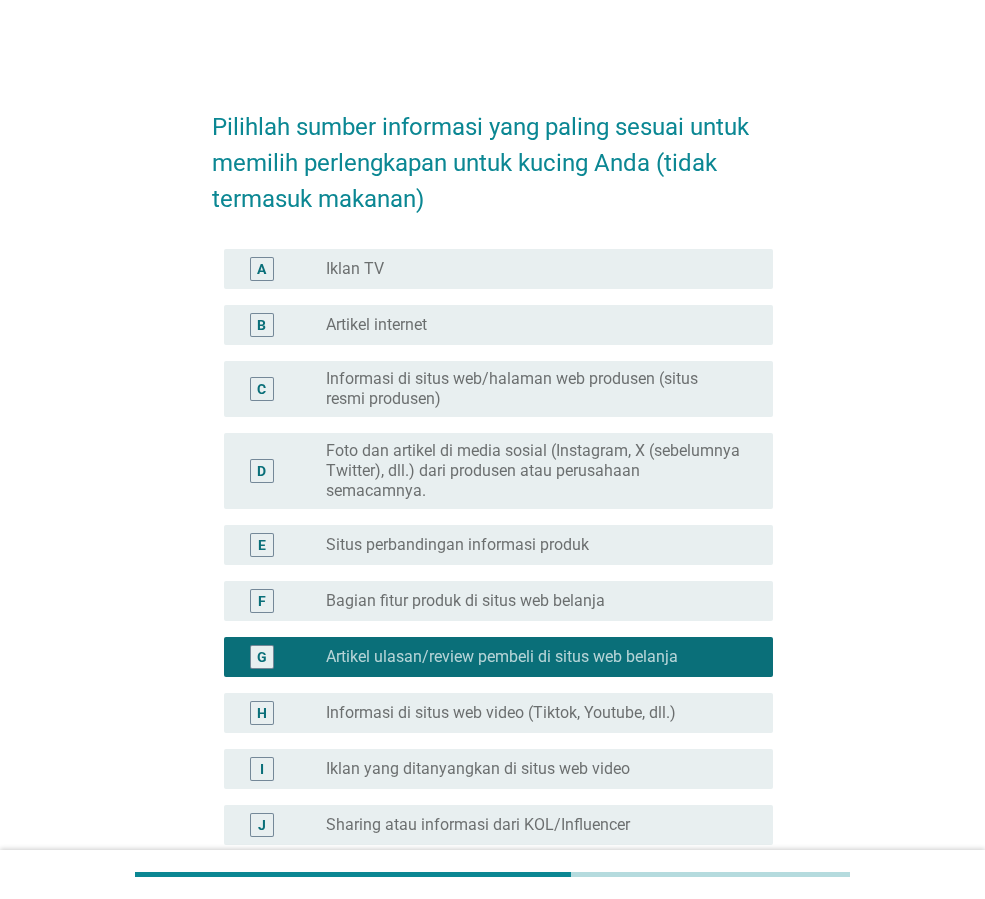 click on "Bagian fitur produk di situs web belanja" at bounding box center [465, 601] 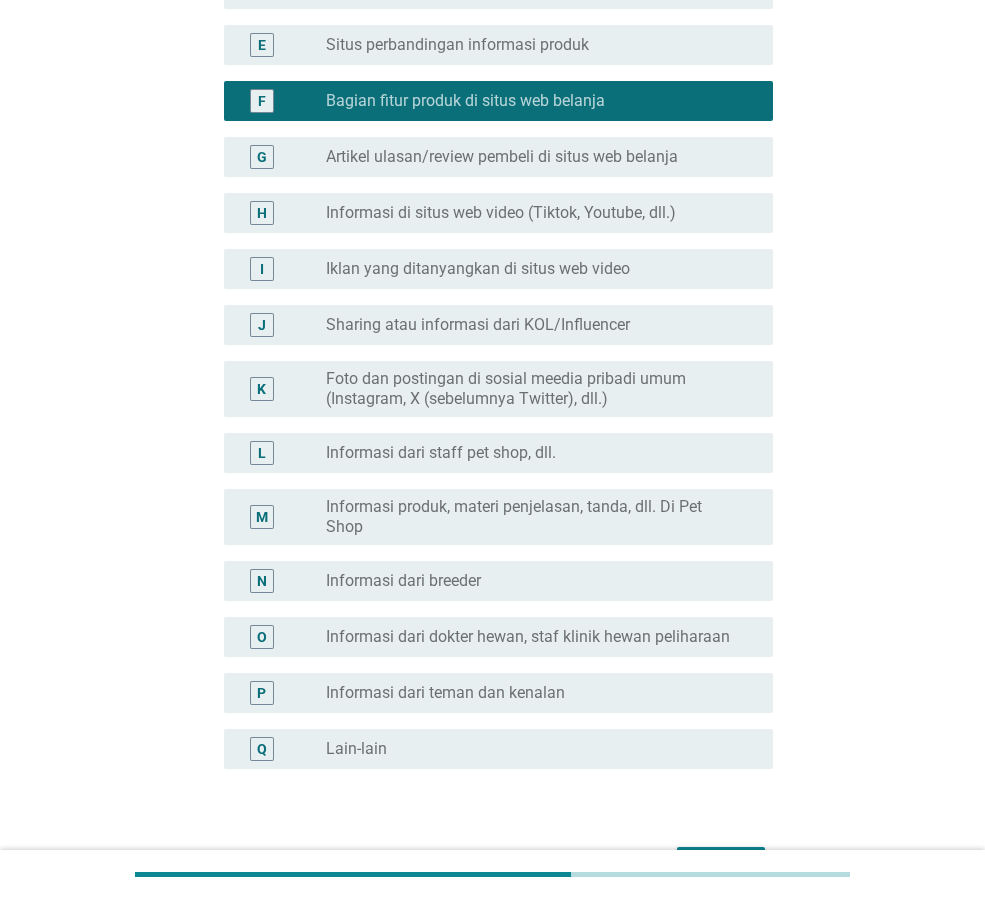 scroll, scrollTop: 627, scrollLeft: 0, axis: vertical 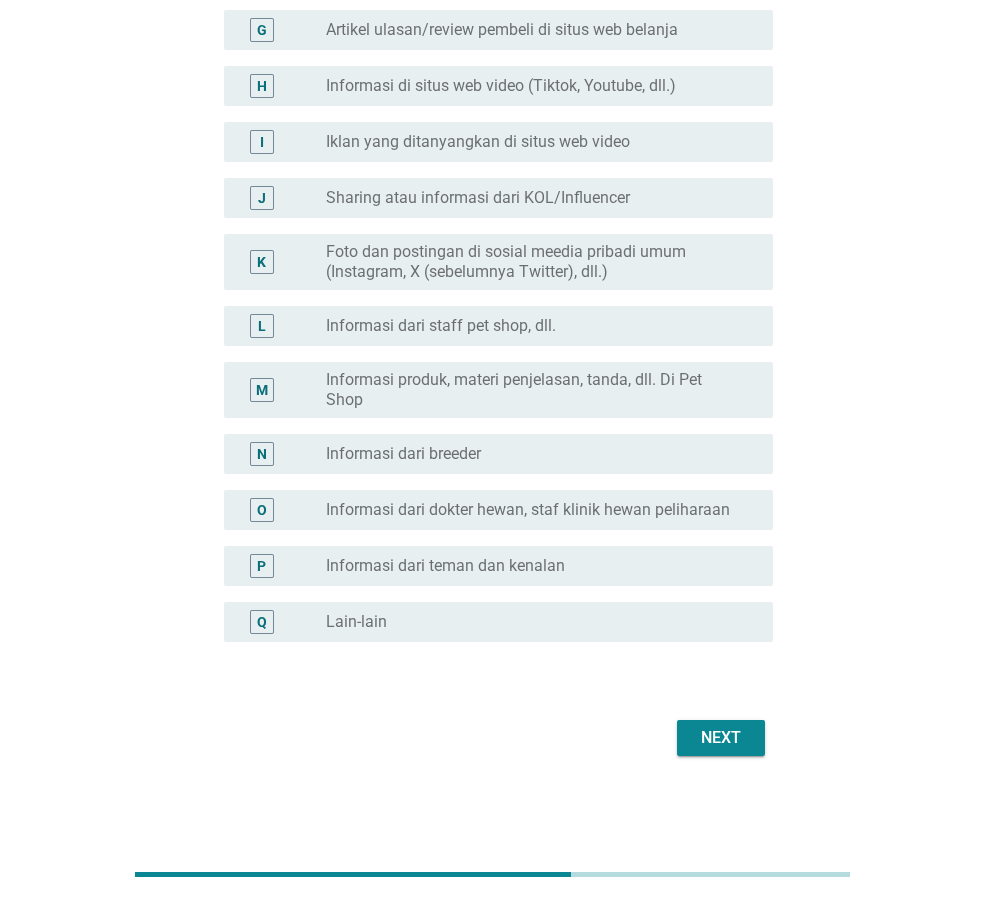 click on "Informasi di situs web video (Tiktok, Youtube, dll.)" at bounding box center (501, 86) 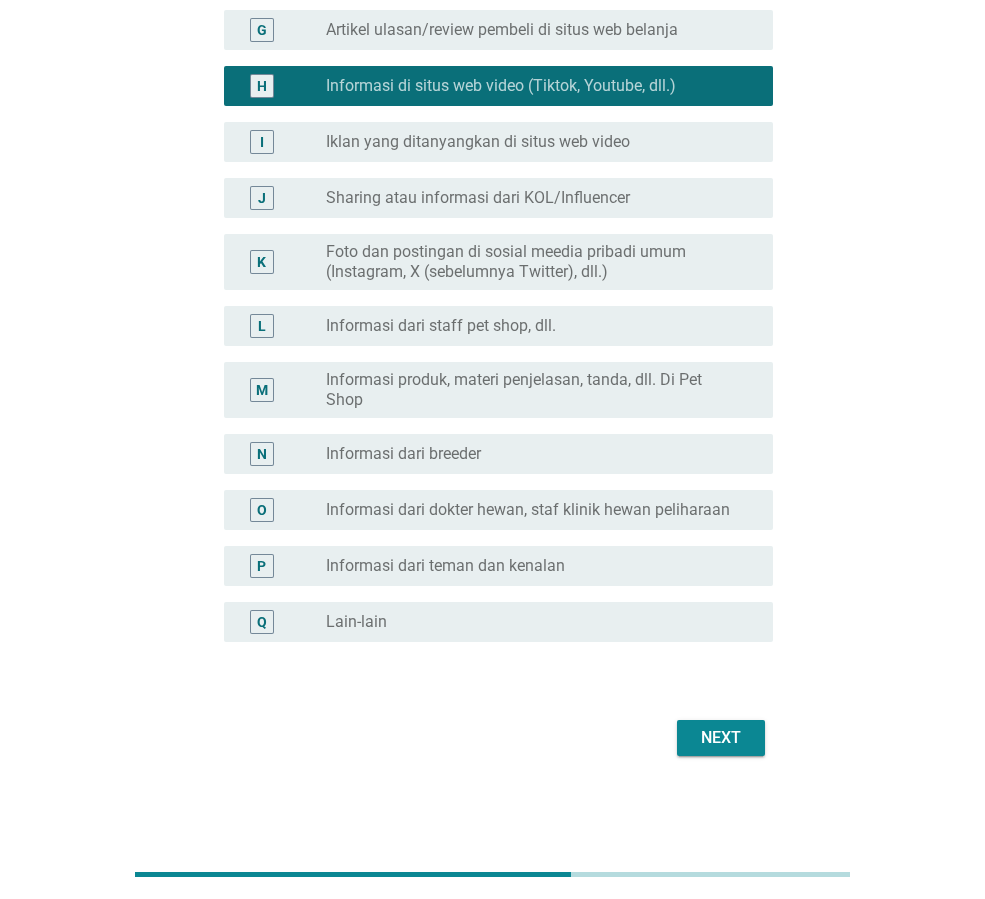 scroll, scrollTop: 527, scrollLeft: 0, axis: vertical 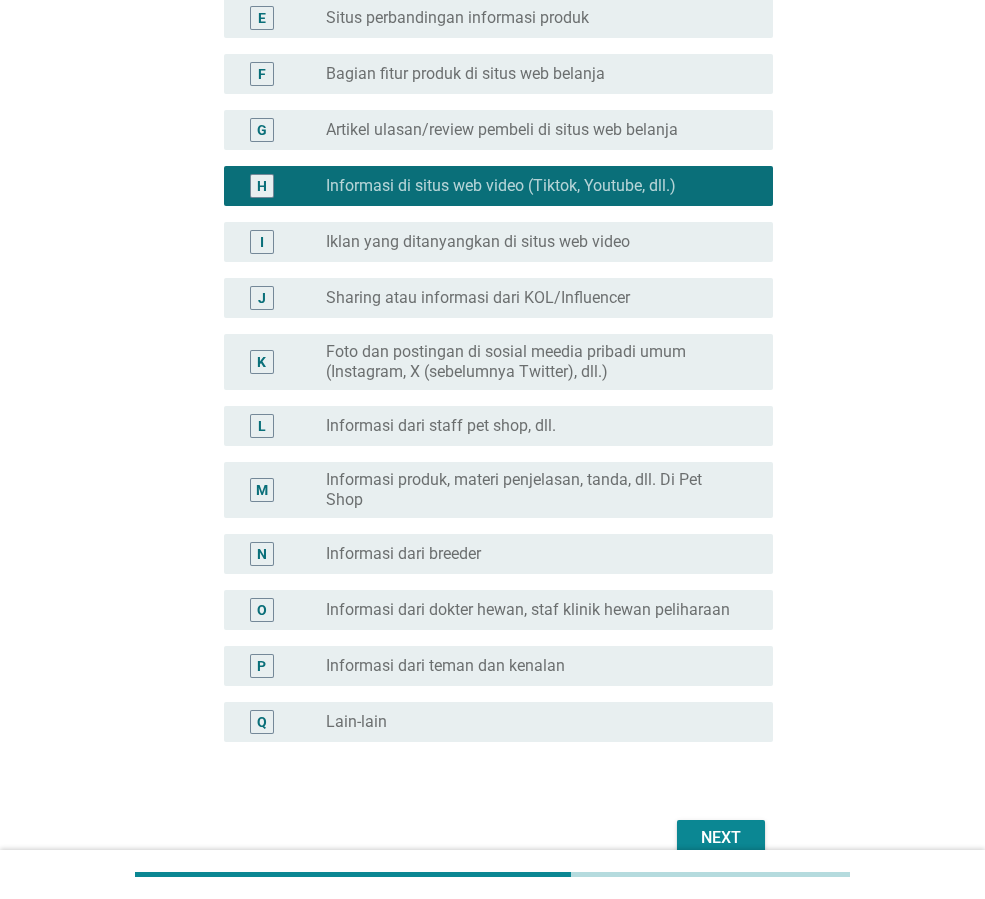 click on "Artikel ulasan/review pembeli di situs web belanja" at bounding box center (502, 130) 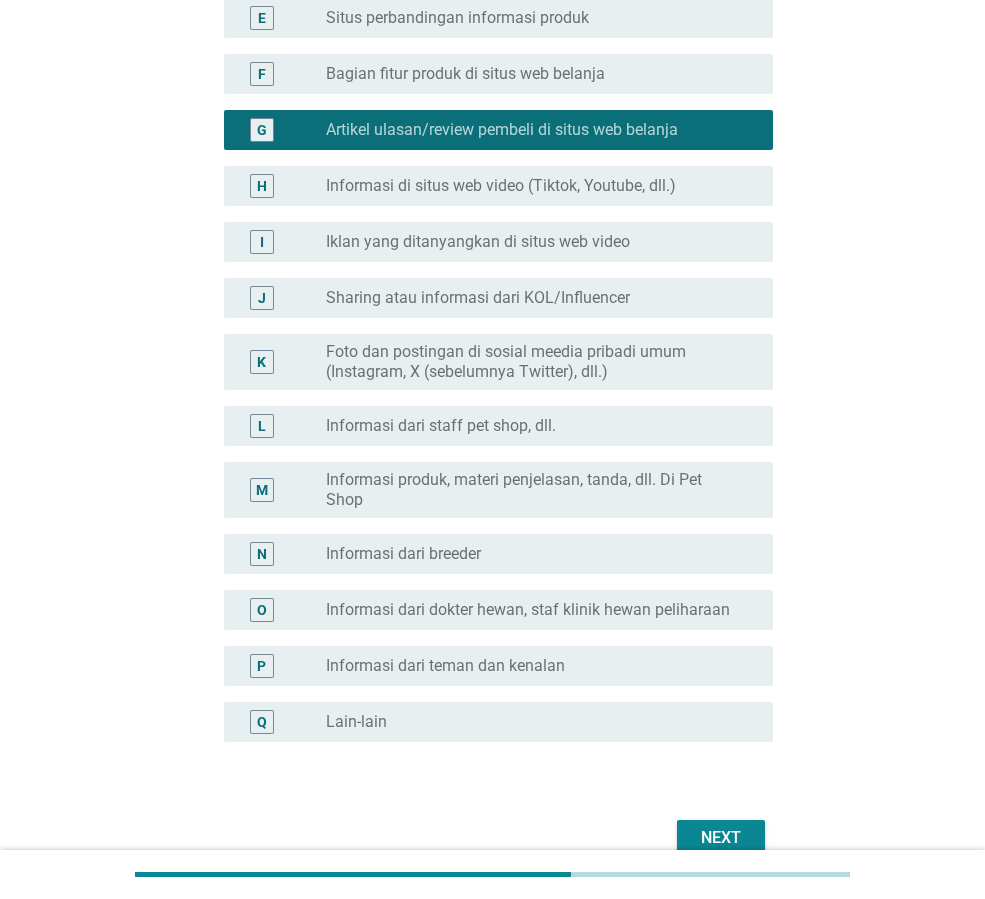 click on "Next" at bounding box center [721, 838] 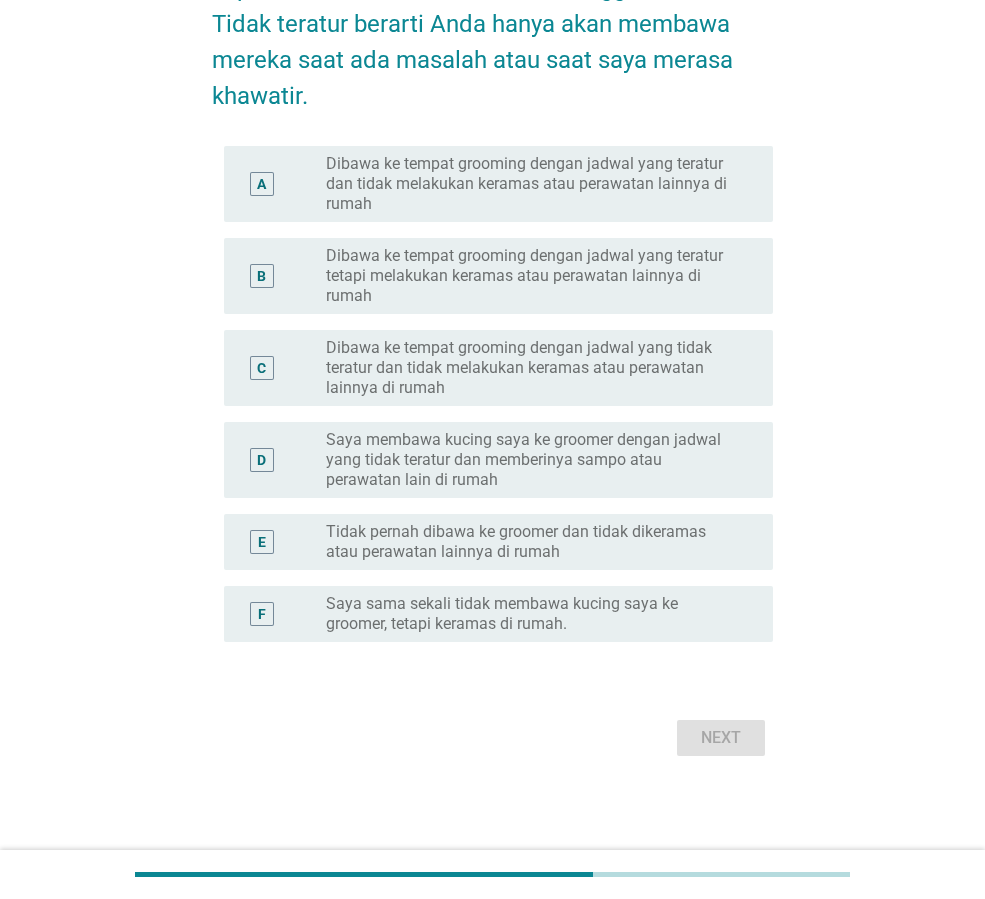 scroll, scrollTop: 0, scrollLeft: 0, axis: both 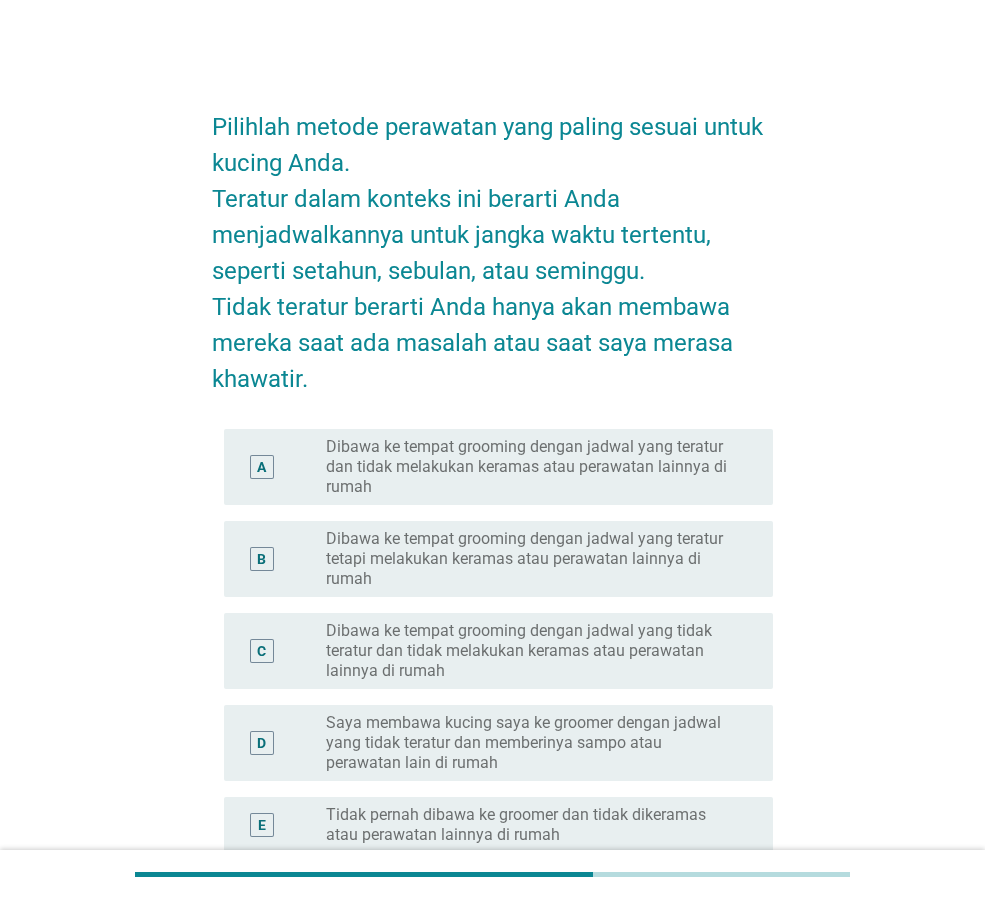 click on "Dibawa ke tempat grooming dengan jadwal yang teratur tetapi melakukan keramas atau perawatan lainnya di rumah" at bounding box center [533, 559] 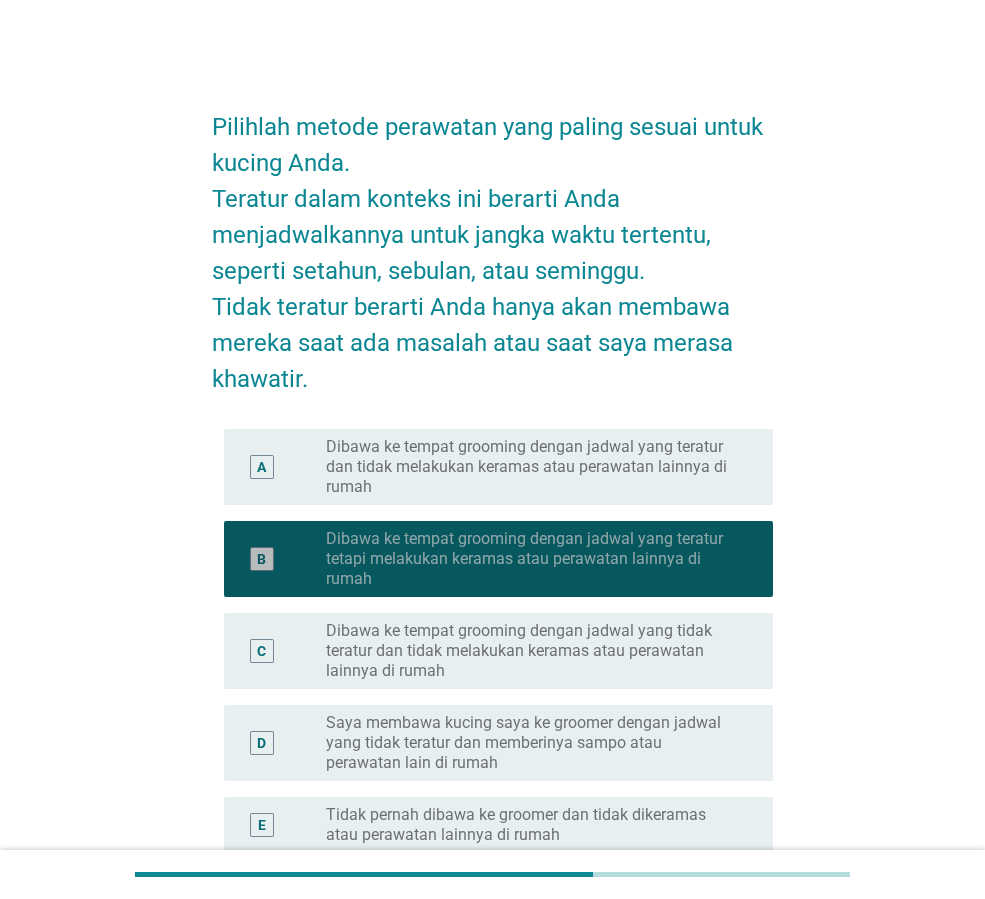 scroll, scrollTop: 283, scrollLeft: 0, axis: vertical 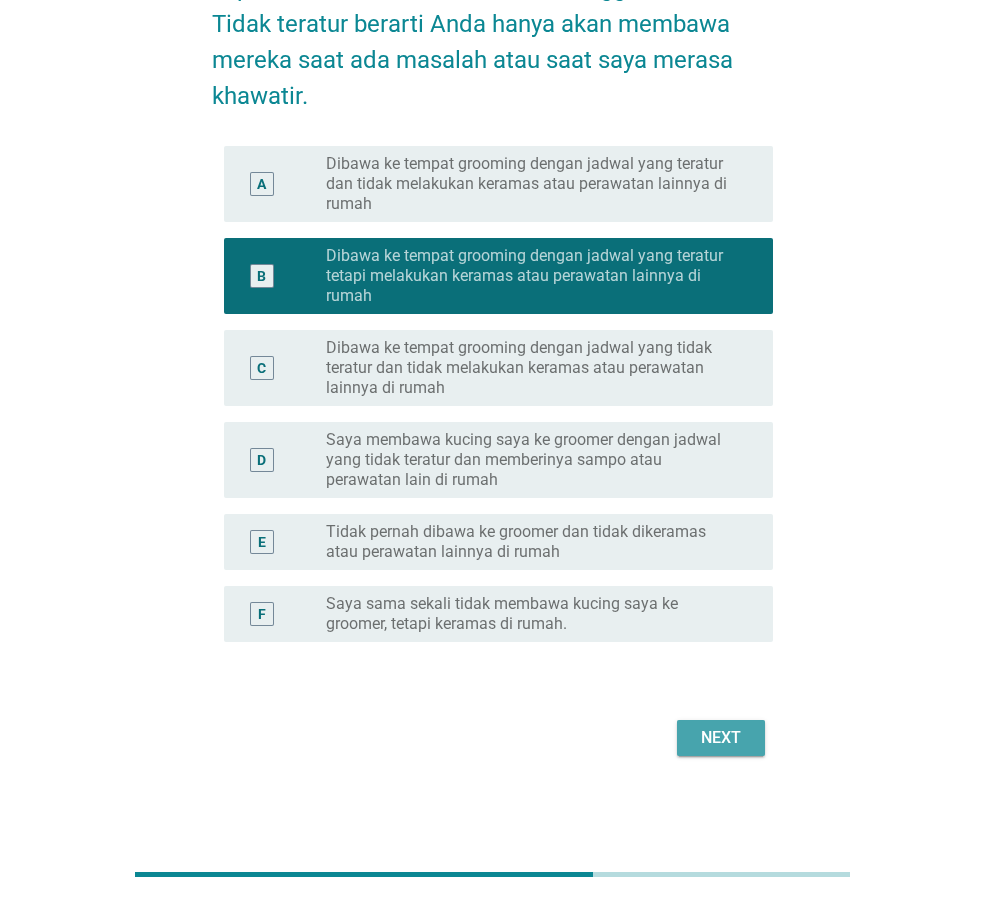 click on "Next" at bounding box center (721, 738) 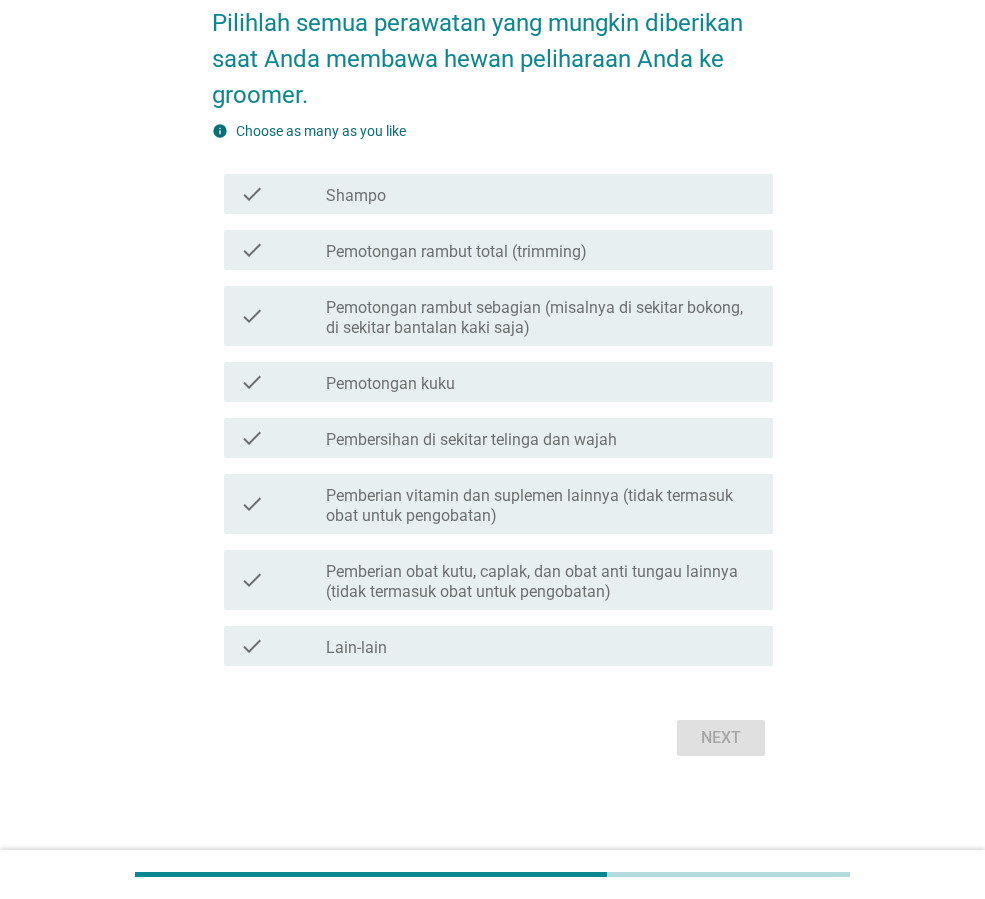scroll, scrollTop: 0, scrollLeft: 0, axis: both 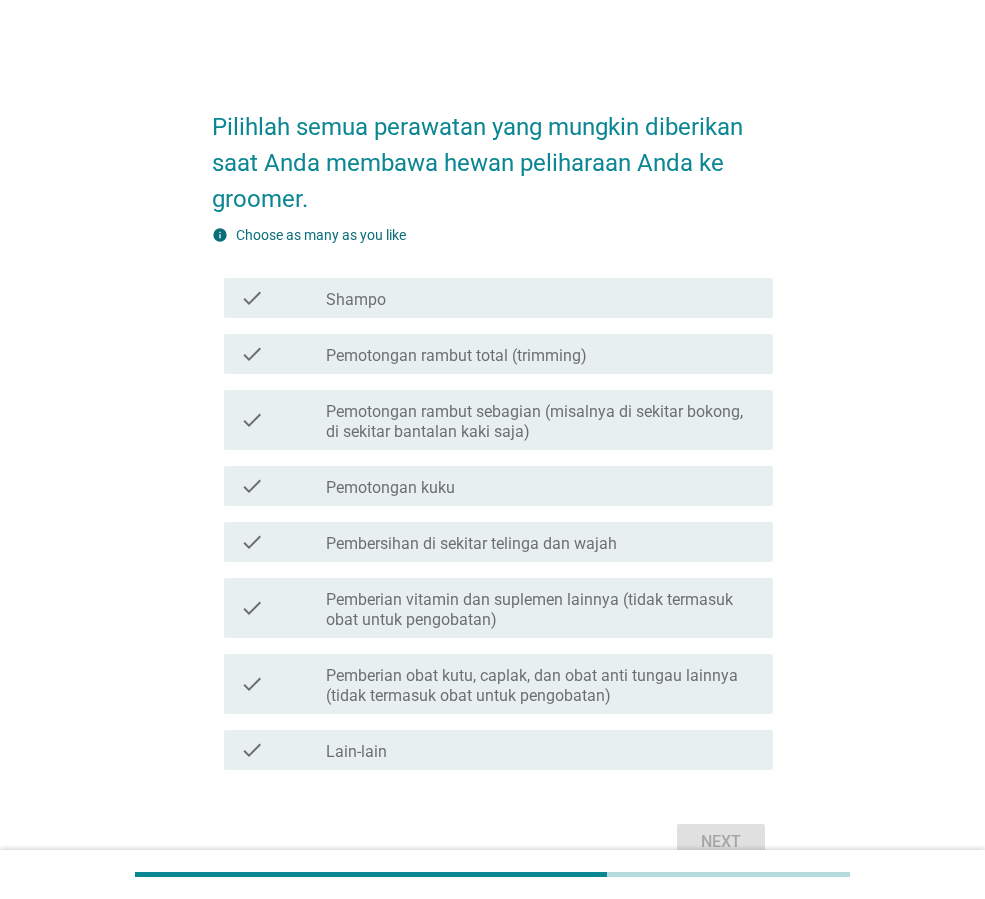 click on "Pemotongan kuku" at bounding box center (390, 488) 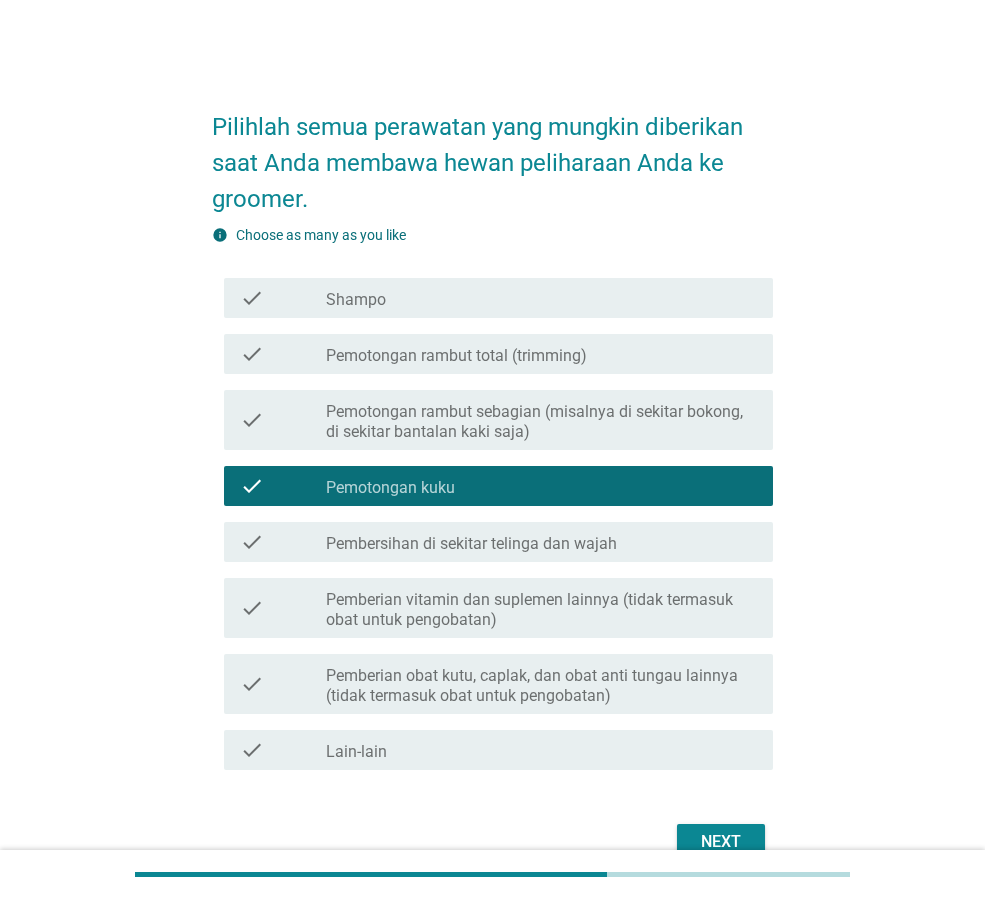 click on "Pembersihan di sekitar telinga dan wajah" at bounding box center [471, 544] 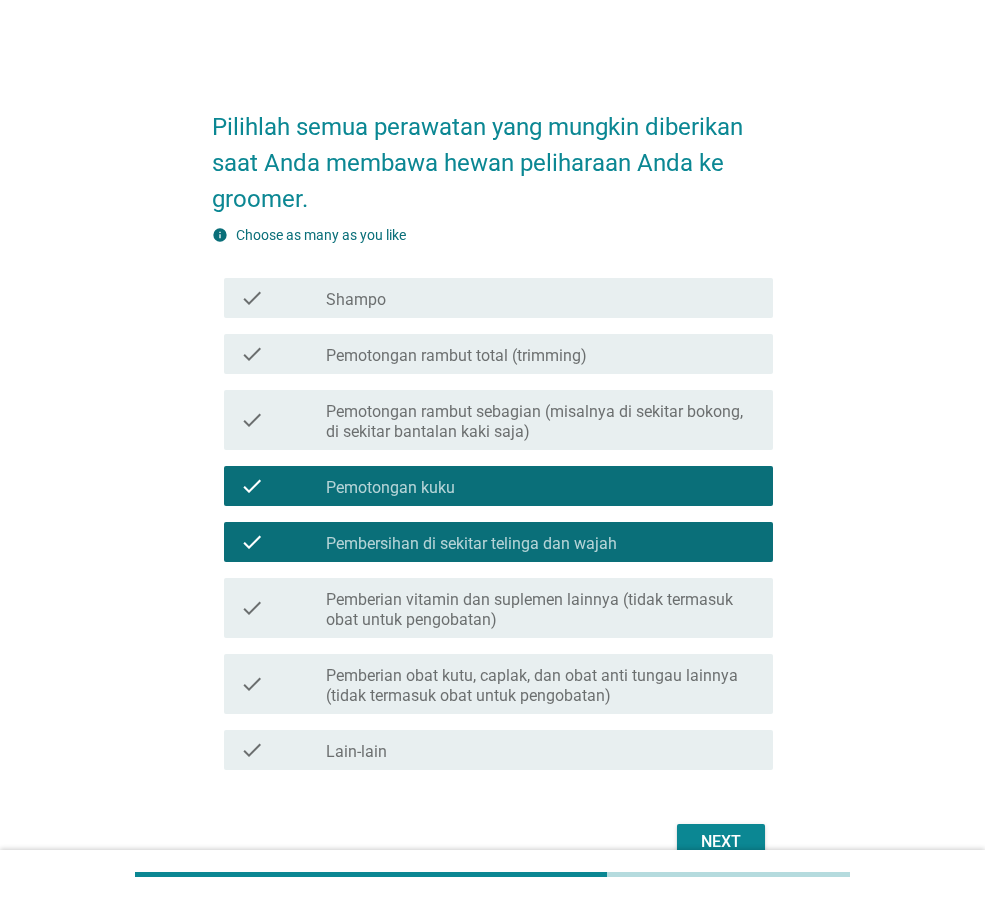 click on "Pemotongan rambut sebagian (misalnya di sekitar bokong, di sekitar bantalan kaki saja)" at bounding box center [541, 422] 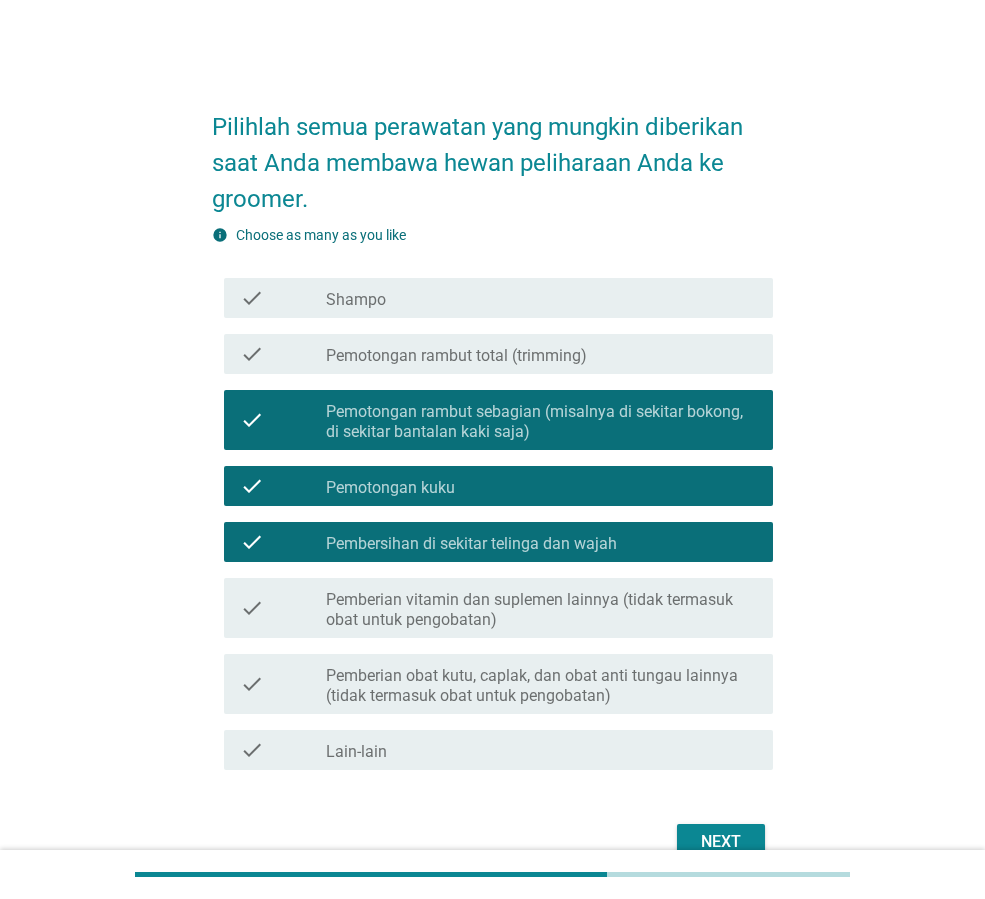 click on "Next" at bounding box center [721, 842] 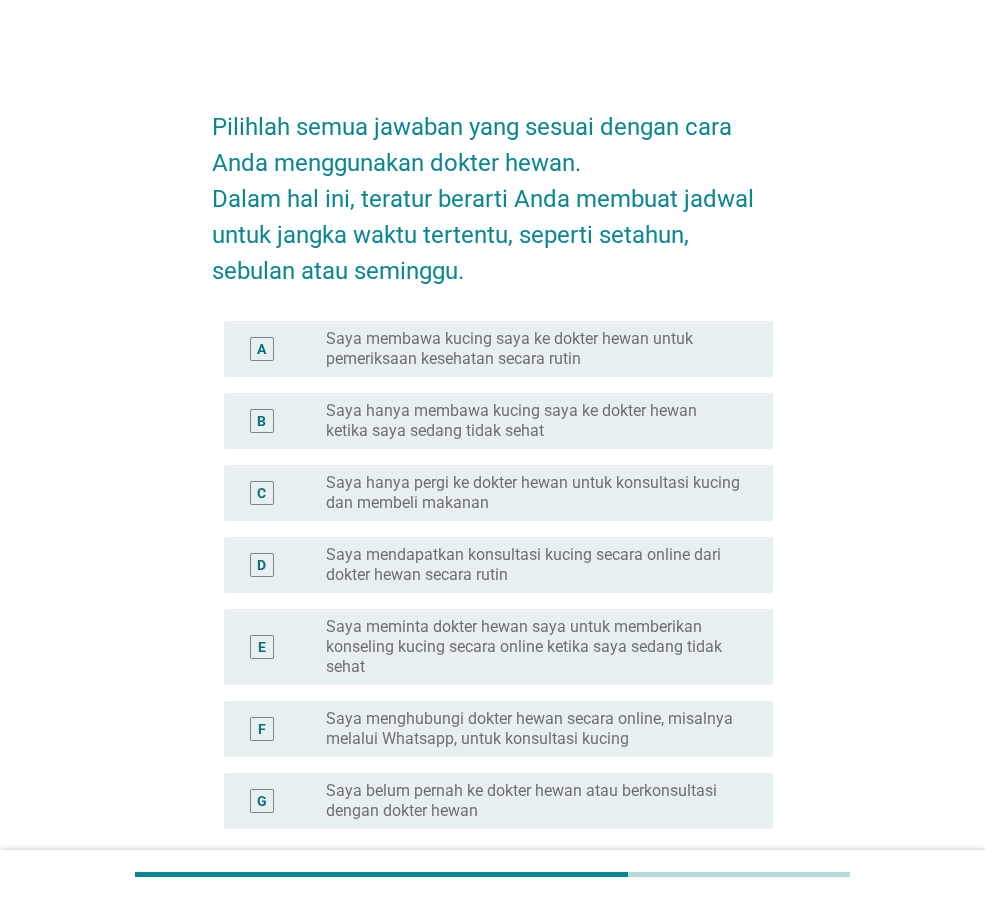 click on "Saya membawa kucing saya ke dokter hewan untuk pemeriksaan kesehatan secara rutin" at bounding box center (533, 349) 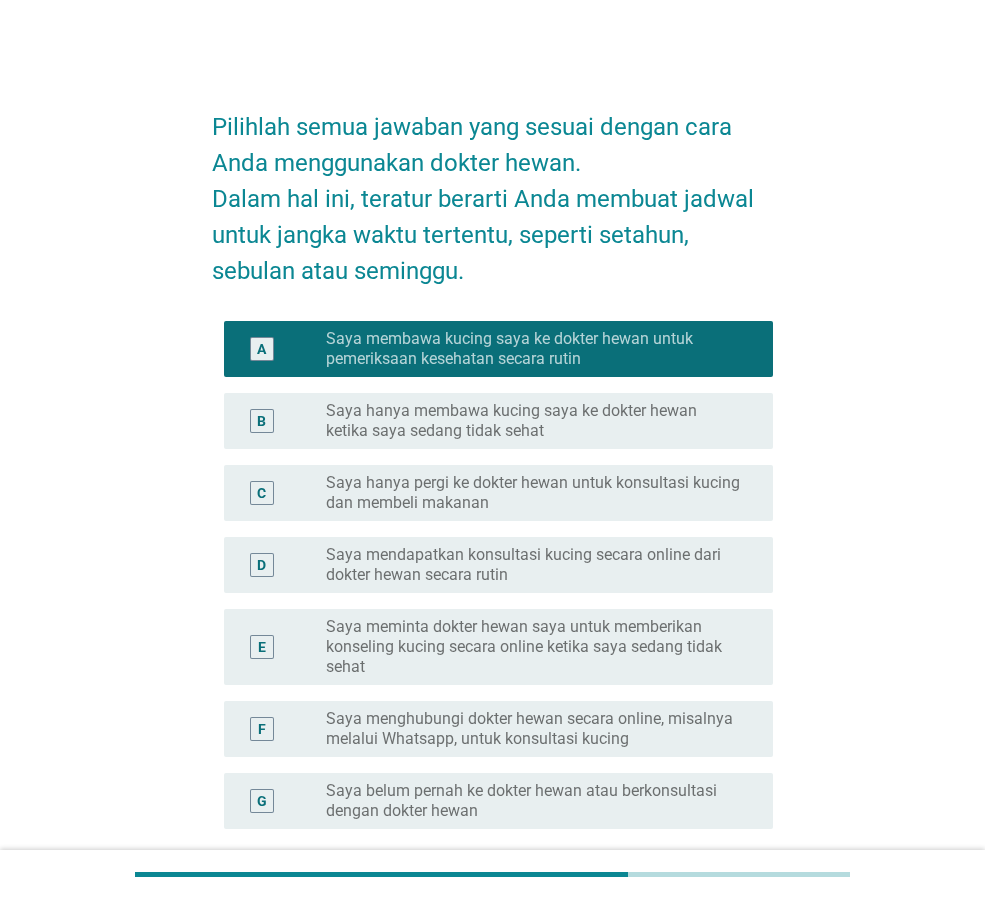 scroll, scrollTop: 187, scrollLeft: 0, axis: vertical 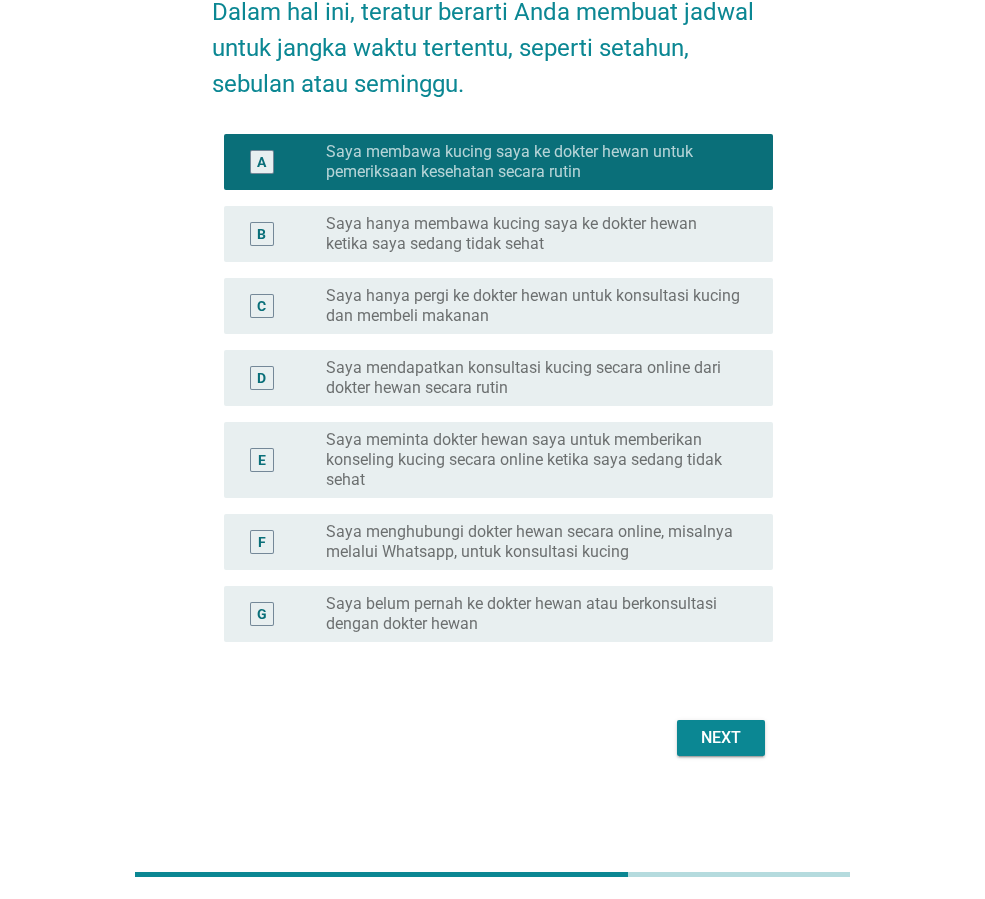 click on "Next" at bounding box center [721, 738] 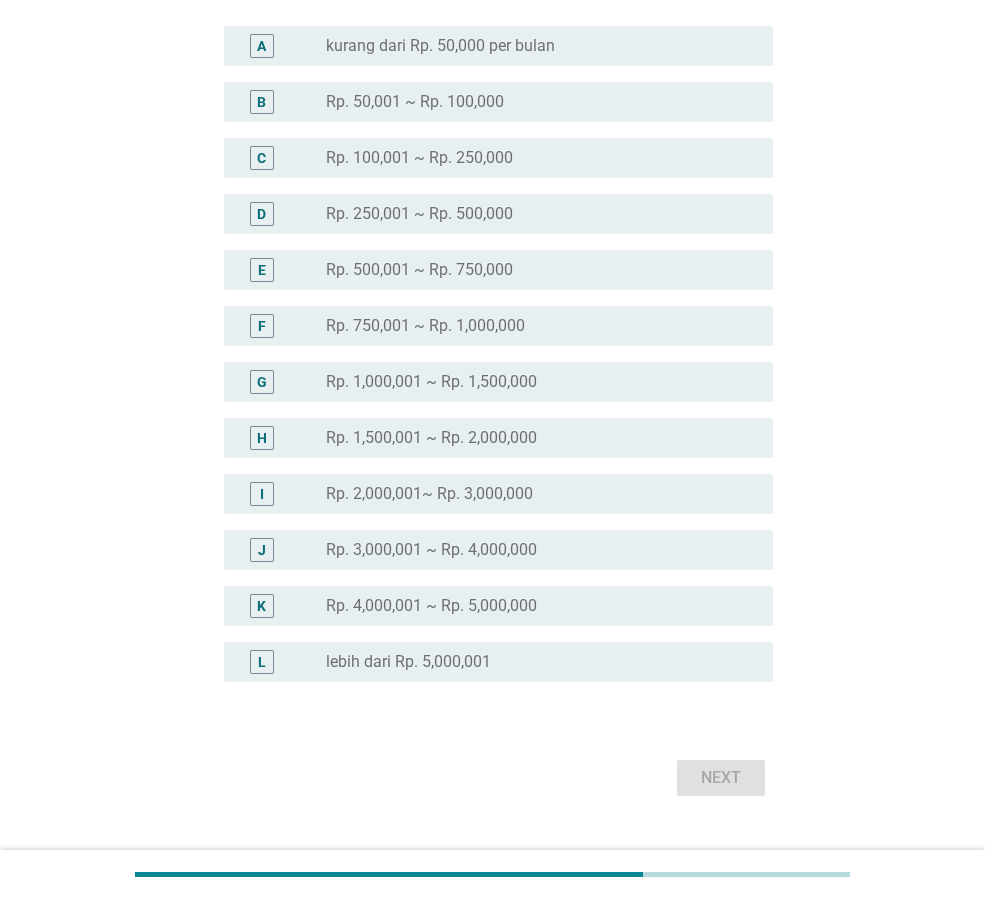 scroll, scrollTop: 0, scrollLeft: 0, axis: both 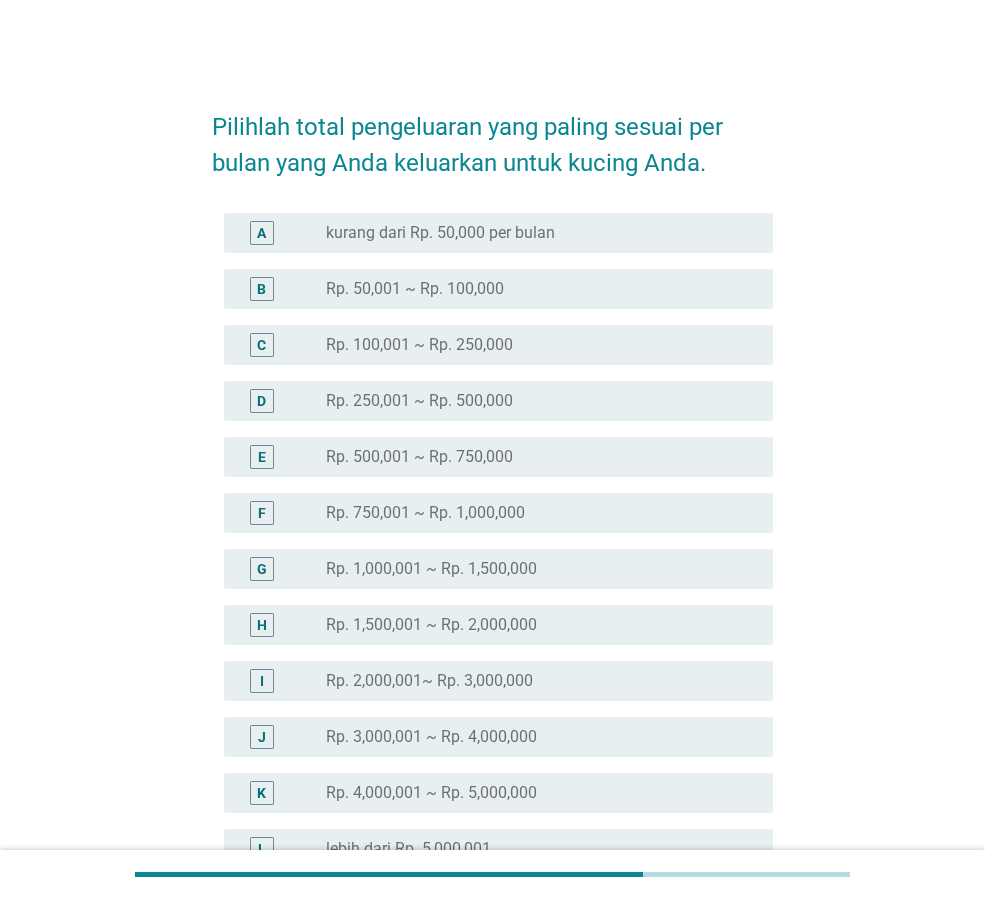 click on "radio_button_unchecked Rp. 500,001 ~ Rp. 750,000" at bounding box center [533, 457] 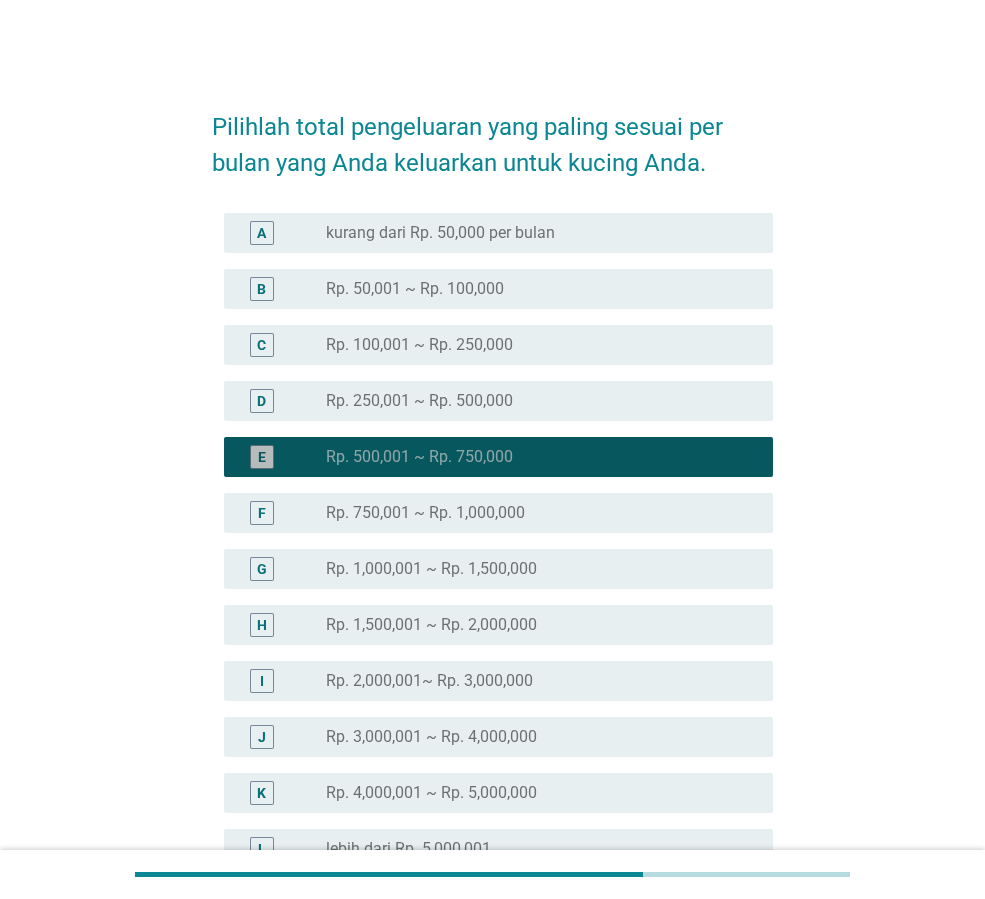 scroll, scrollTop: 227, scrollLeft: 0, axis: vertical 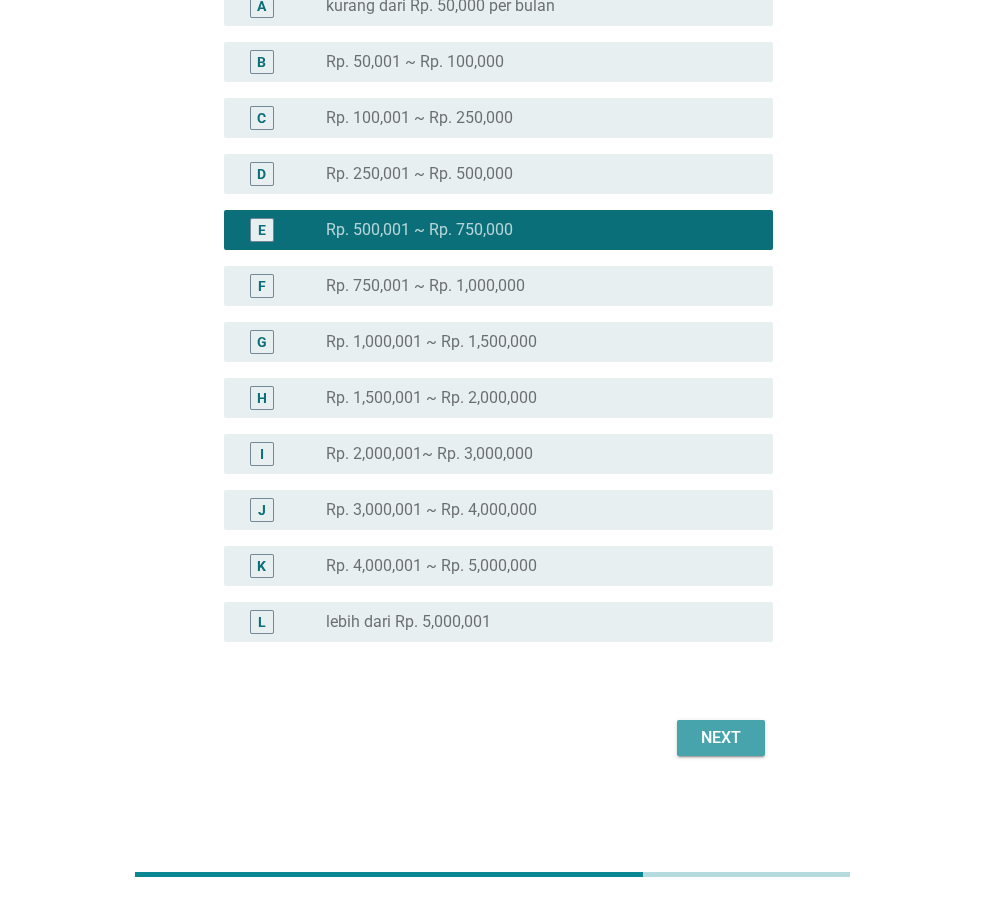 click on "Next" at bounding box center (721, 738) 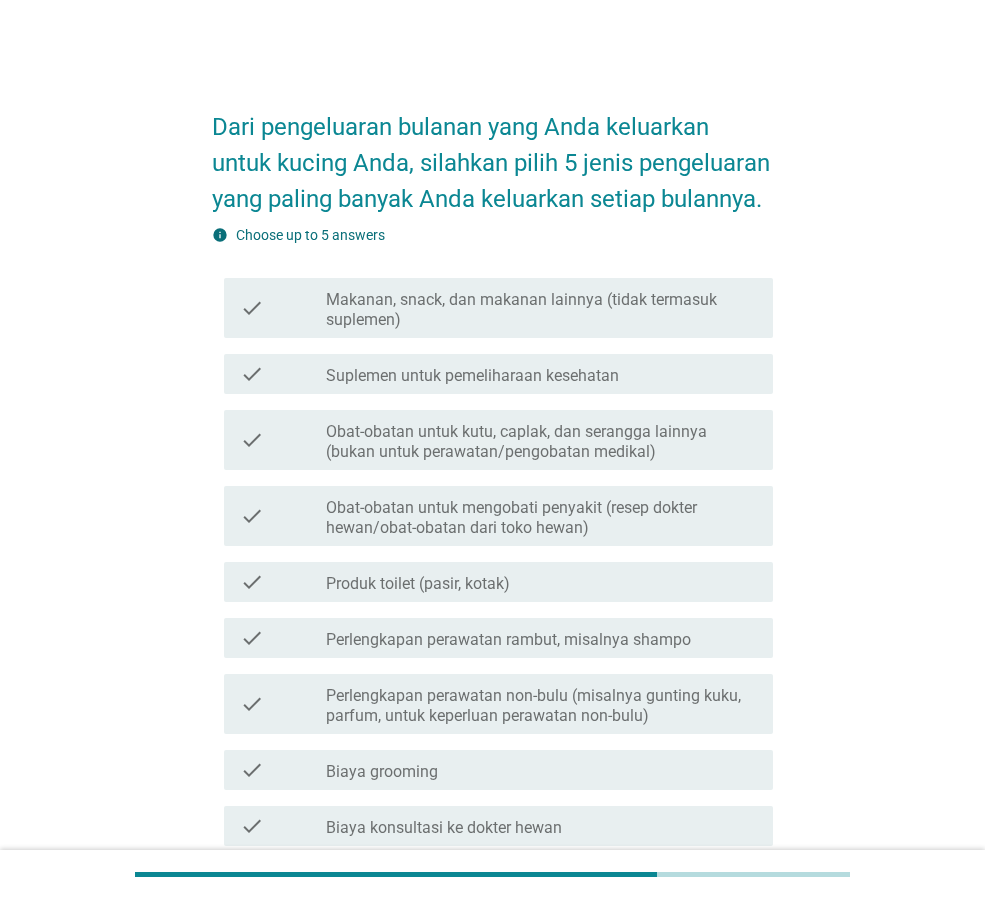 scroll, scrollTop: 200, scrollLeft: 0, axis: vertical 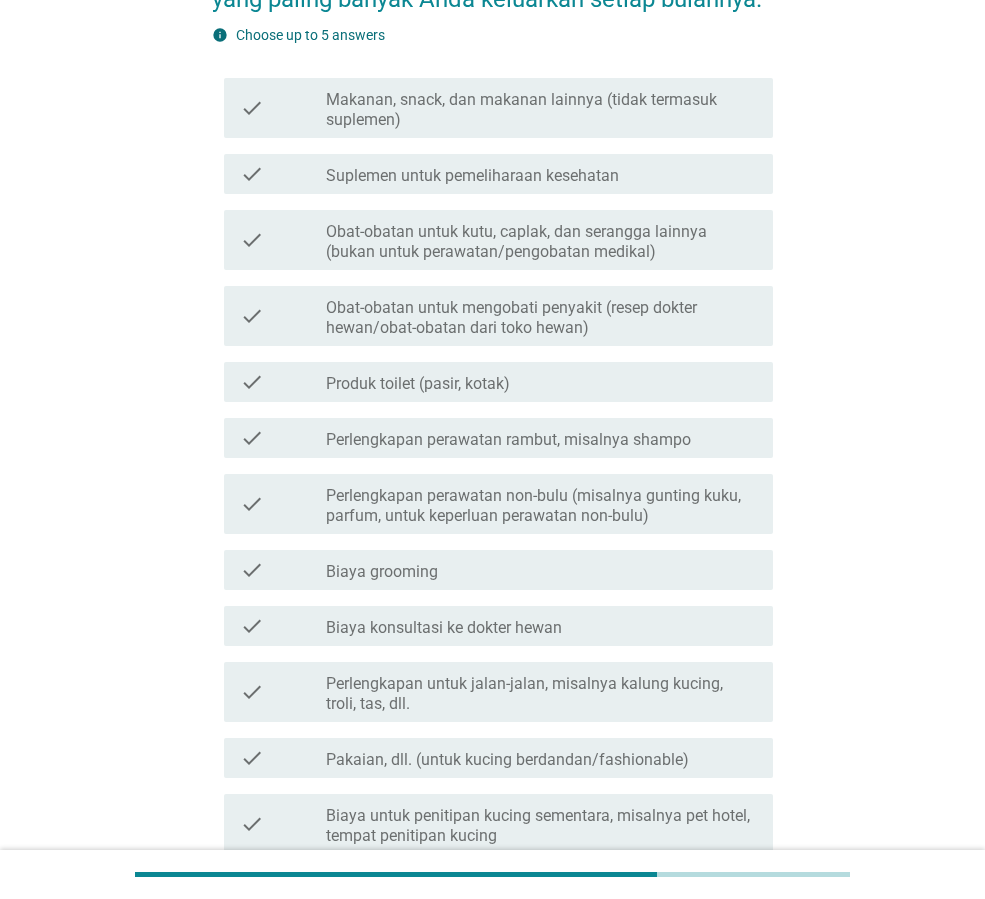 click on "check_box_outline_blank Biaya grooming" at bounding box center [541, 570] 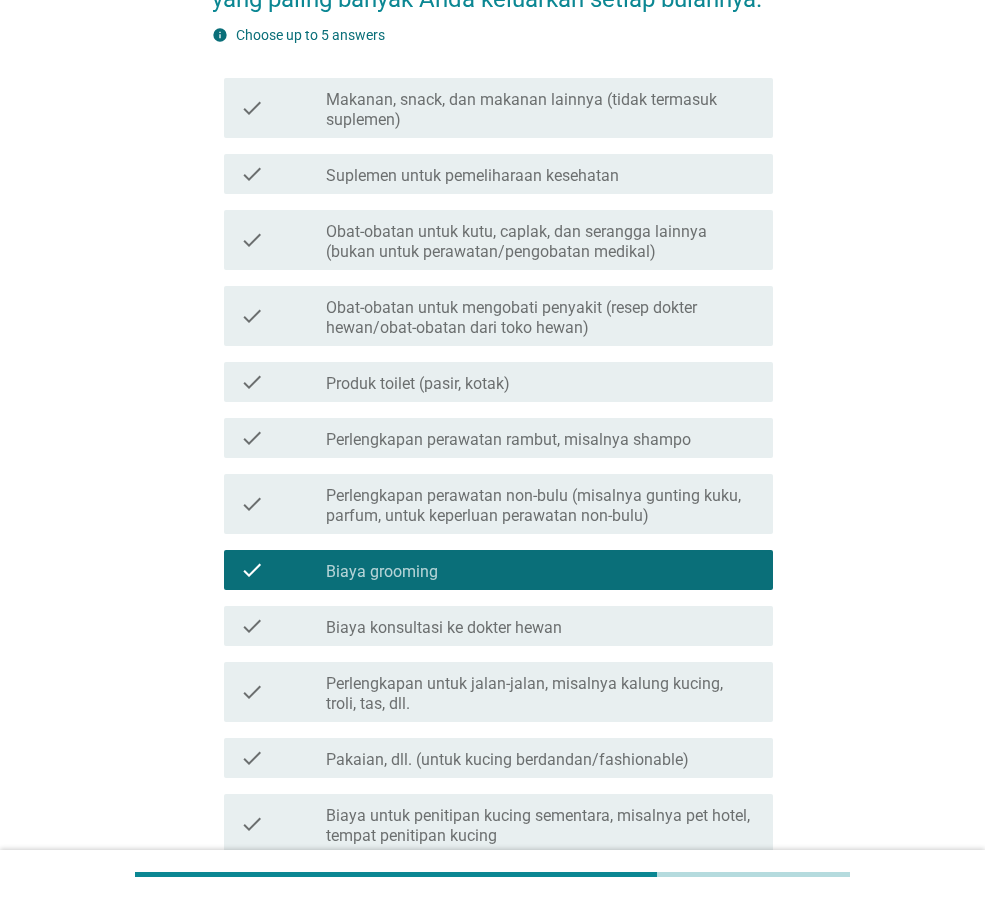 click on "check_box_outline_blank Produk toilet (pasir, kotak)" at bounding box center (541, 382) 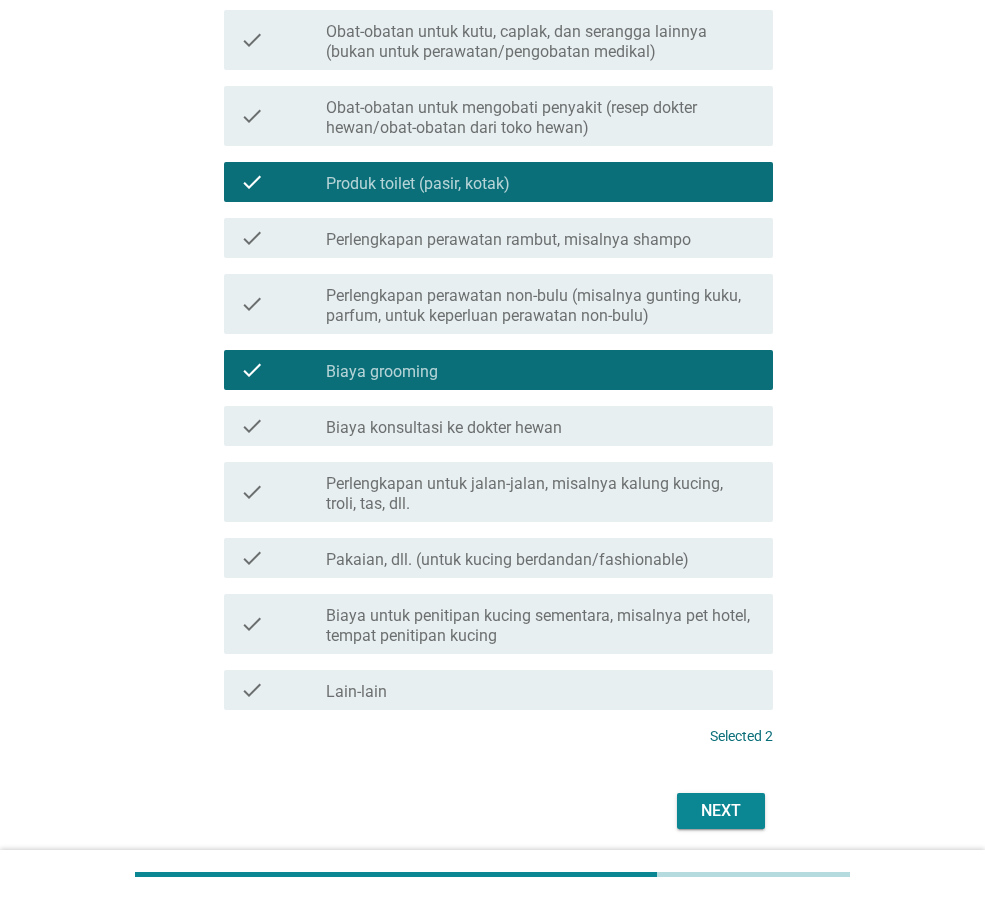 scroll, scrollTop: 0, scrollLeft: 0, axis: both 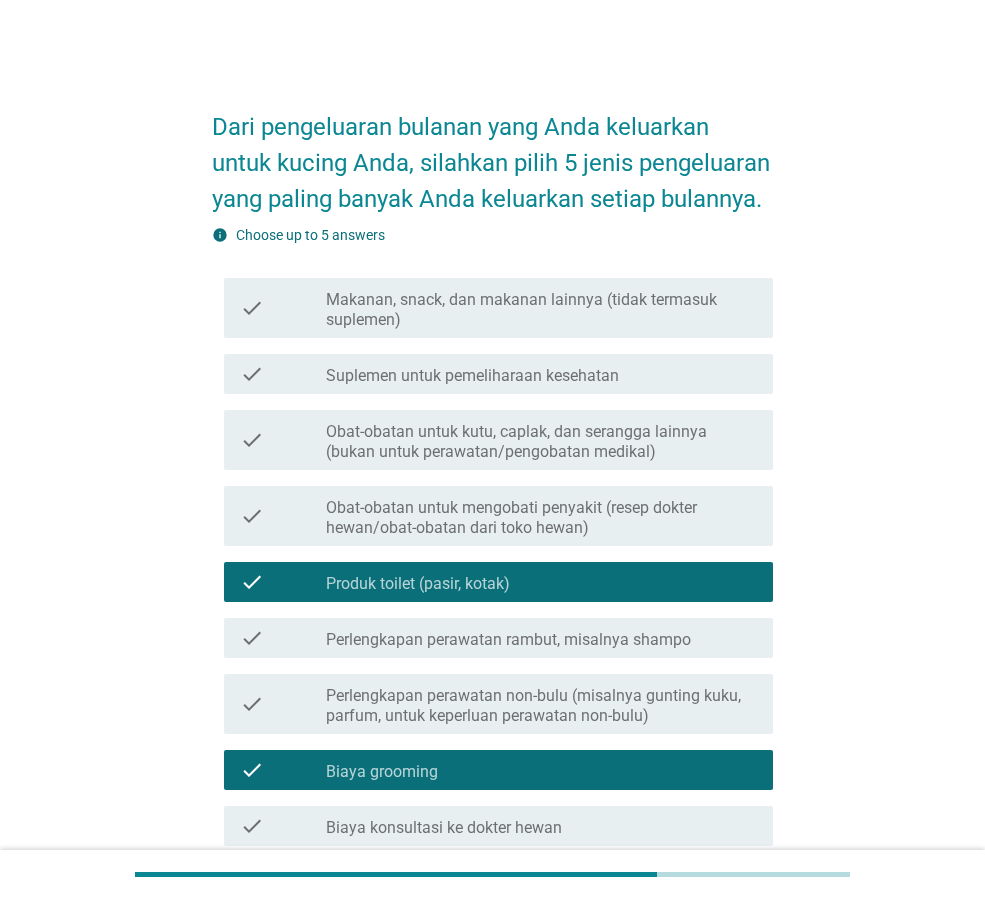 click on "Makanan, snack, dan makanan lainnya (tidak termasuk suplemen)" at bounding box center (541, 310) 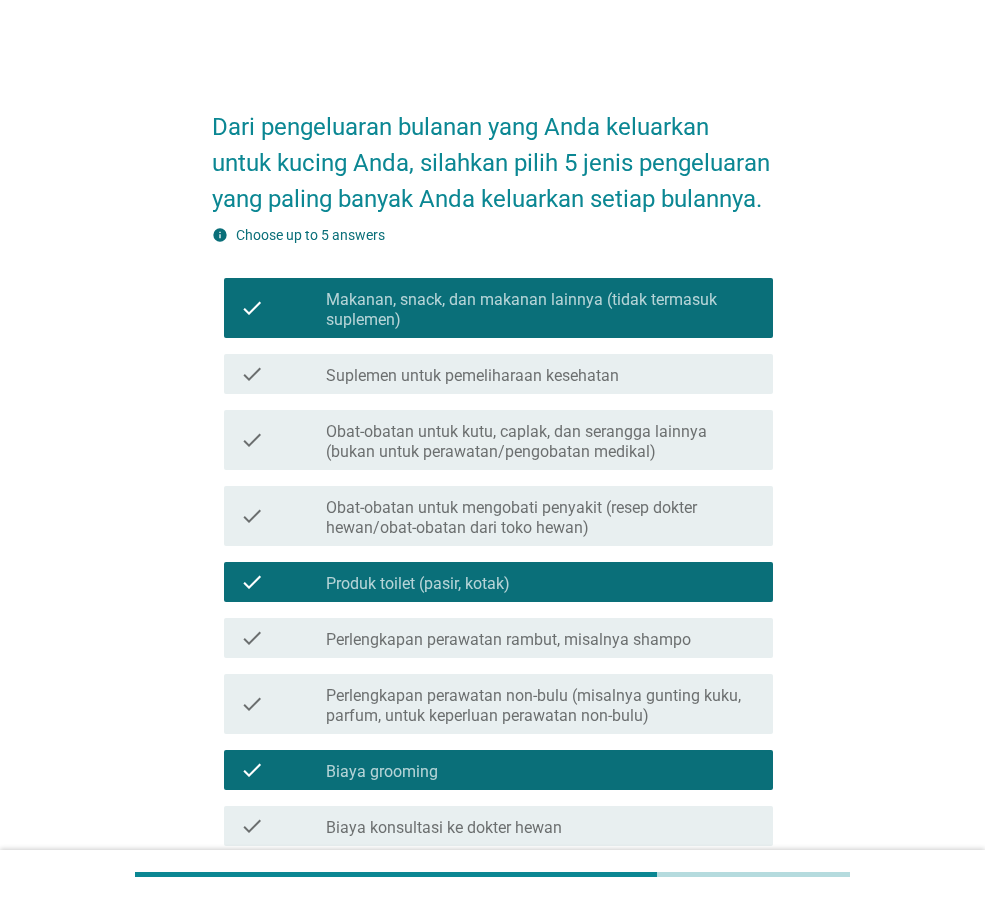 click on "check_box_outline_blank Suplemen untuk pemeliharaan kesehatan" at bounding box center [541, 374] 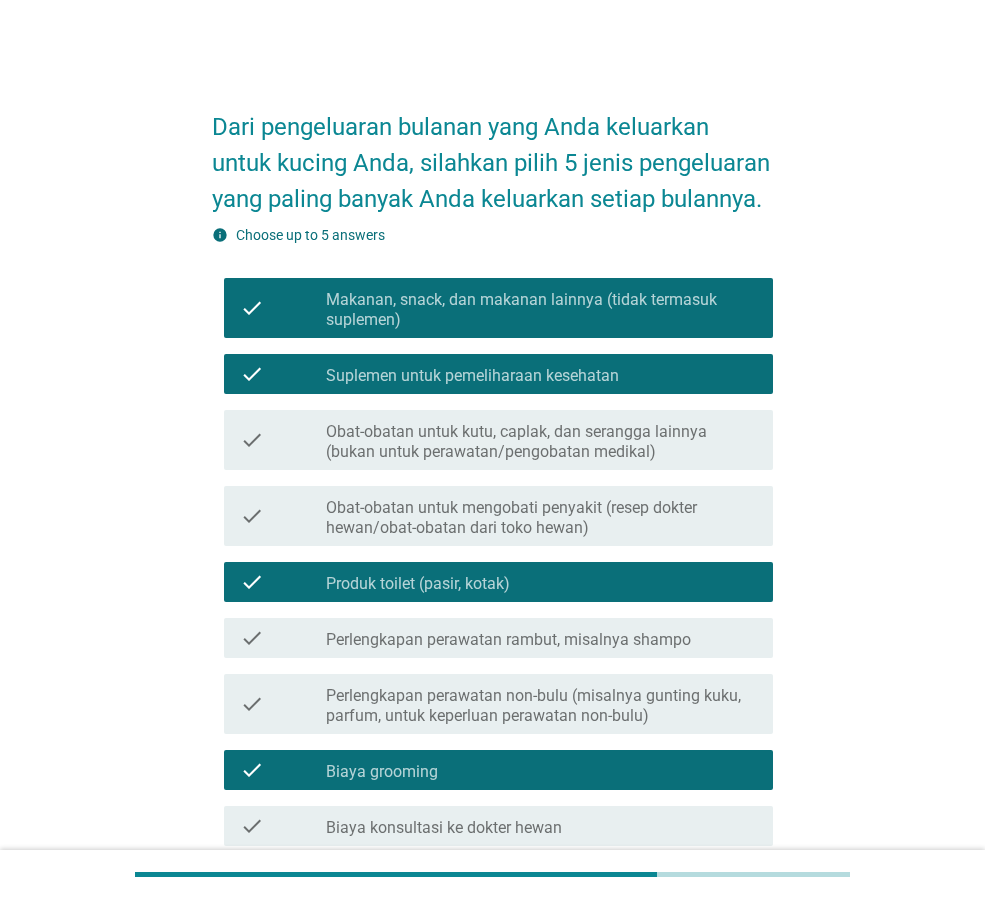 scroll, scrollTop: 300, scrollLeft: 0, axis: vertical 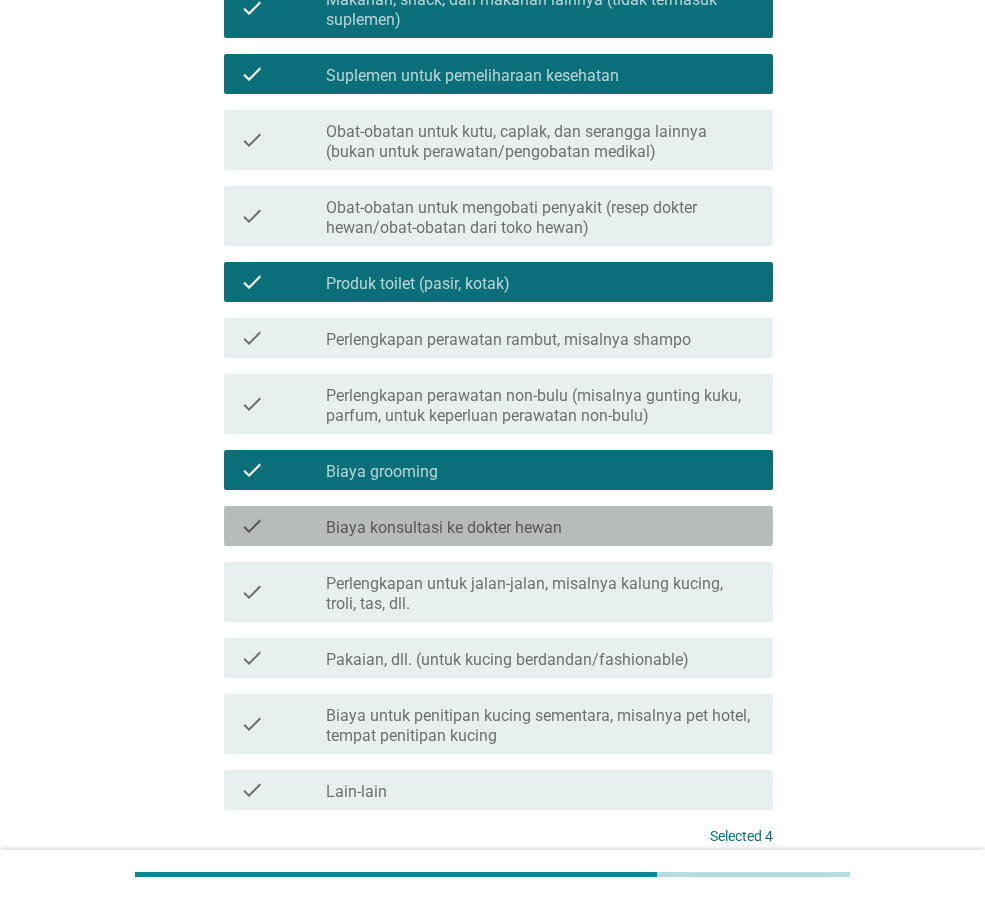 click on "check_box_outline_blank Biaya konsultasi ke dokter hewan" at bounding box center (541, 526) 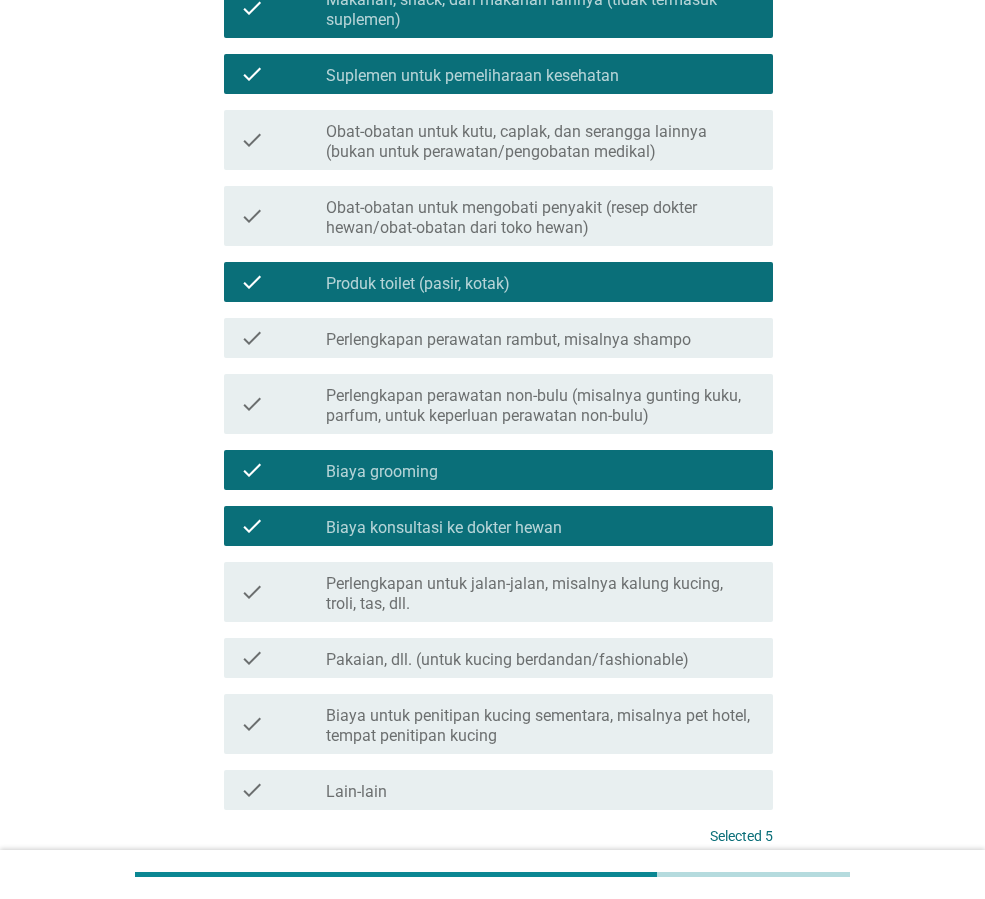 scroll, scrollTop: 473, scrollLeft: 0, axis: vertical 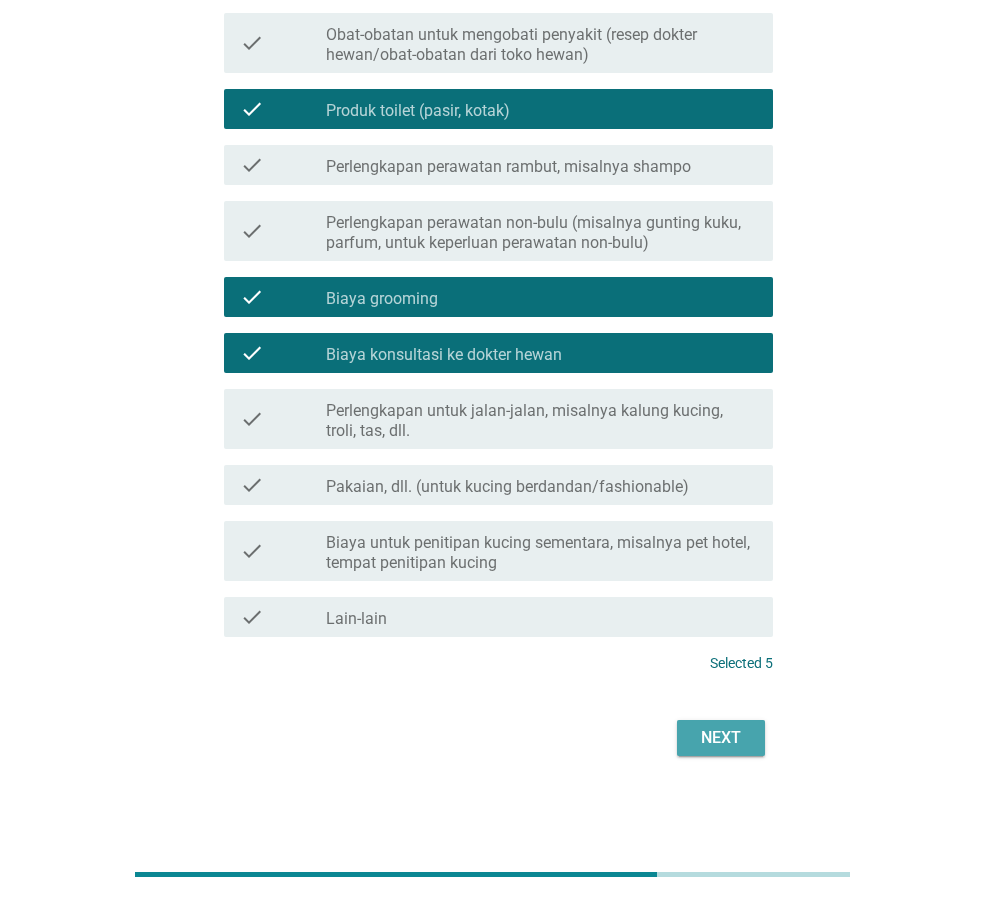 click on "Next" at bounding box center [721, 738] 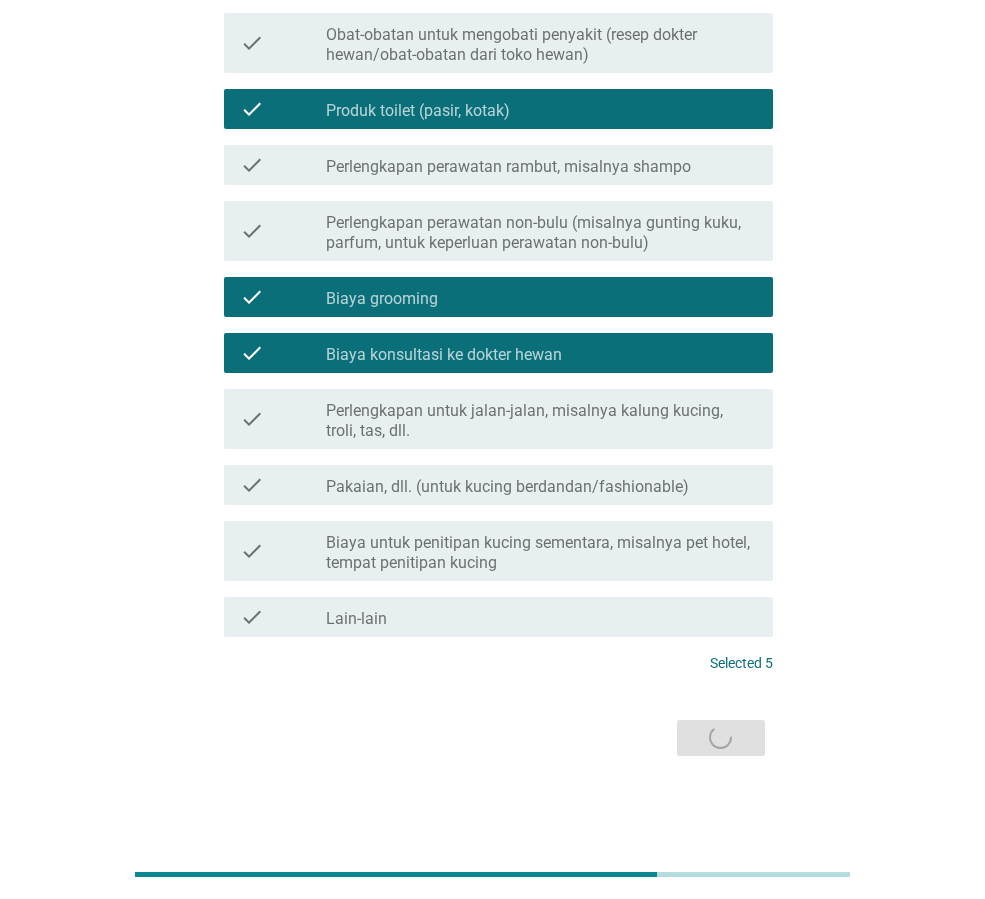 scroll, scrollTop: 0, scrollLeft: 0, axis: both 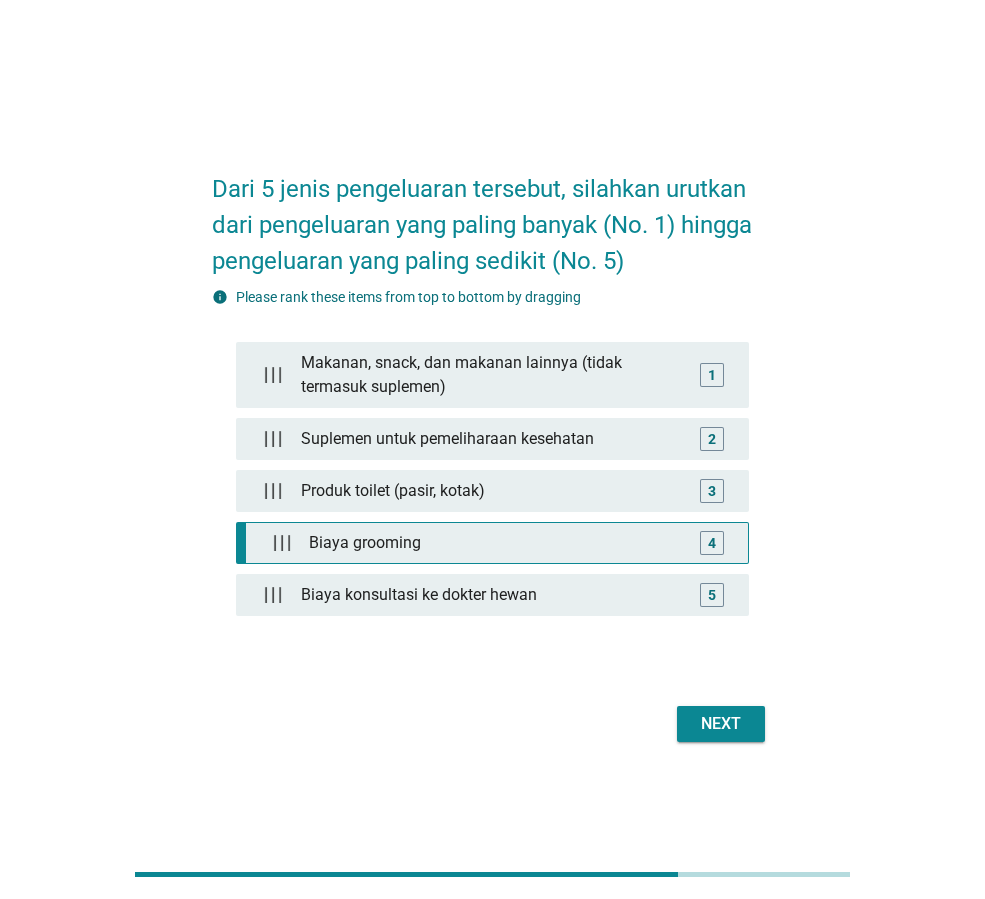 click on "4" at bounding box center (712, 543) 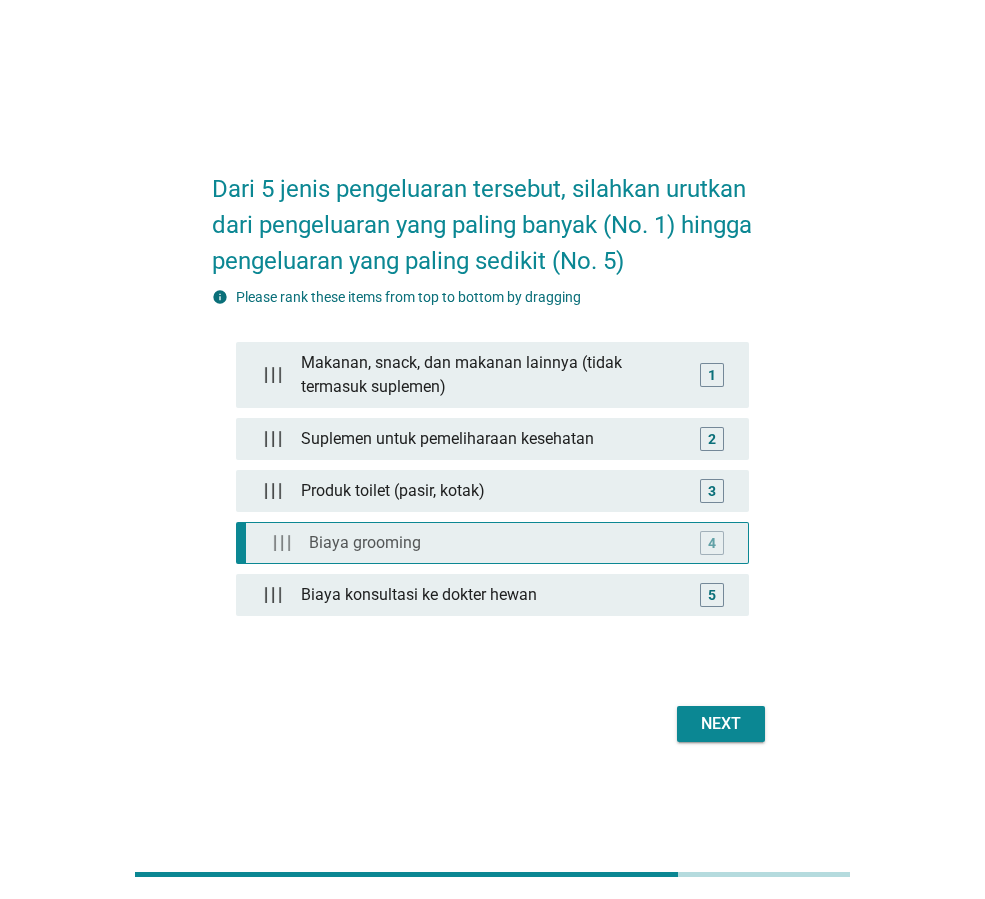 type 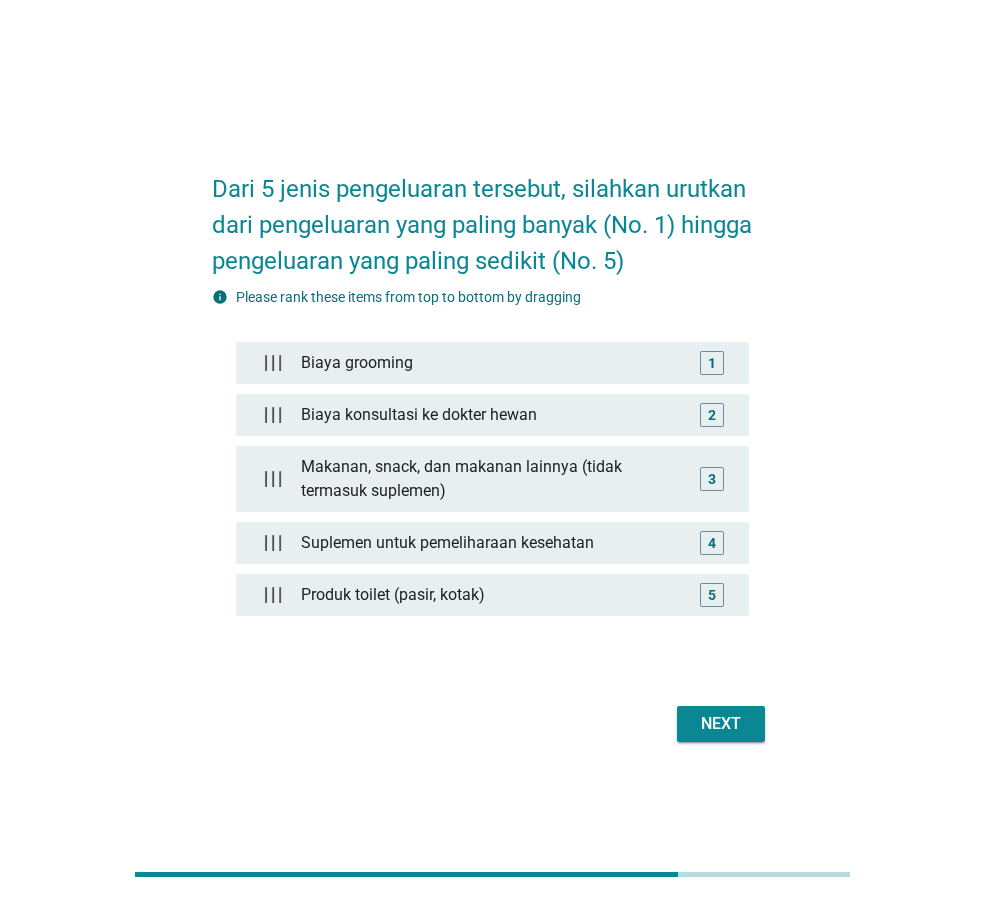 click on "Next" at bounding box center [721, 724] 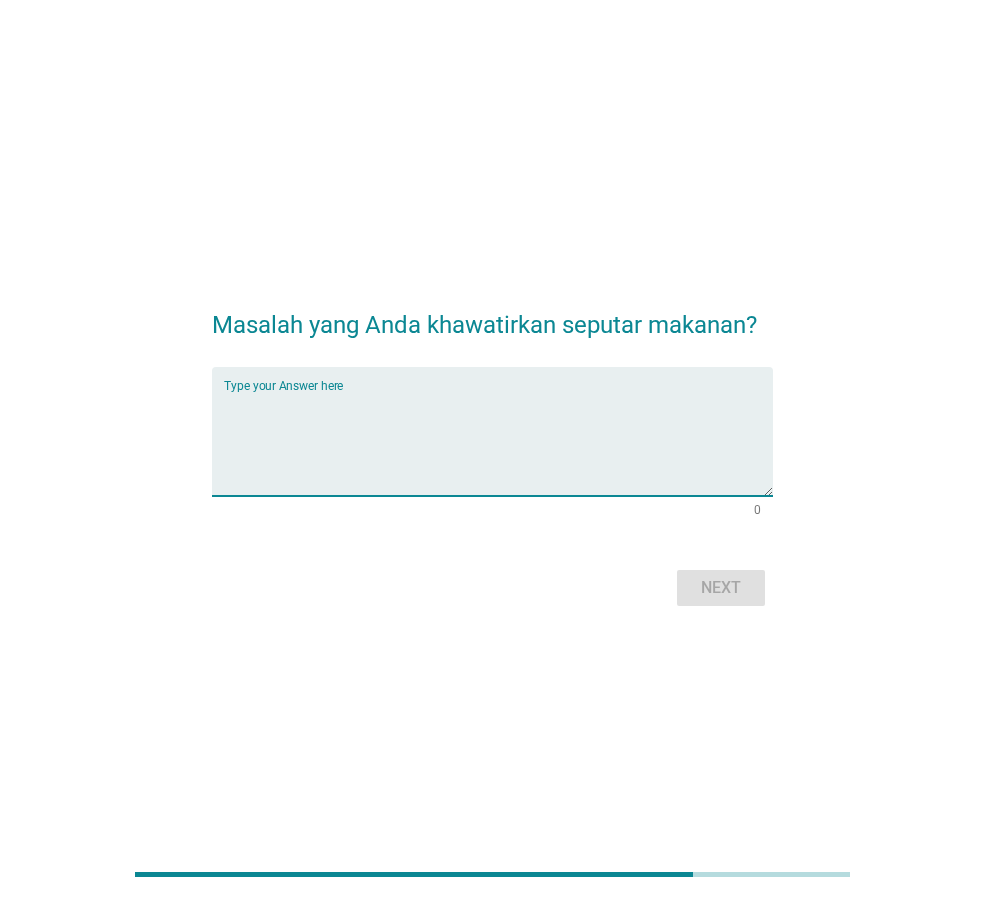 click at bounding box center [498, 443] 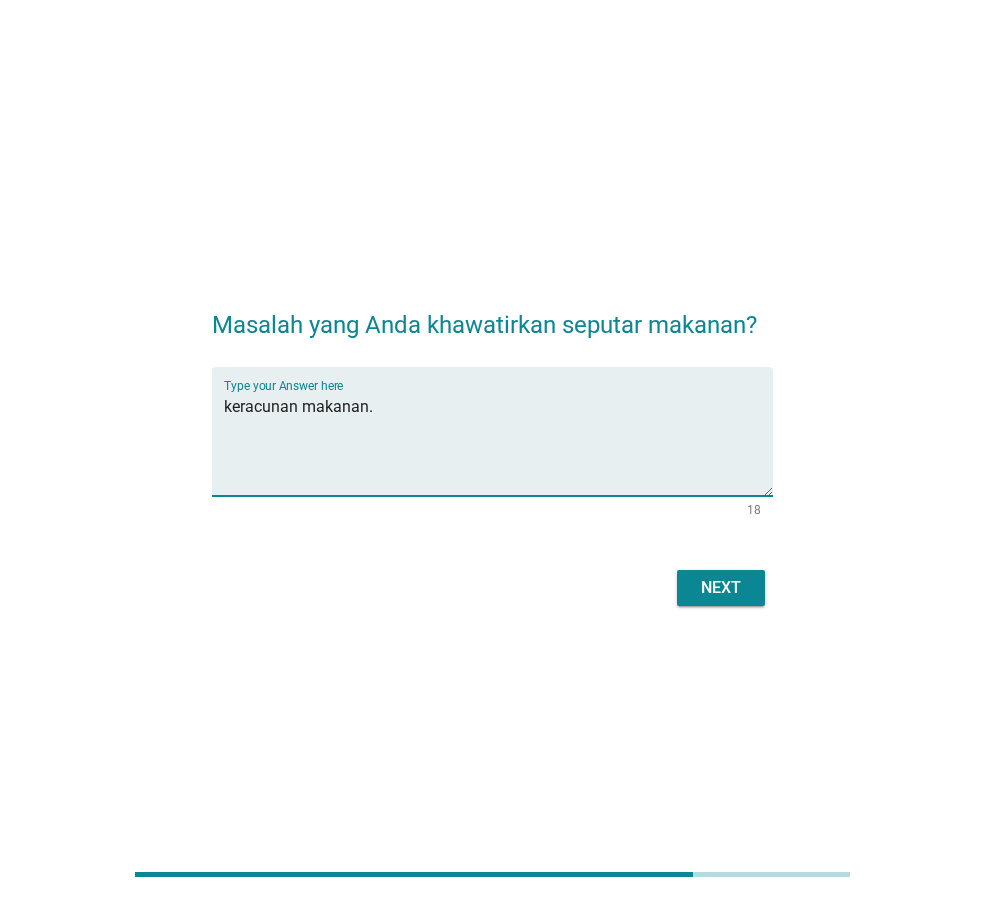 type on "keracunan makanan." 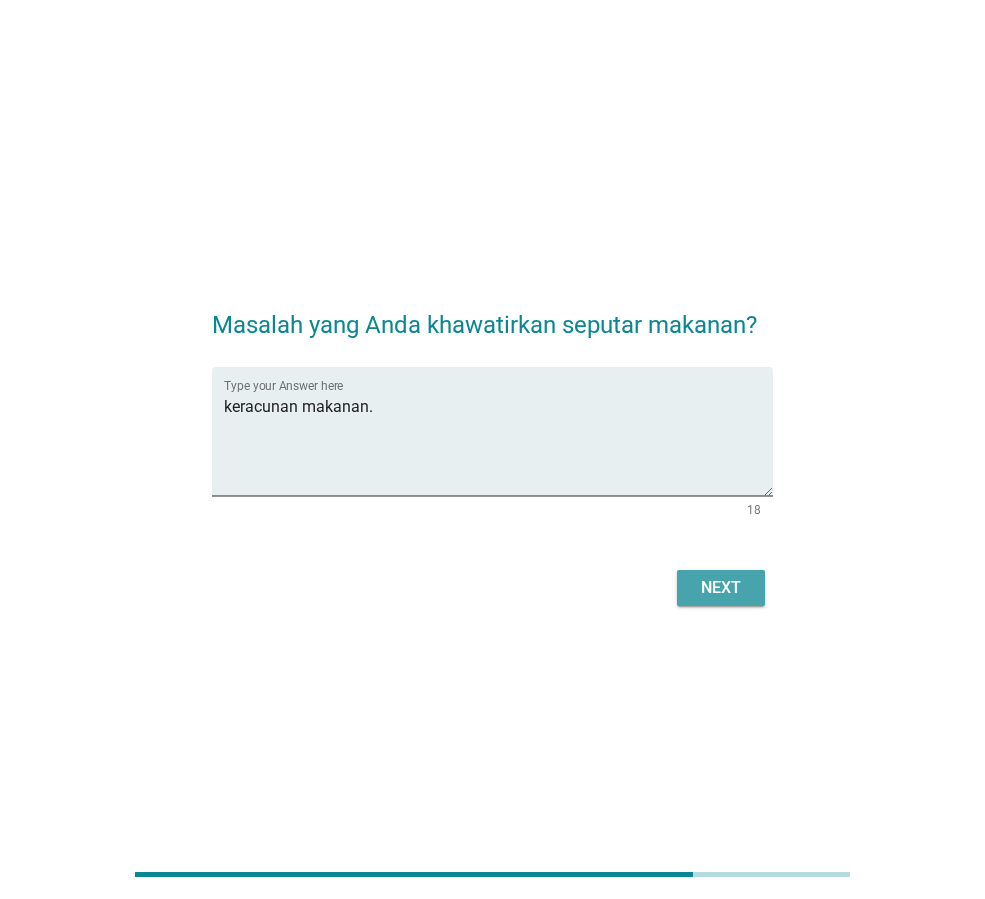 click on "Next" at bounding box center [721, 588] 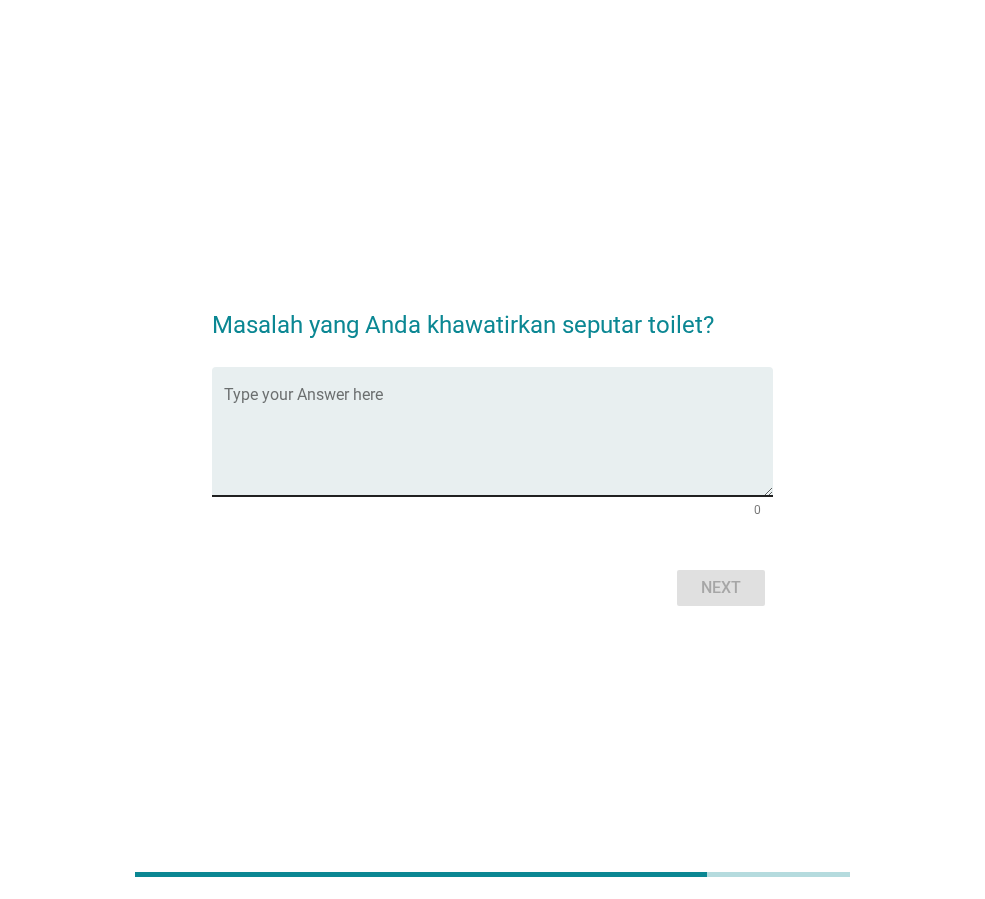 click at bounding box center [498, 443] 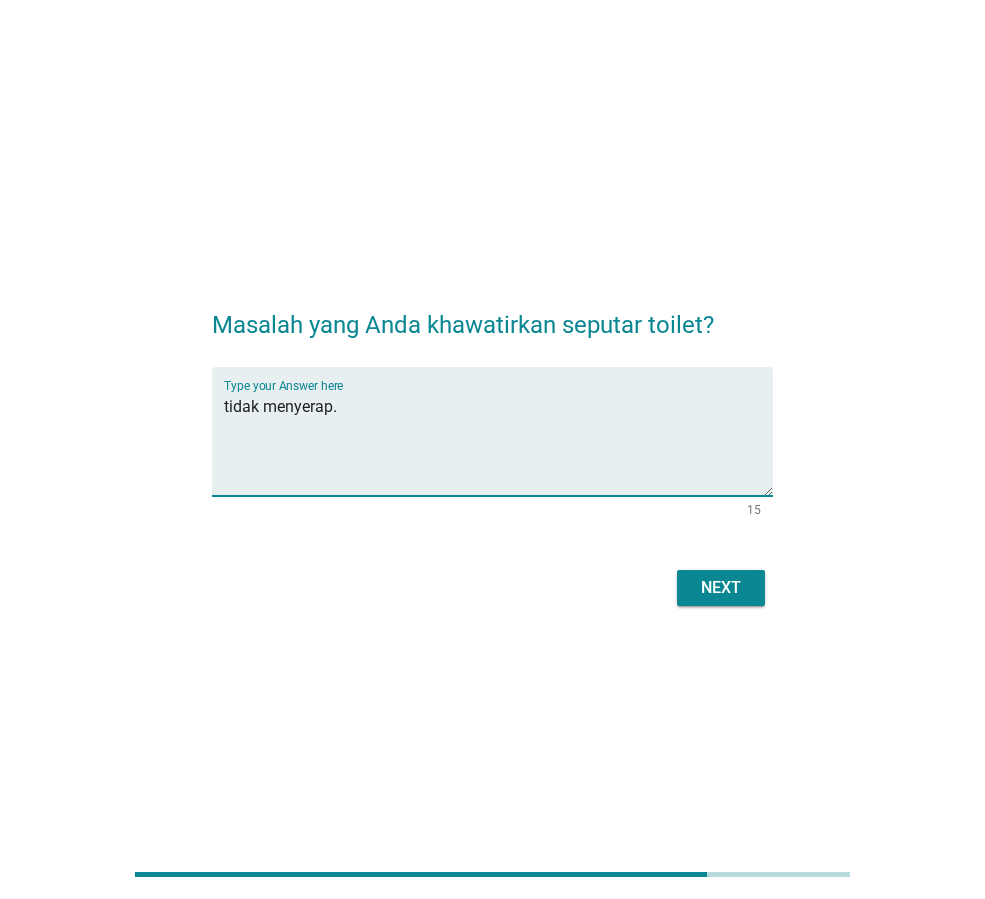 type on "tidak menyerap." 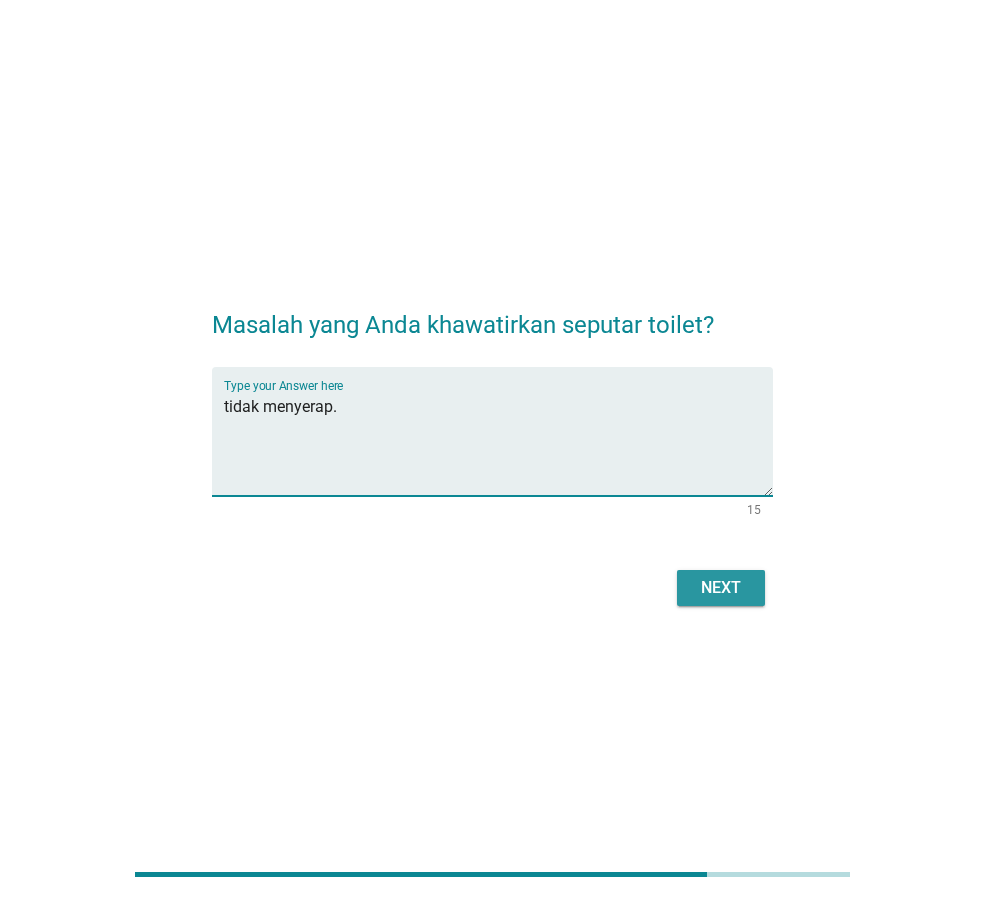 click on "Next" at bounding box center (721, 588) 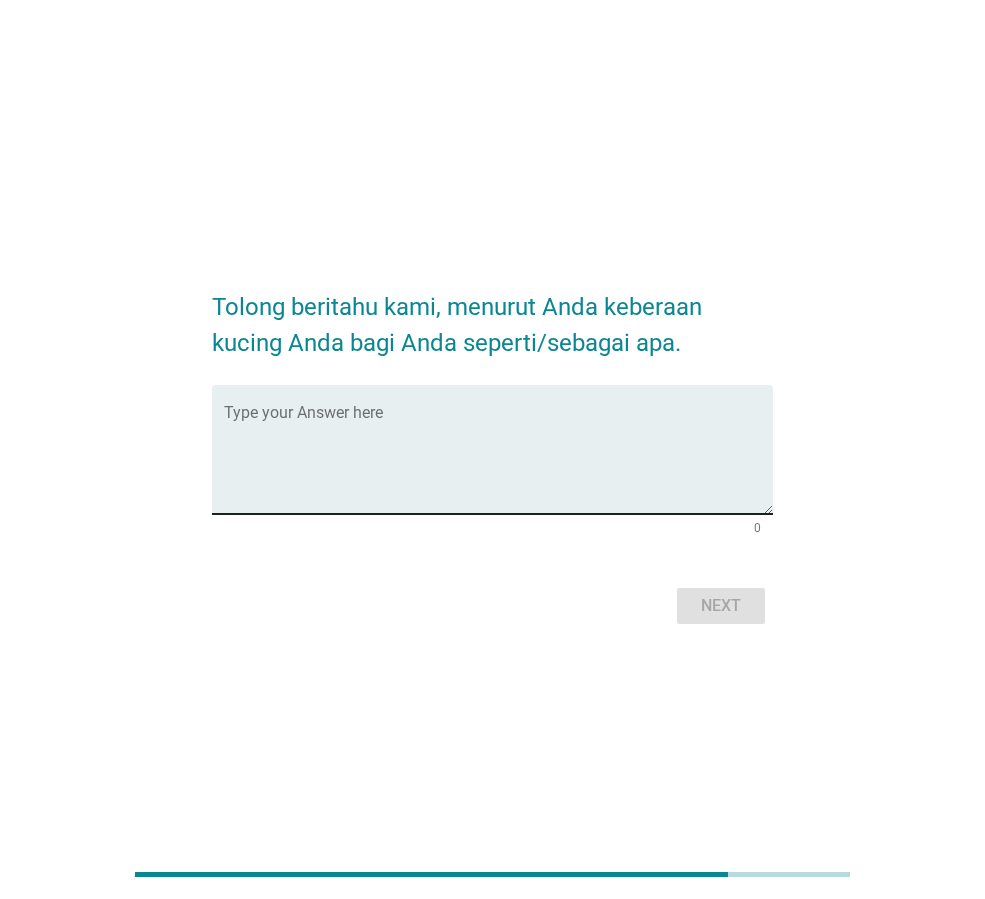 click at bounding box center (498, 461) 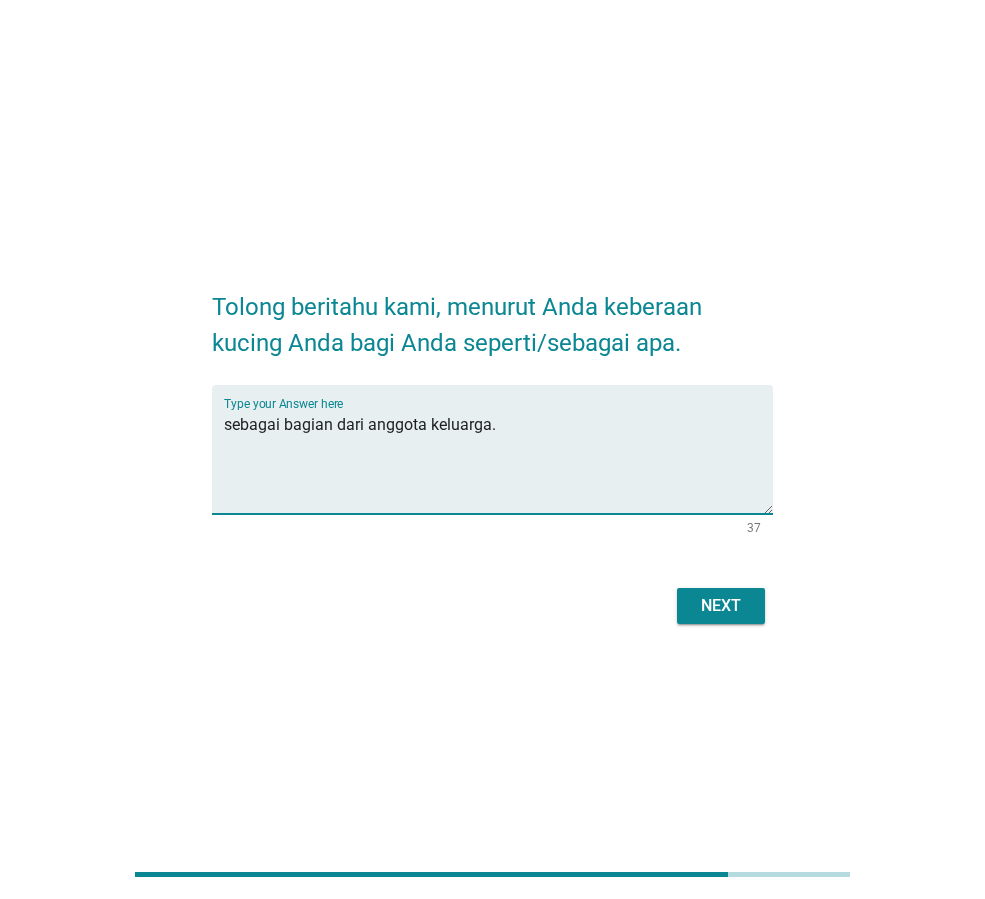 type on "sebagai bagian dari anggota keluarga." 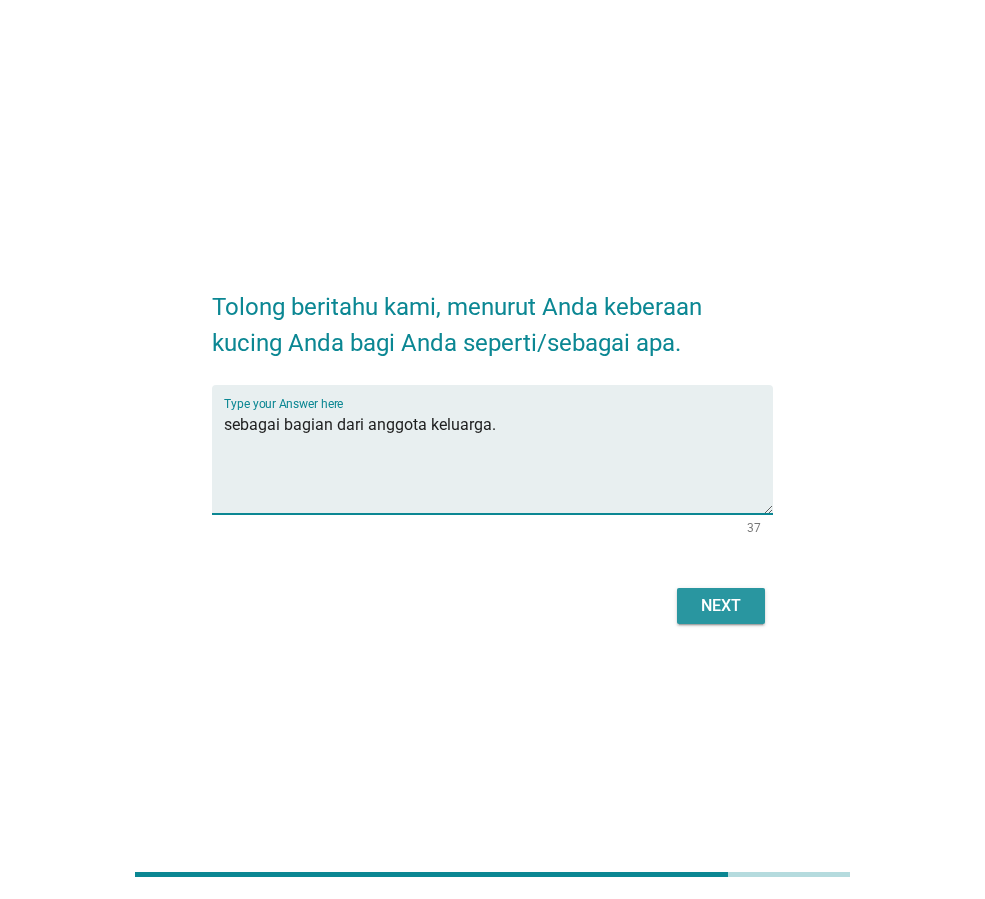 click on "Next" at bounding box center (721, 606) 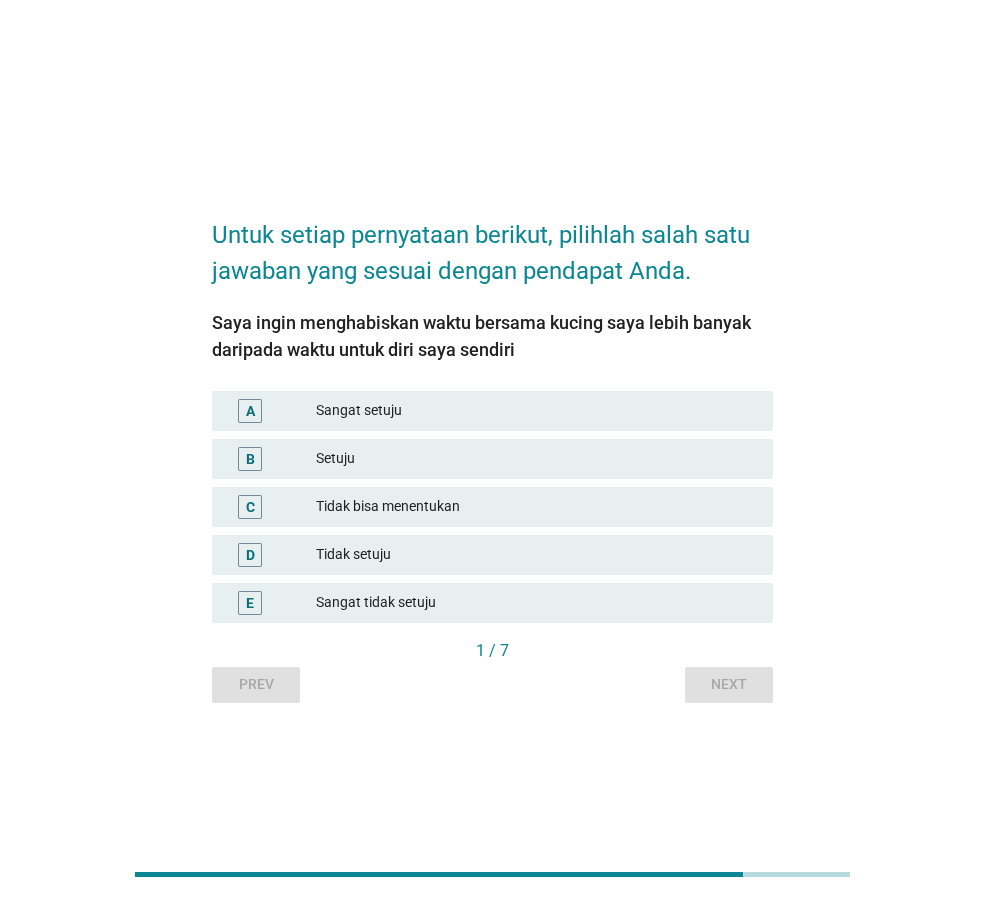 click on "Setuju" at bounding box center [536, 459] 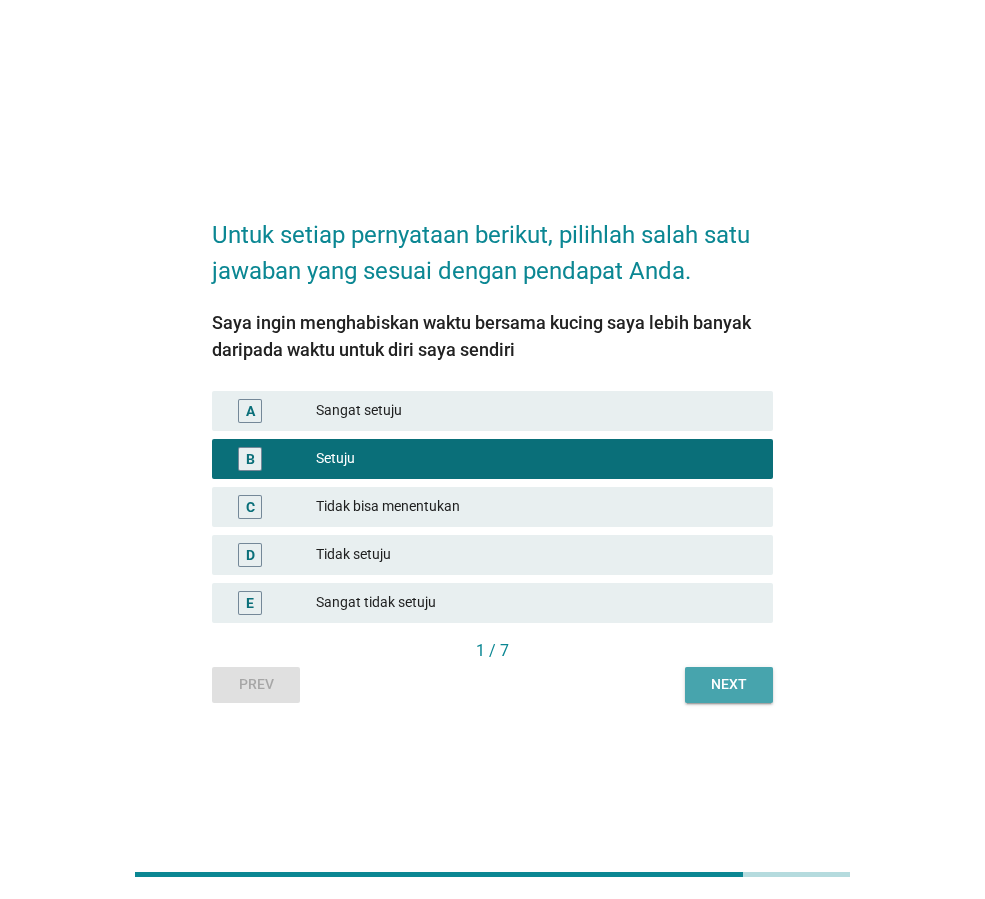 click on "Next" at bounding box center [729, 684] 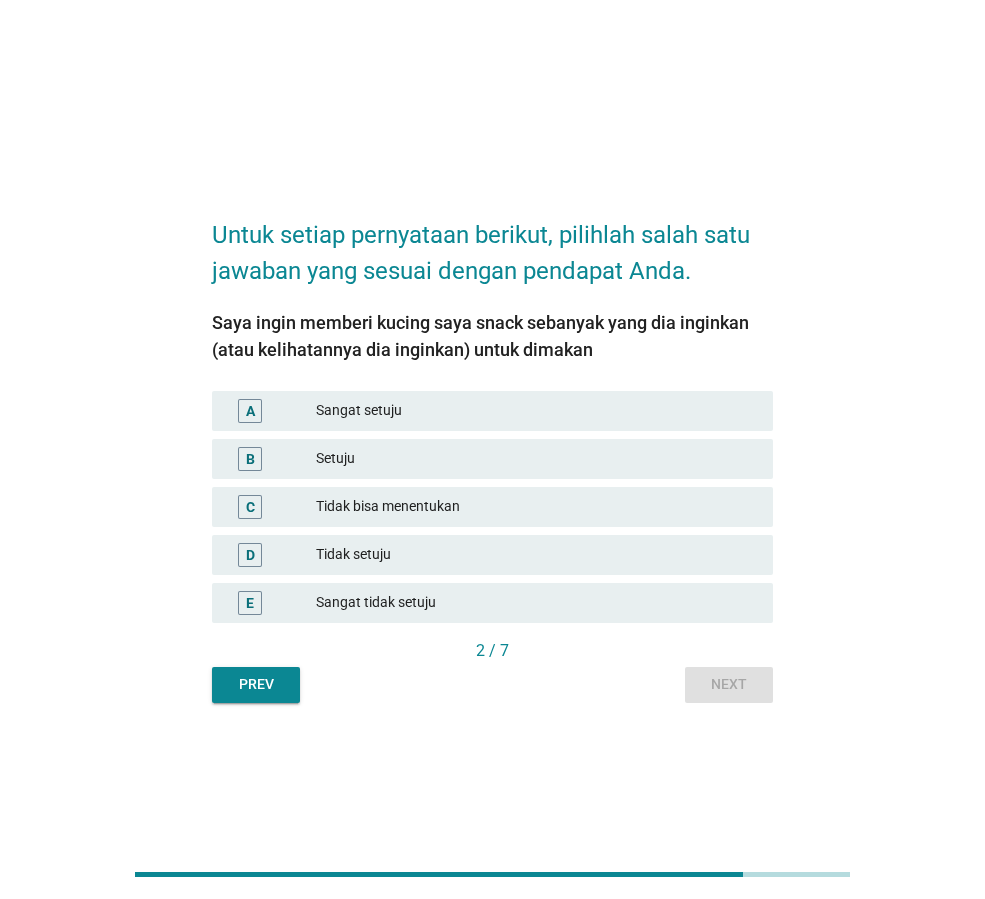 click on "Setuju" at bounding box center (536, 459) 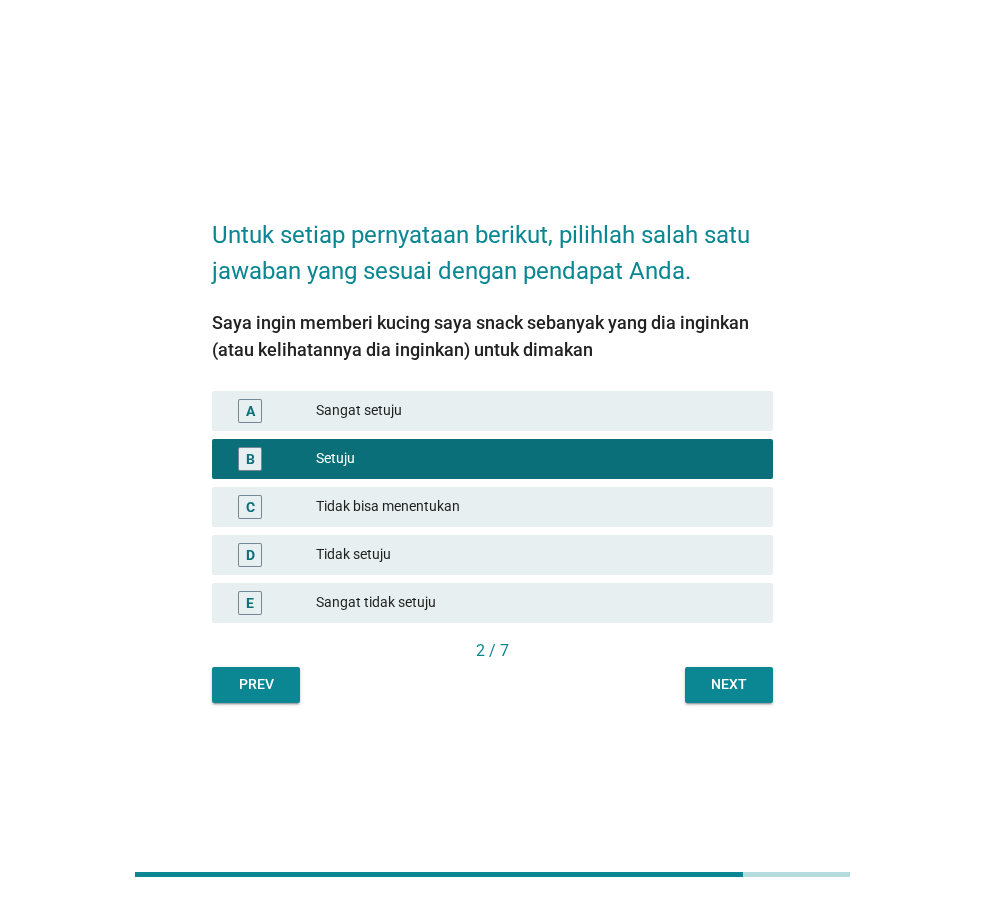 click on "Next" at bounding box center (729, 685) 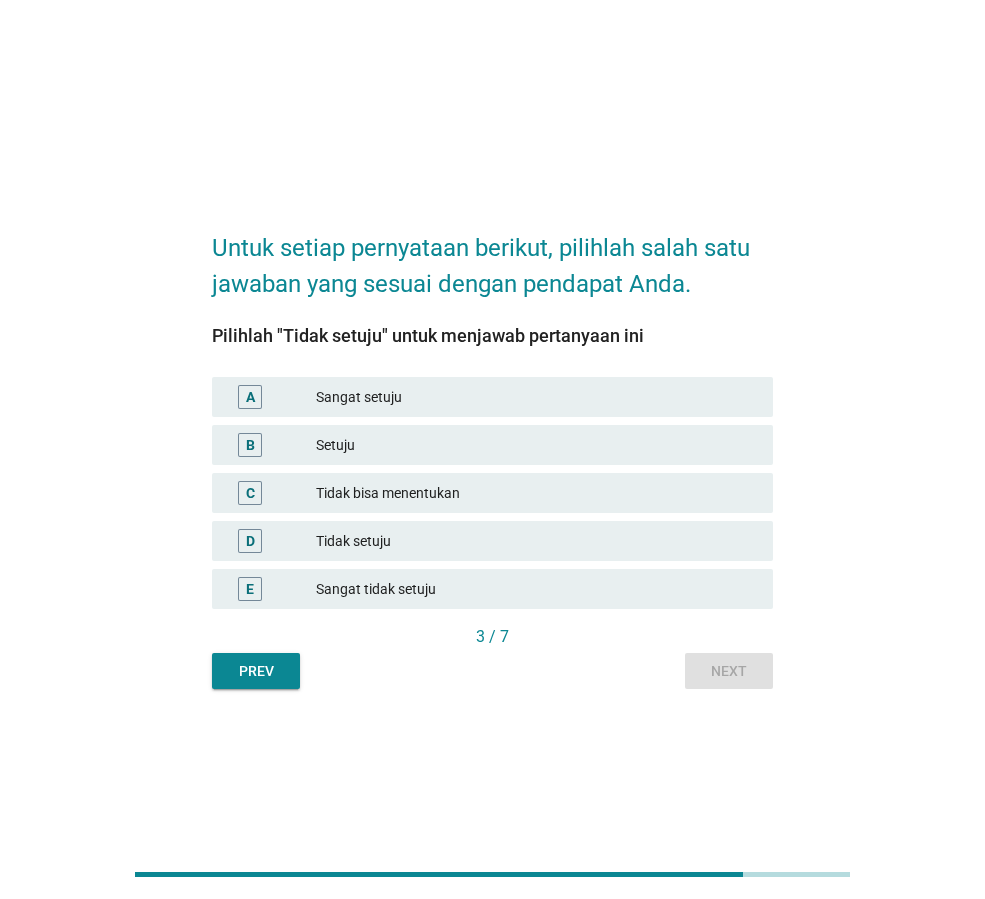 click on "Tidak setuju" at bounding box center [536, 541] 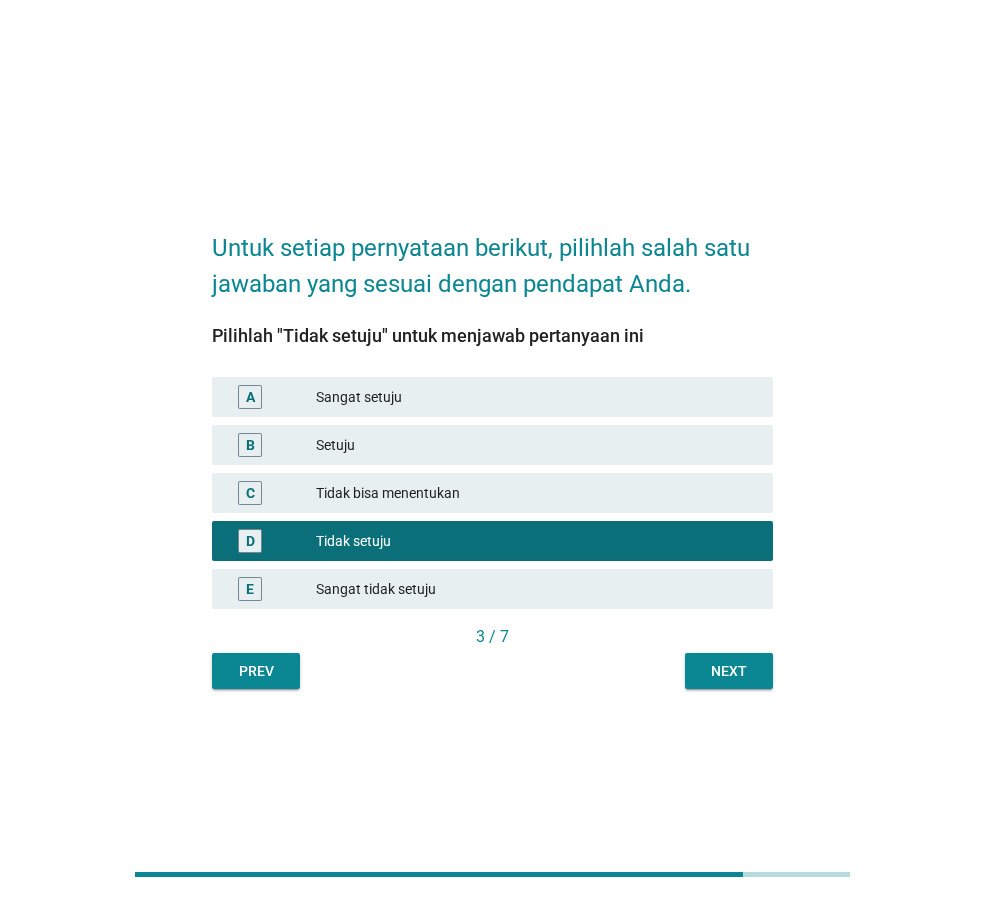 click on "Next" at bounding box center [729, 671] 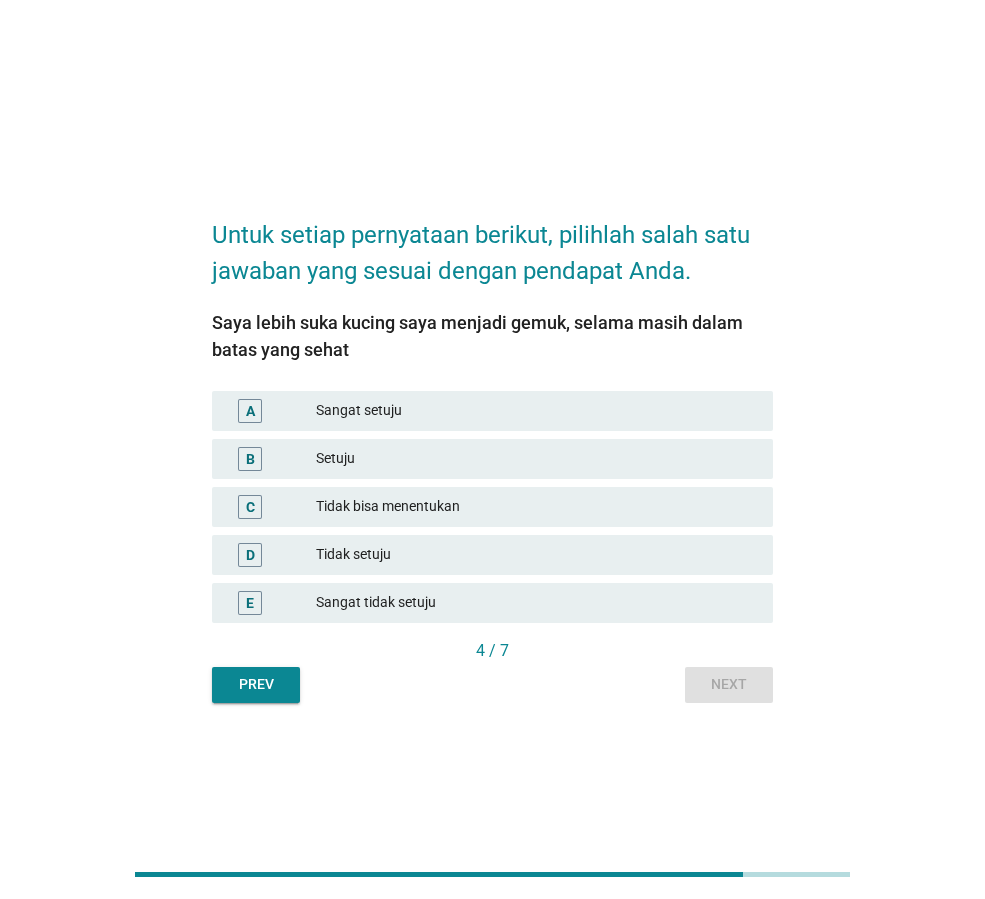 click on "Tidak bisa menentukan" at bounding box center [536, 507] 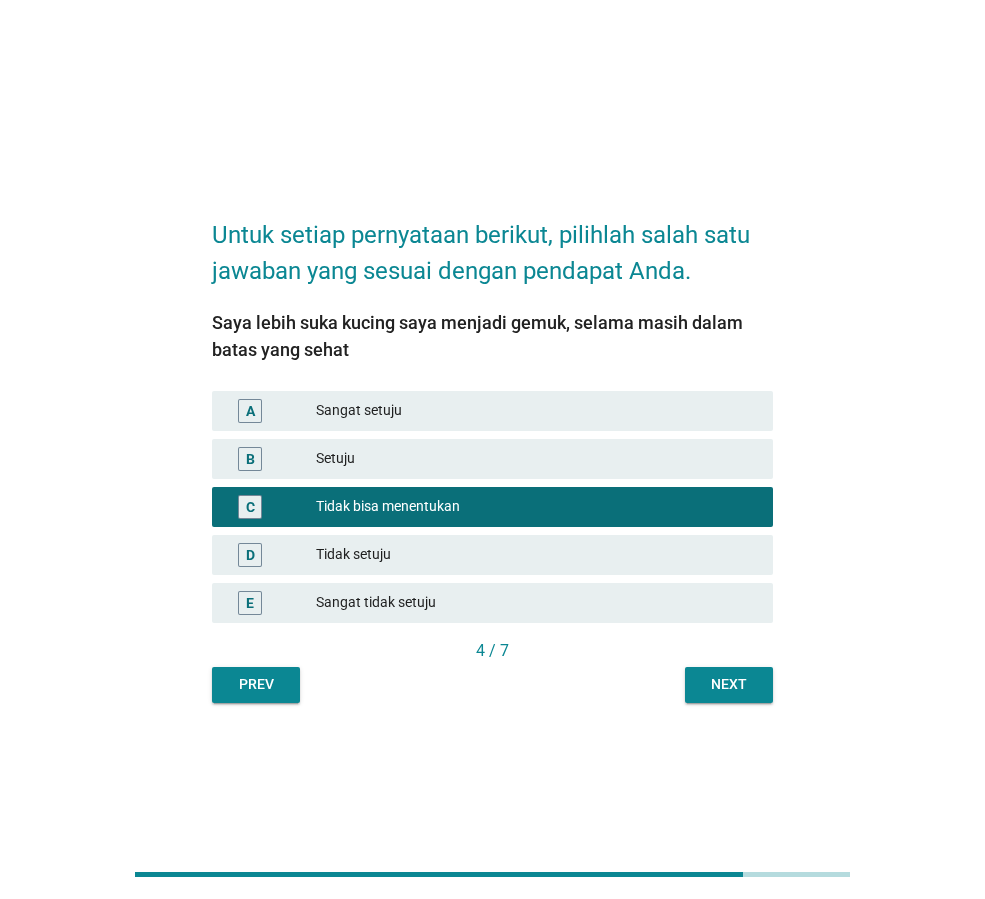 click on "Next" at bounding box center [729, 684] 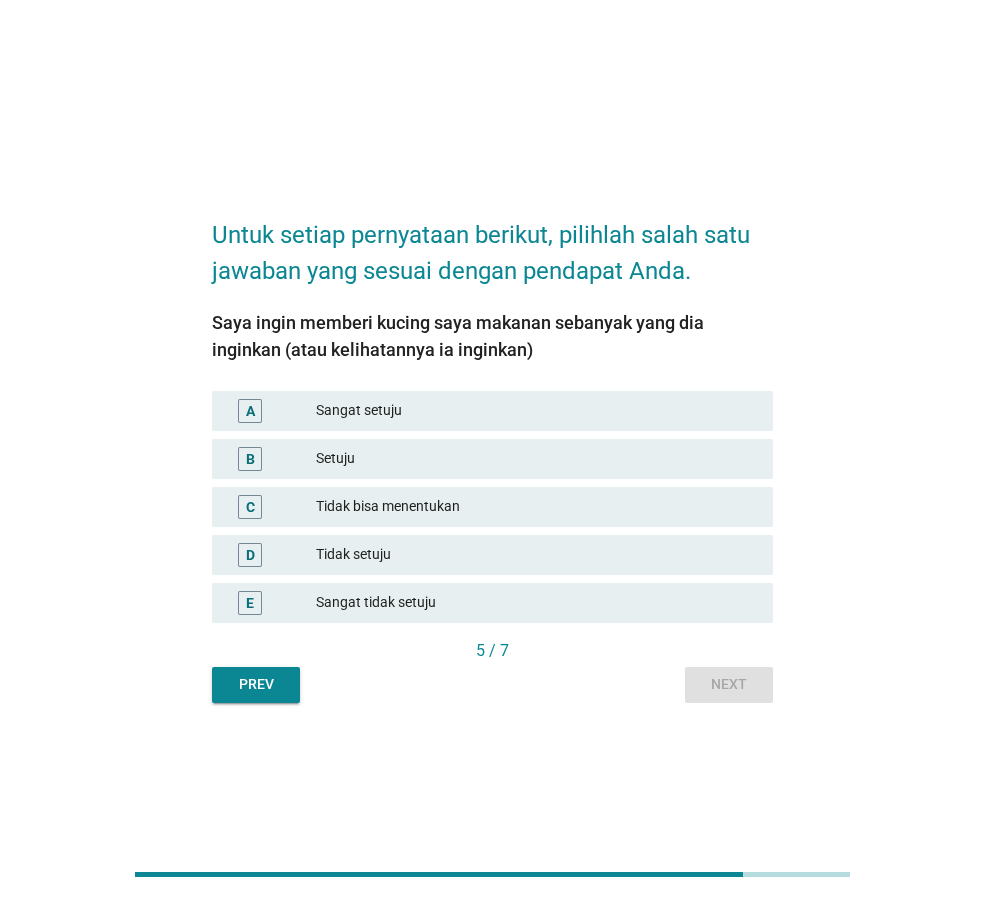 click on "D   Tidak setuju" at bounding box center (492, 555) 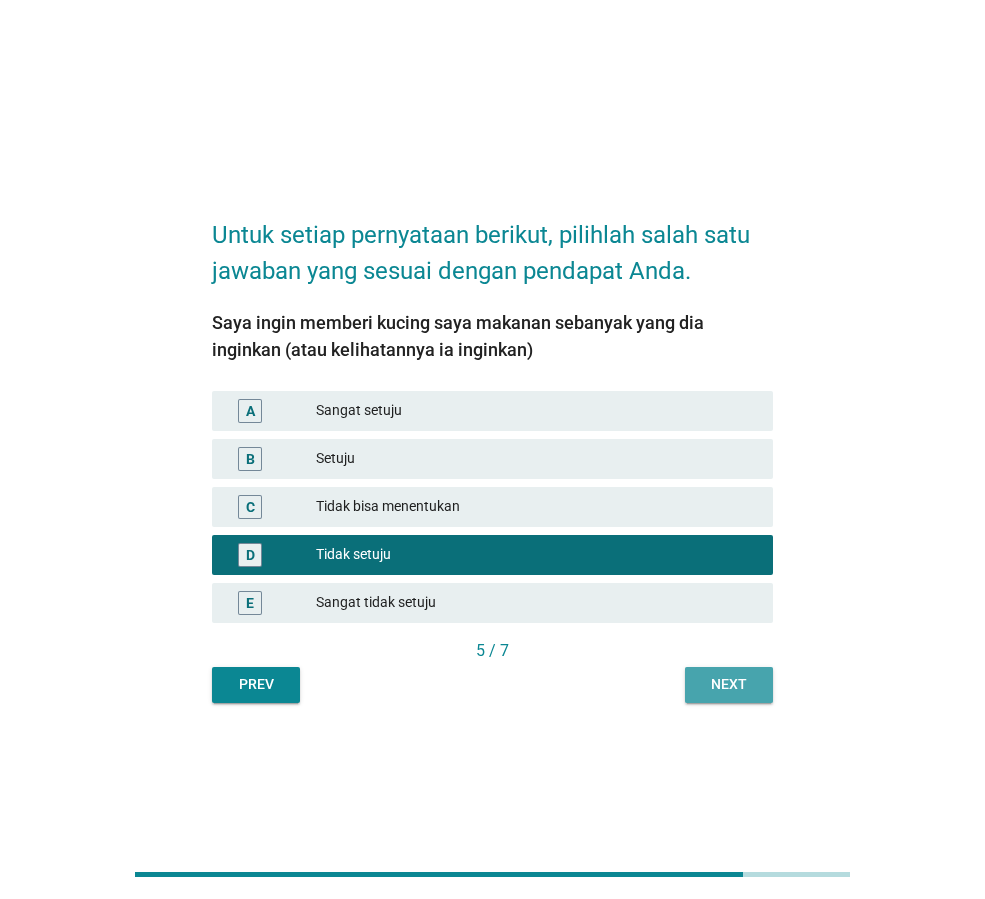 click on "Next" at bounding box center [729, 685] 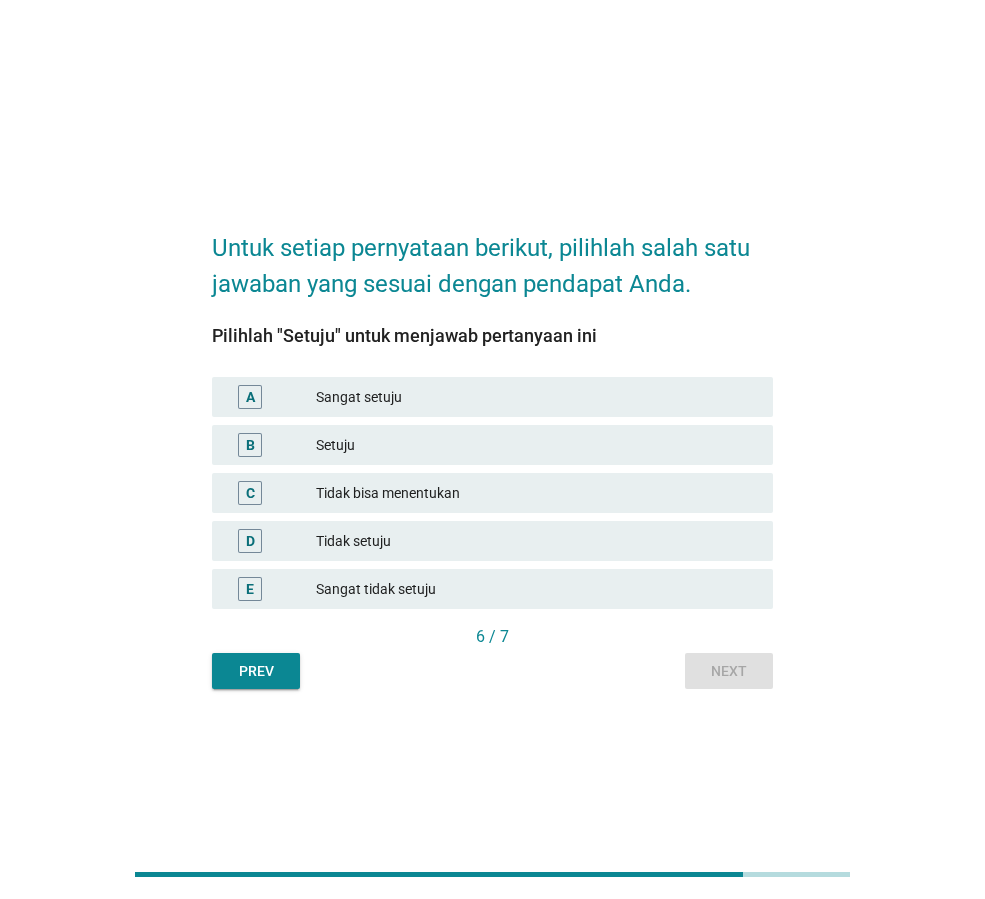 click on "B   Setuju" at bounding box center (492, 445) 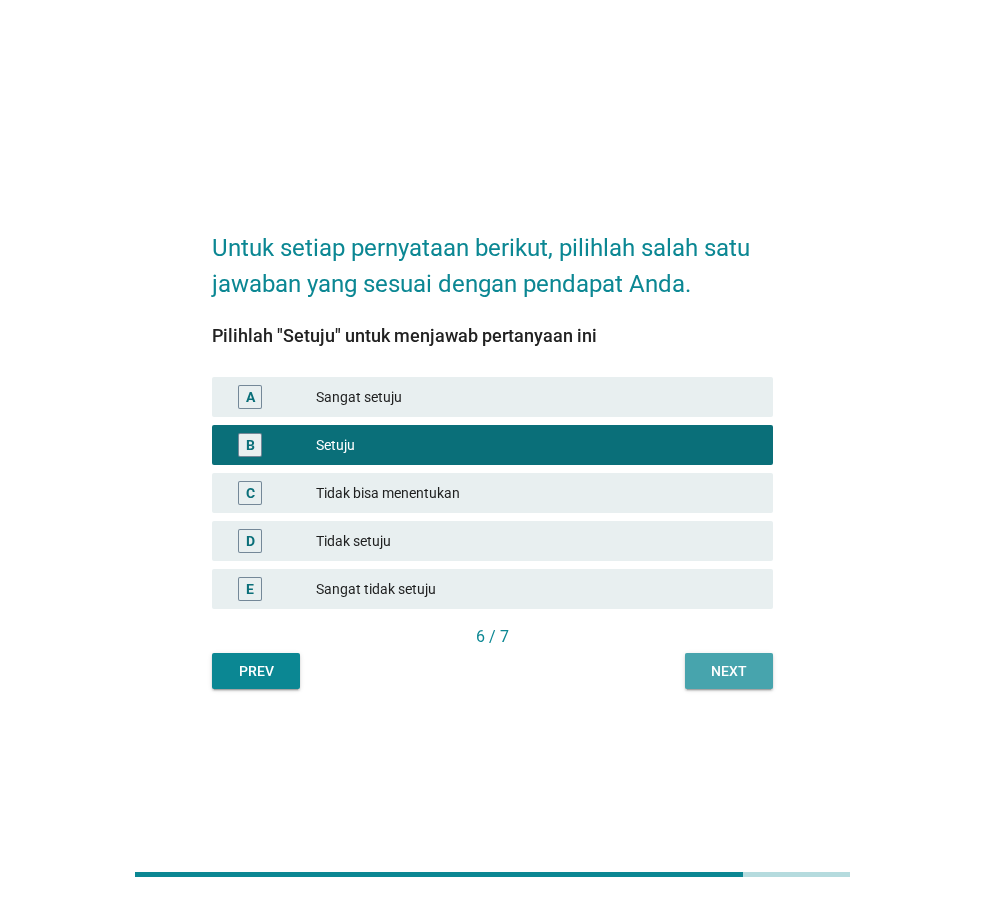 click on "Next" at bounding box center (729, 671) 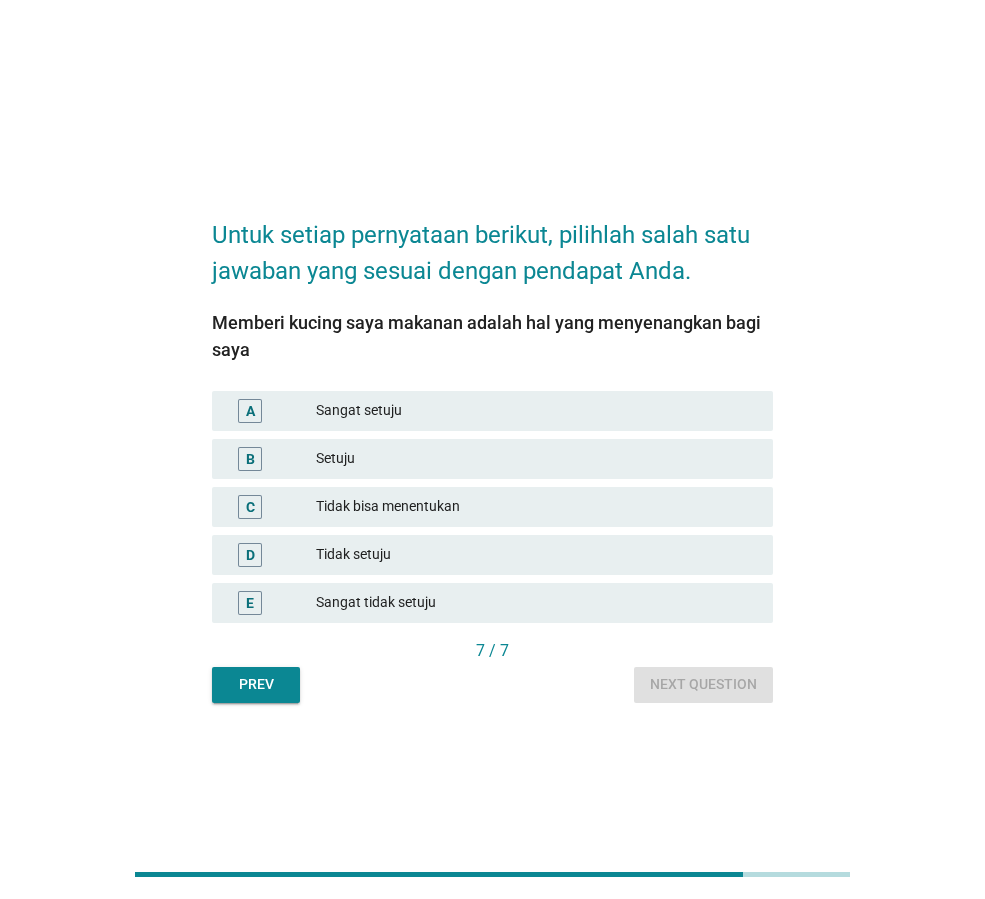 click on "Setuju" at bounding box center (536, 459) 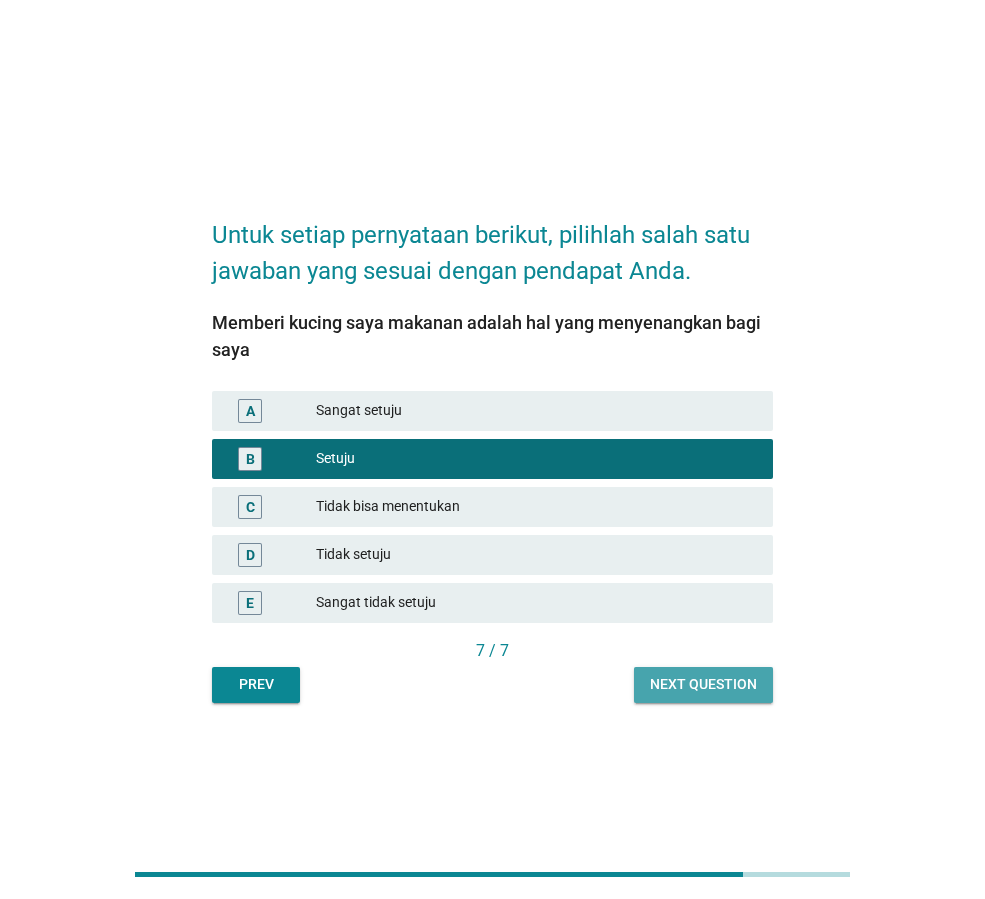 click on "Next question" at bounding box center (703, 685) 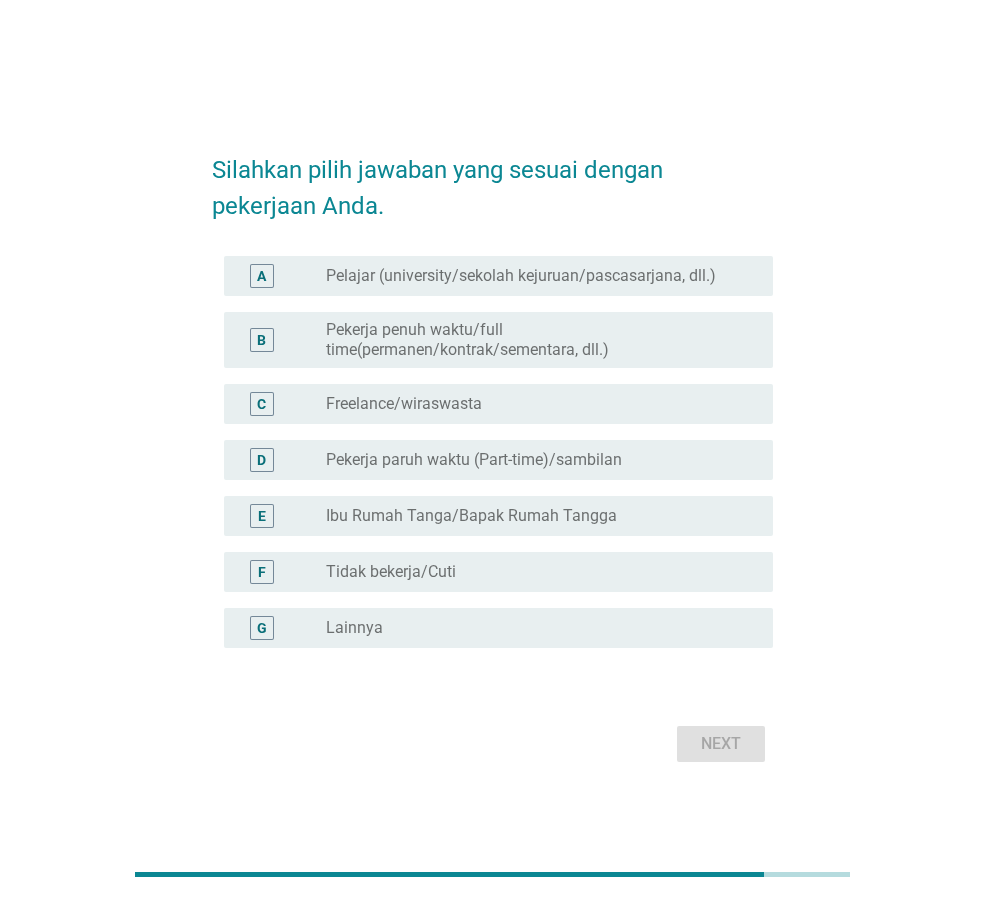 click on "Pekerja penuh waktu/full time(permanen/kontrak/sementara, dll.)" at bounding box center [533, 340] 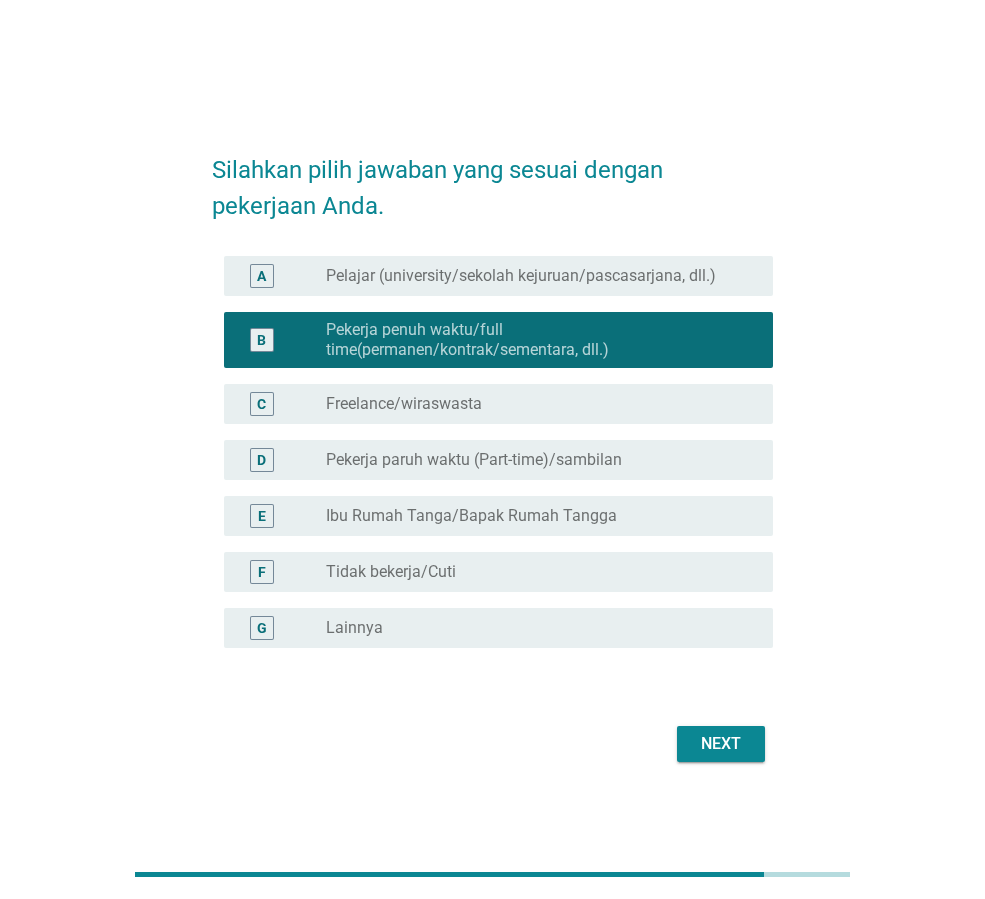 click on "Next" at bounding box center (721, 744) 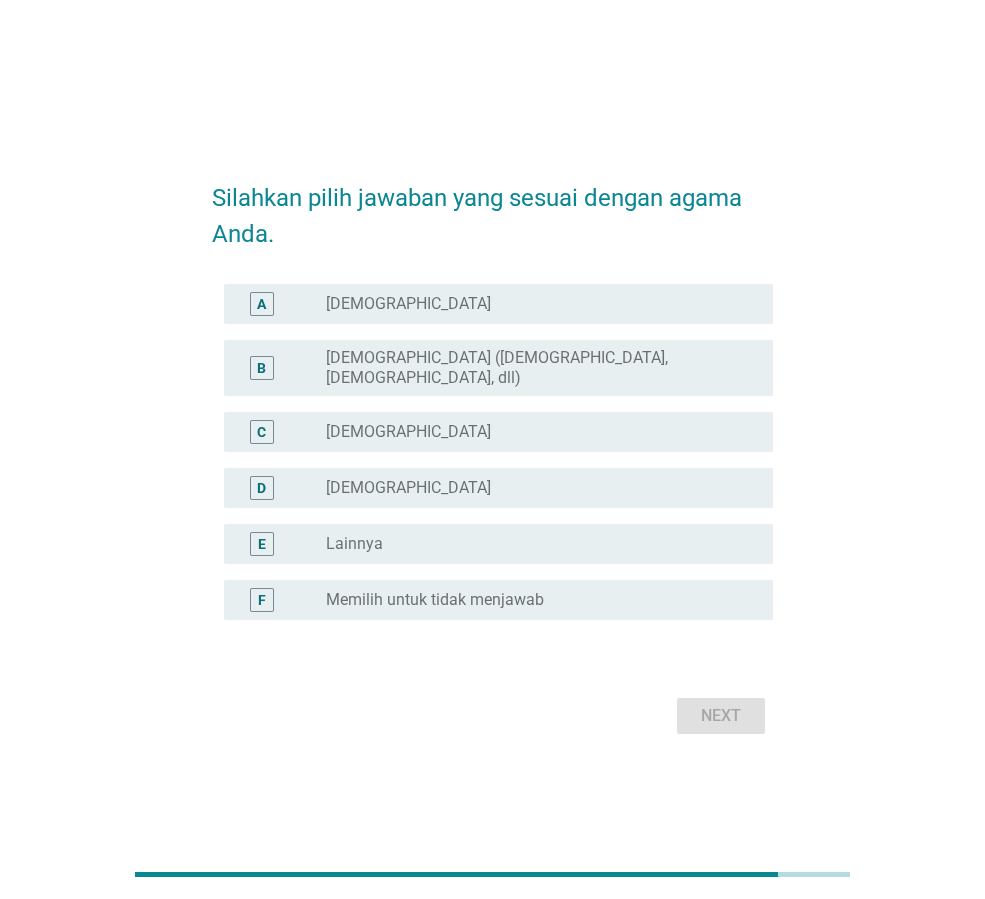 click on "C     radio_button_unchecked [DEMOGRAPHIC_DATA]" at bounding box center (498, 432) 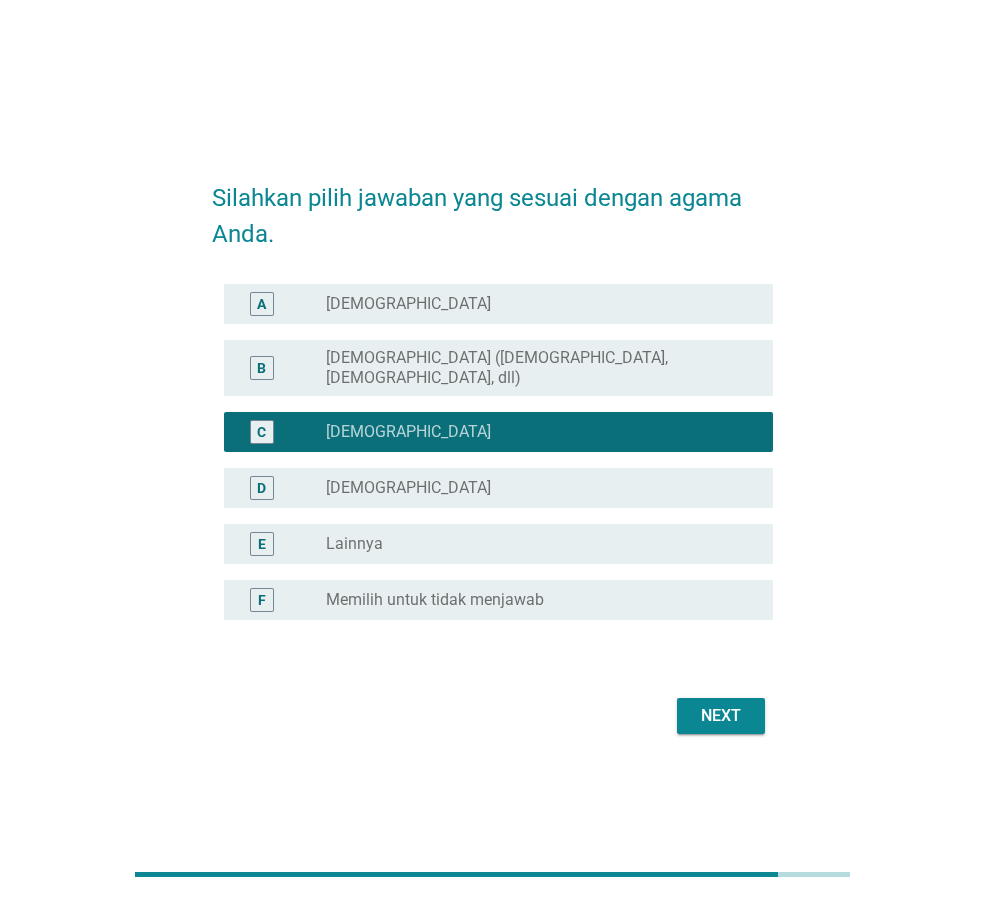 click on "Next" at bounding box center [492, 716] 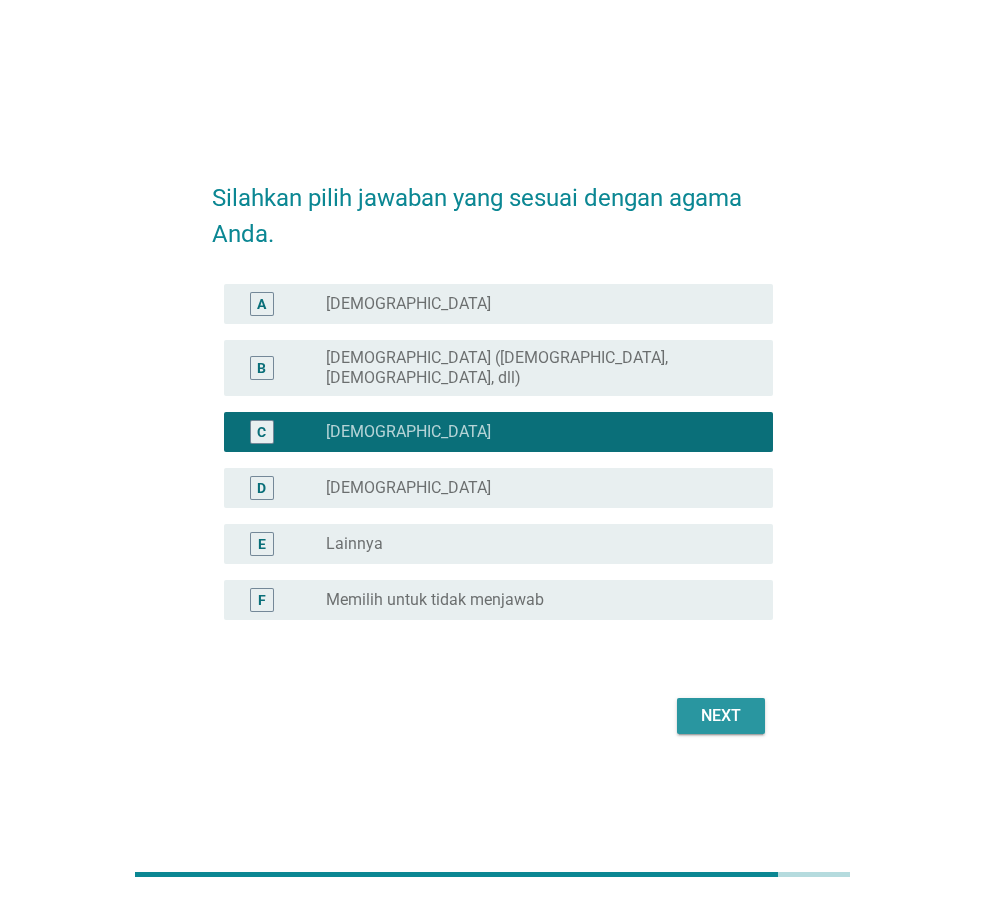 click on "Next" at bounding box center (721, 716) 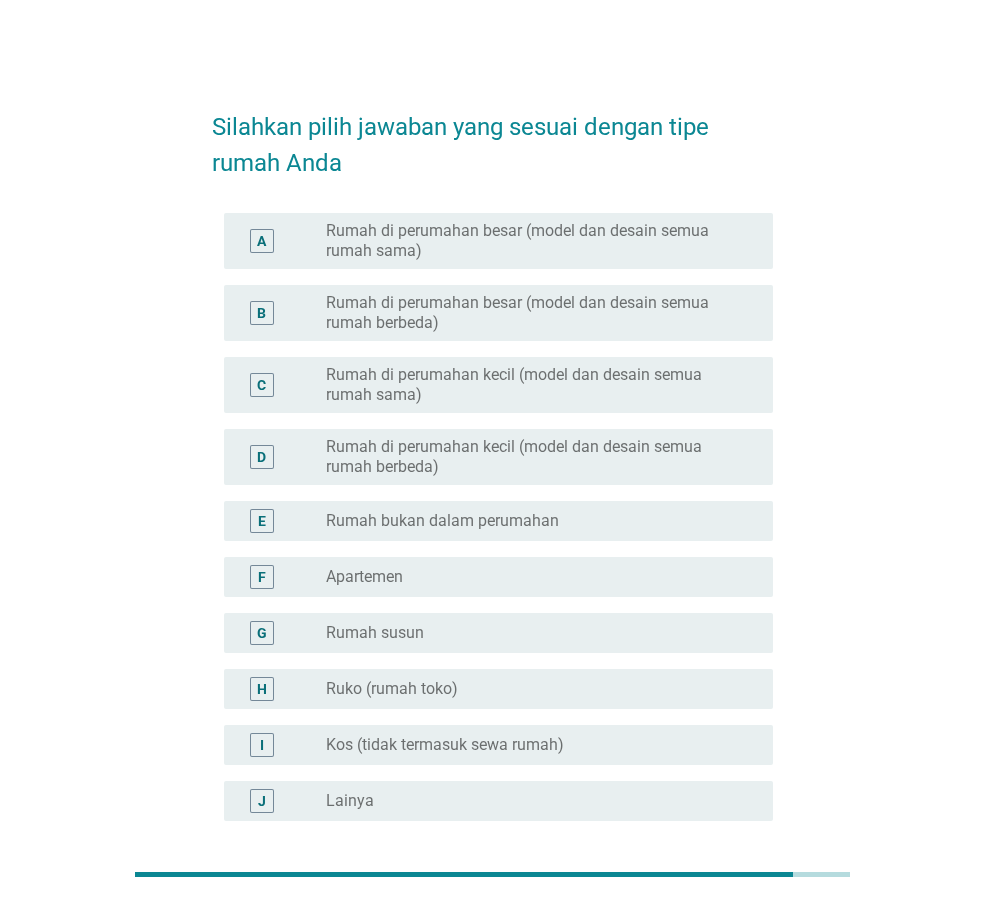 click on "Rumah di perumahan besar (model dan desain semua rumah berbeda)" at bounding box center [533, 313] 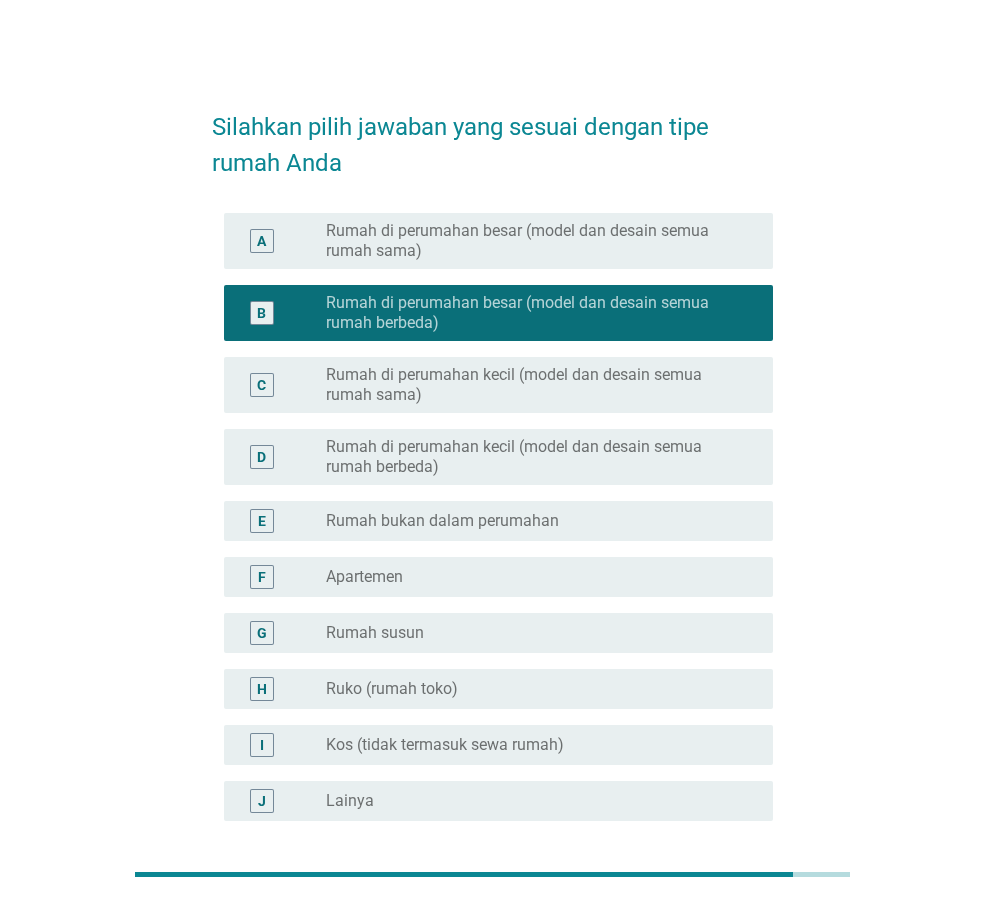 scroll, scrollTop: 179, scrollLeft: 0, axis: vertical 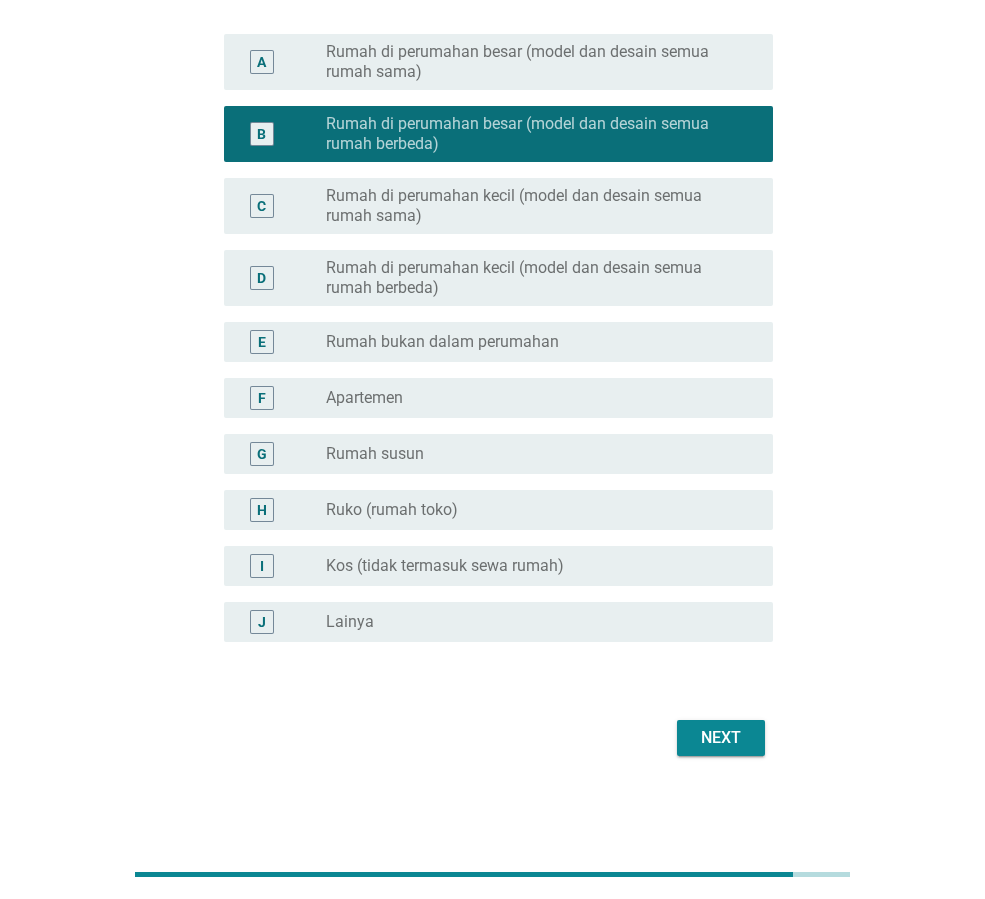 click on "Next" at bounding box center (721, 738) 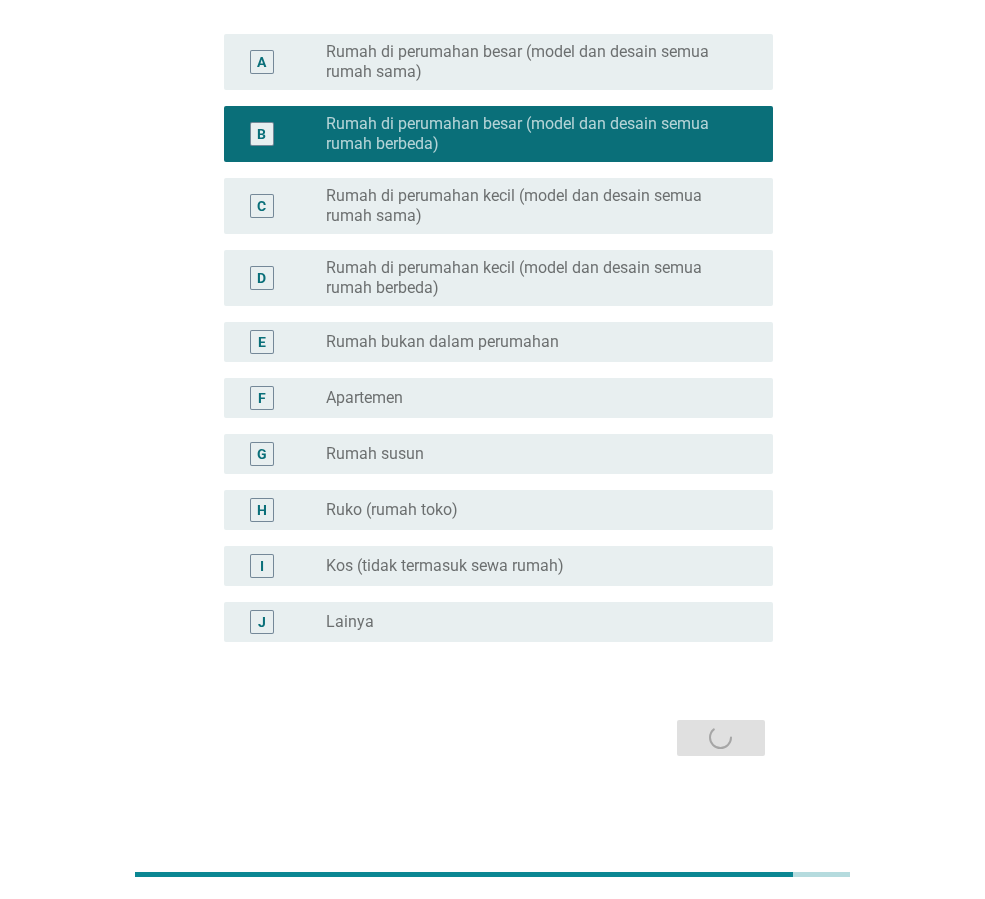 scroll, scrollTop: 0, scrollLeft: 0, axis: both 